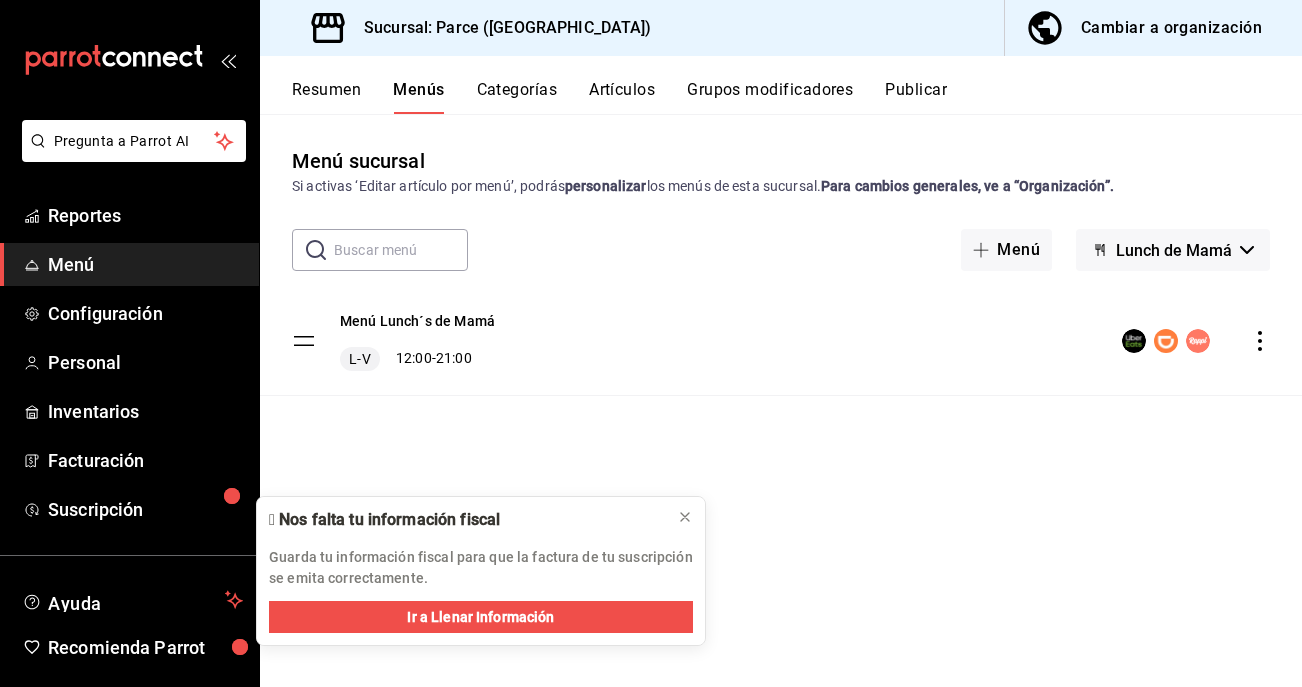 scroll, scrollTop: 0, scrollLeft: 0, axis: both 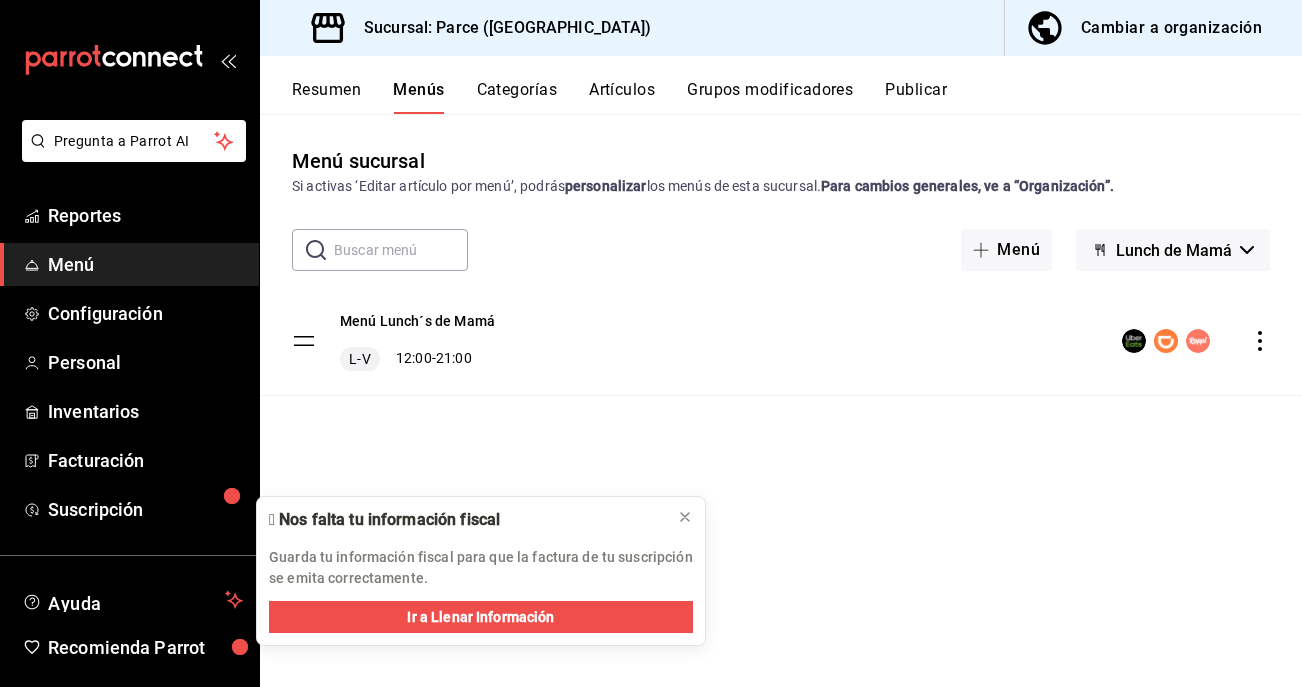 click on "Artículos" at bounding box center (622, 97) 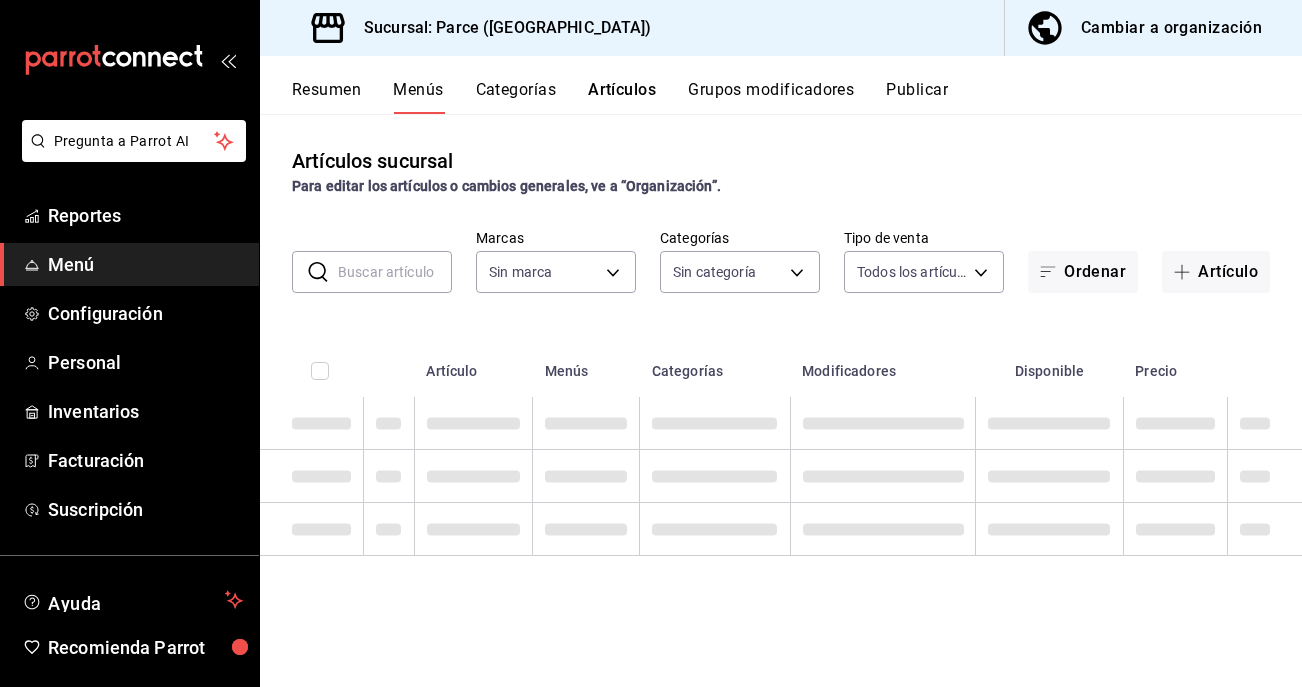 click at bounding box center [395, 272] 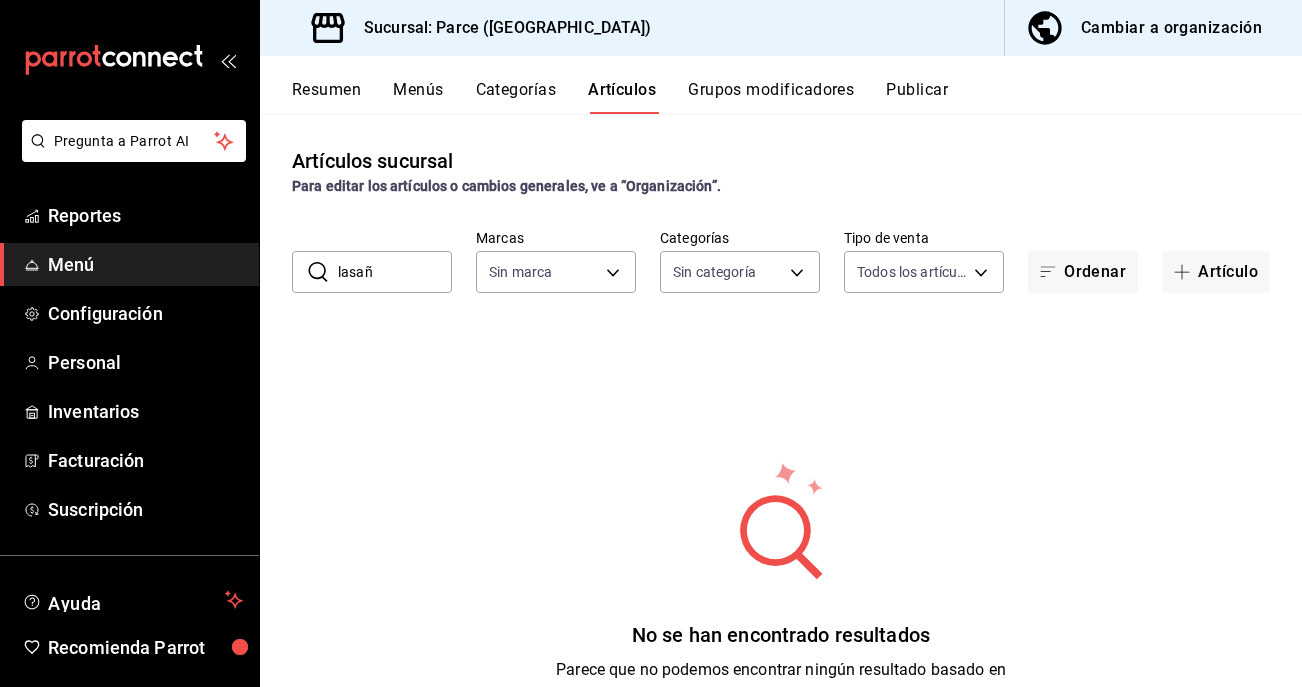 type on "lasaña" 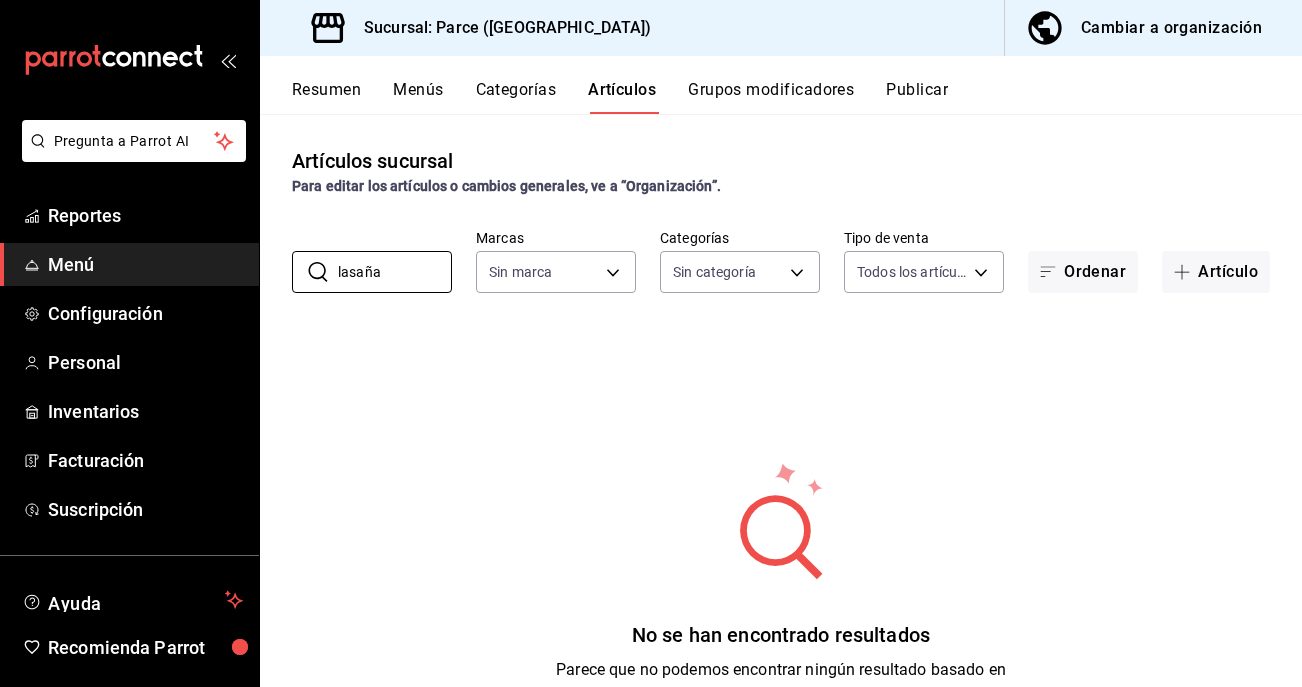 type on "8f05bb87-825a-45c0-8000-d6bbde2d6b99,1ecfc47d-06a1-4c97-b2b0-02d6897bde89,ca78d593-f15a-40d6-b9b1-a8305c6cf216,17a1dc1d-d156-4fb6-9550-2447a431c612,252fa444-4559-46df-9848-44d76f3a7638,8598822c-47fc-4214-b8ca-39c65a5806d8" 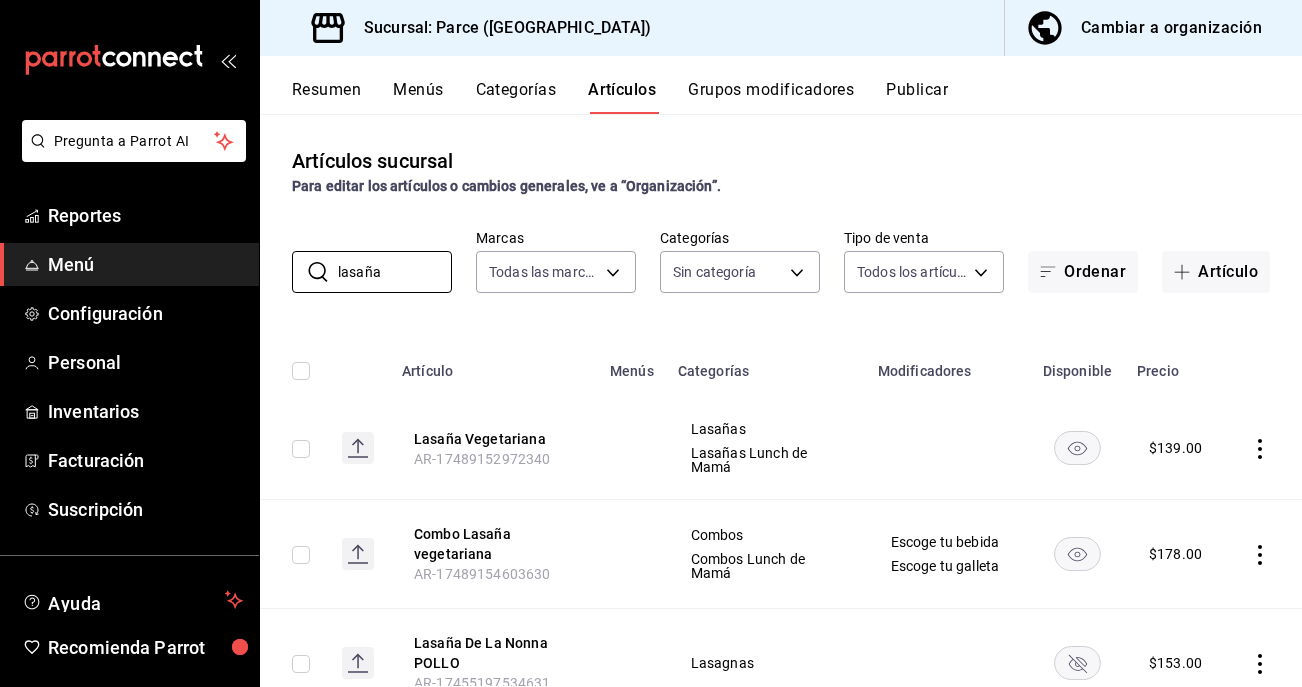 click on "Categorías" at bounding box center [516, 97] 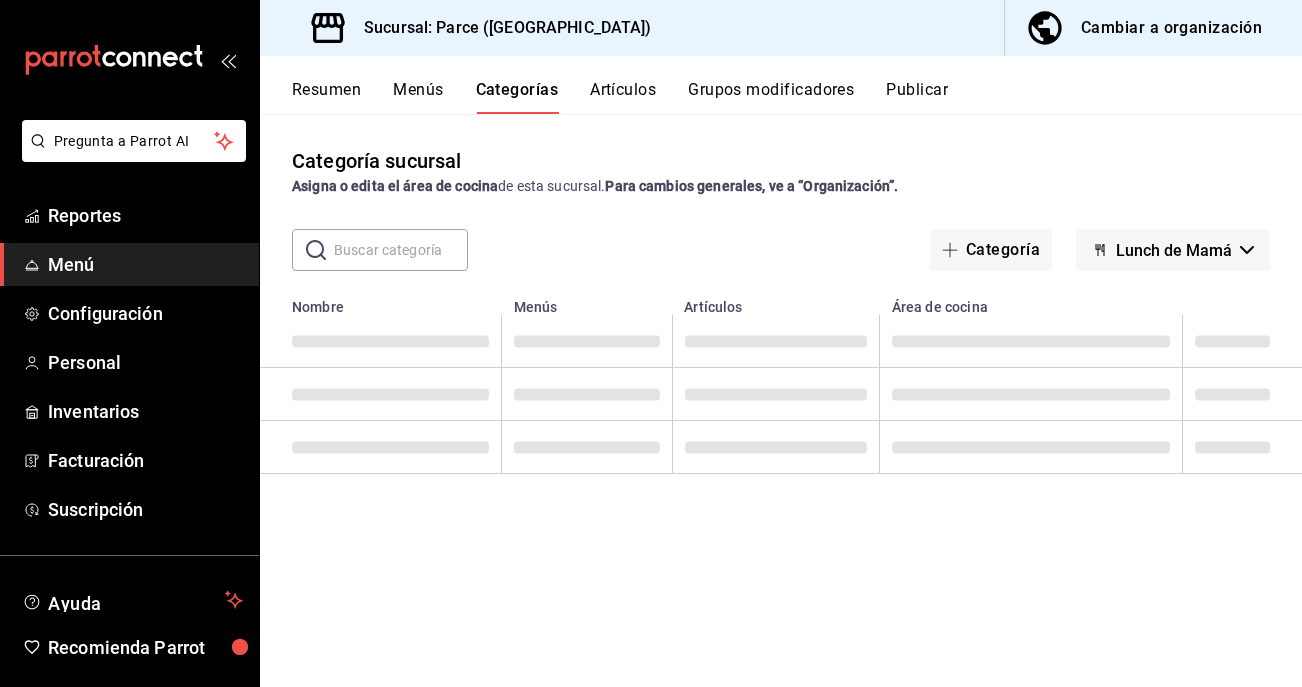 click on "Artículos" at bounding box center [623, 97] 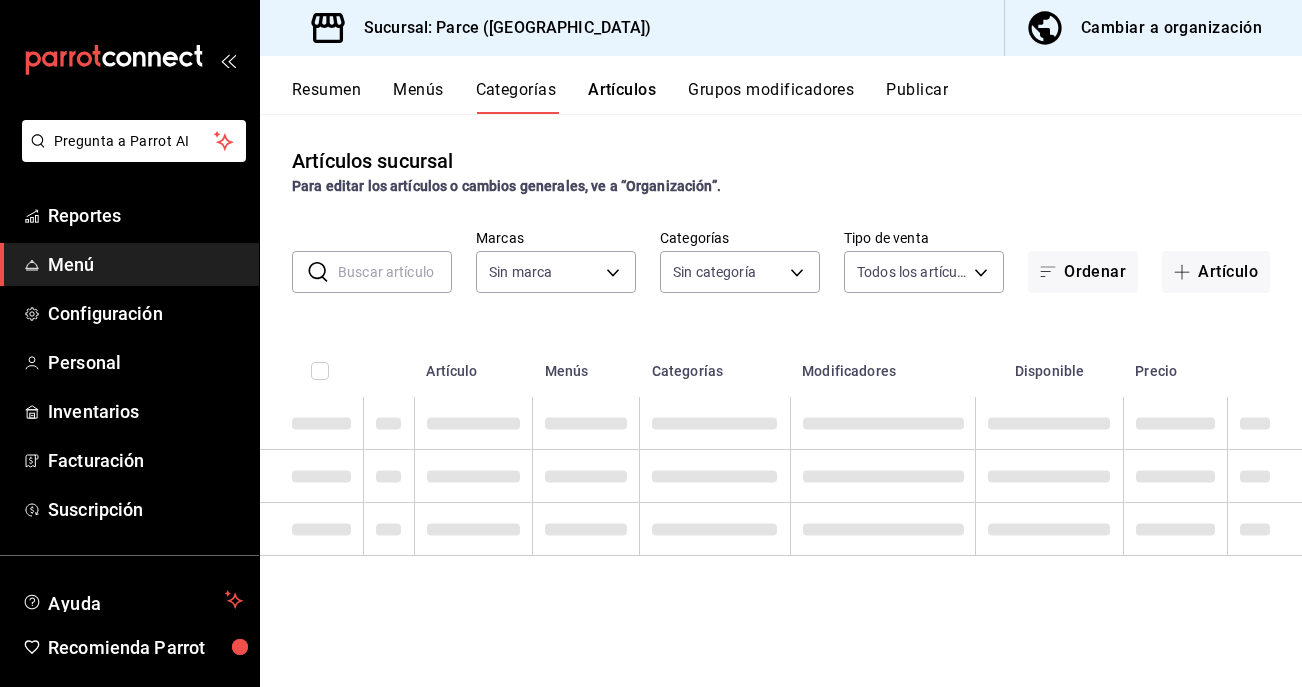 click at bounding box center [395, 272] 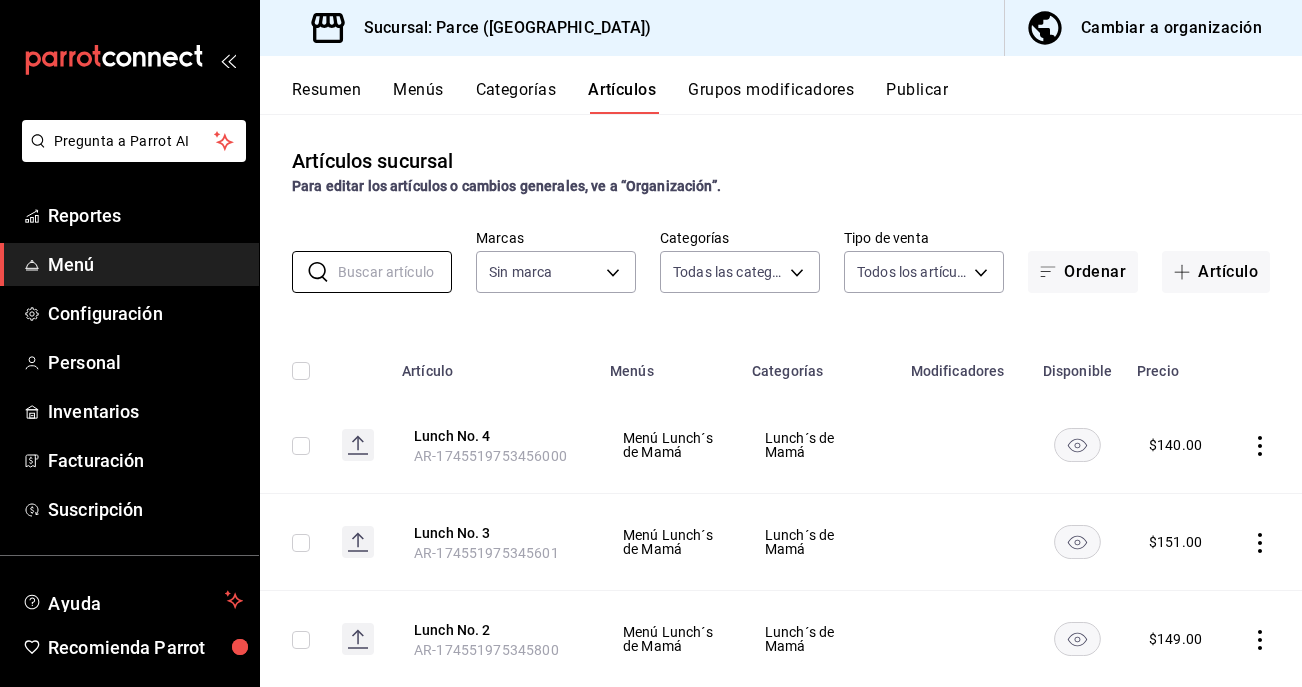 type on "d56f6b61-5c00-4615-ba9c-379b1dd083ad,721c9b22-32da-4f2c-bd1a-f369bbca0abc,90ad6db4-c25f-4339-8c45-87209d16db48,55acc3ad-4c42-42b4-bc5e-4d40ece37e84,a00a1db8-3a87-4e87-b8c8-fd31da4be84b,84f101f8-4758-4e46-8981-bac85cbe3d18,82207335-d5f0-47c7-9ff0-9b136d41f762,eab211e7-5915-4c1d-9dc4-5fbc3b1c2b2d,dc57dd3b-a170-41ec-9ec0-f4cbb6a8de95,ba222f52-6aa3-48eb-b1ab-95d1a9b376d2,b2757478-db0f-4818-b580-40bb13dceeec,5089cfd6-8686-4e00-90a9-86ddd9a9bfa1,a41be313-e56a-4fc3-a653-20df1812afb9,d0afeeef-6e10-49cd-8a45-953b1d9baf78,ea3cb730-93a8-4fea-999e-3046021b0ab8,54595843-47d0-4ffa-9946-6d96ae9112c1,480caa4a-b8b5-4007-b90a-e58d8990f9a6,7a5abf65-d82e-47c0-bc35-5493ea73aeaa,ee185996-7371-4b9f-9ac2-79ba7736e3cb,a3cdb18e-bdb2-4804-a64c-fe9e0261097a,d8f38006-9667-454f-9c1a-32b6cb2d49cf" 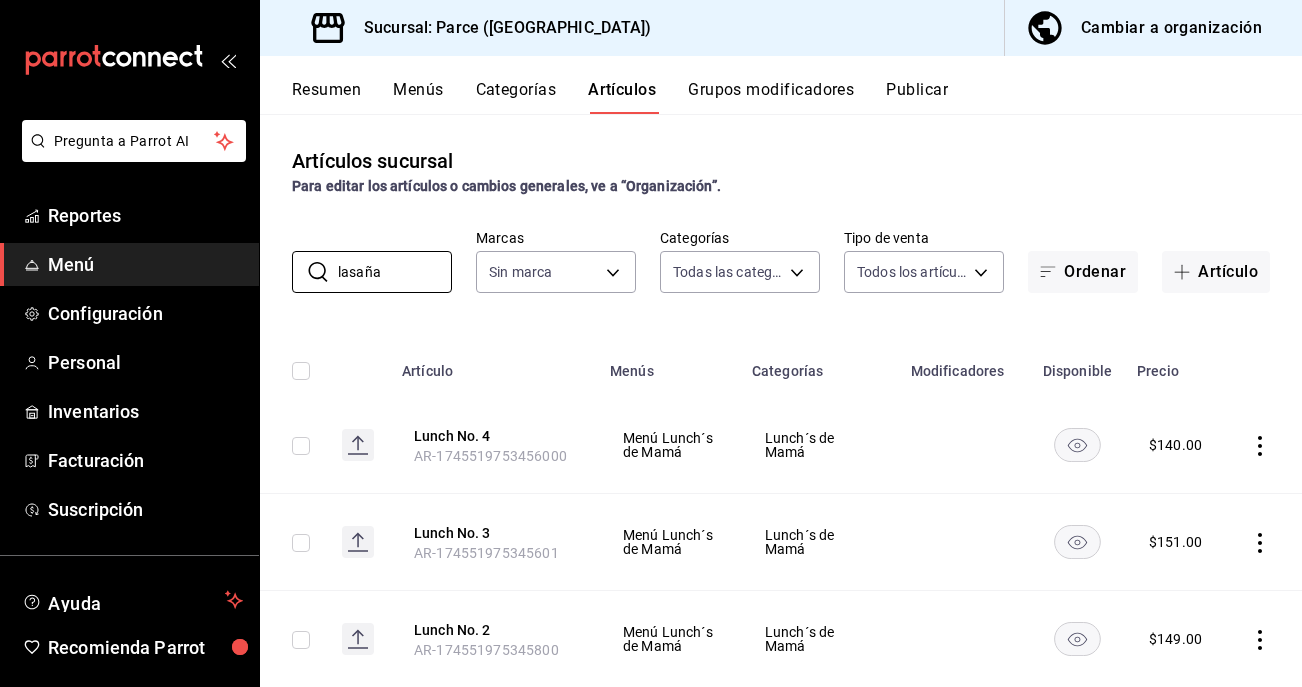 type on "8f05bb87-825a-45c0-8000-d6bbde2d6b99,1ecfc47d-06a1-4c97-b2b0-02d6897bde89,ca78d593-f15a-40d6-b9b1-a8305c6cf216,17a1dc1d-d156-4fb6-9550-2447a431c612,252fa444-4559-46df-9848-44d76f3a7638,8598822c-47fc-4214-b8ca-39c65a5806d8" 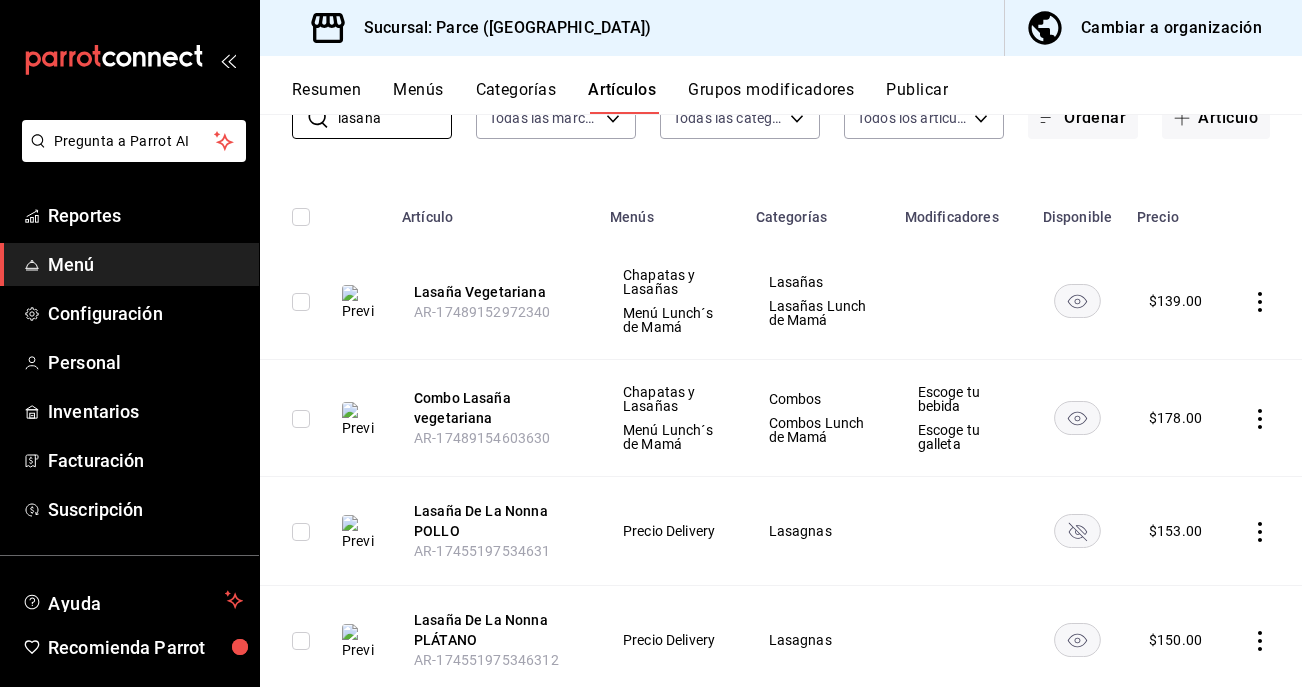 scroll, scrollTop: 246, scrollLeft: 0, axis: vertical 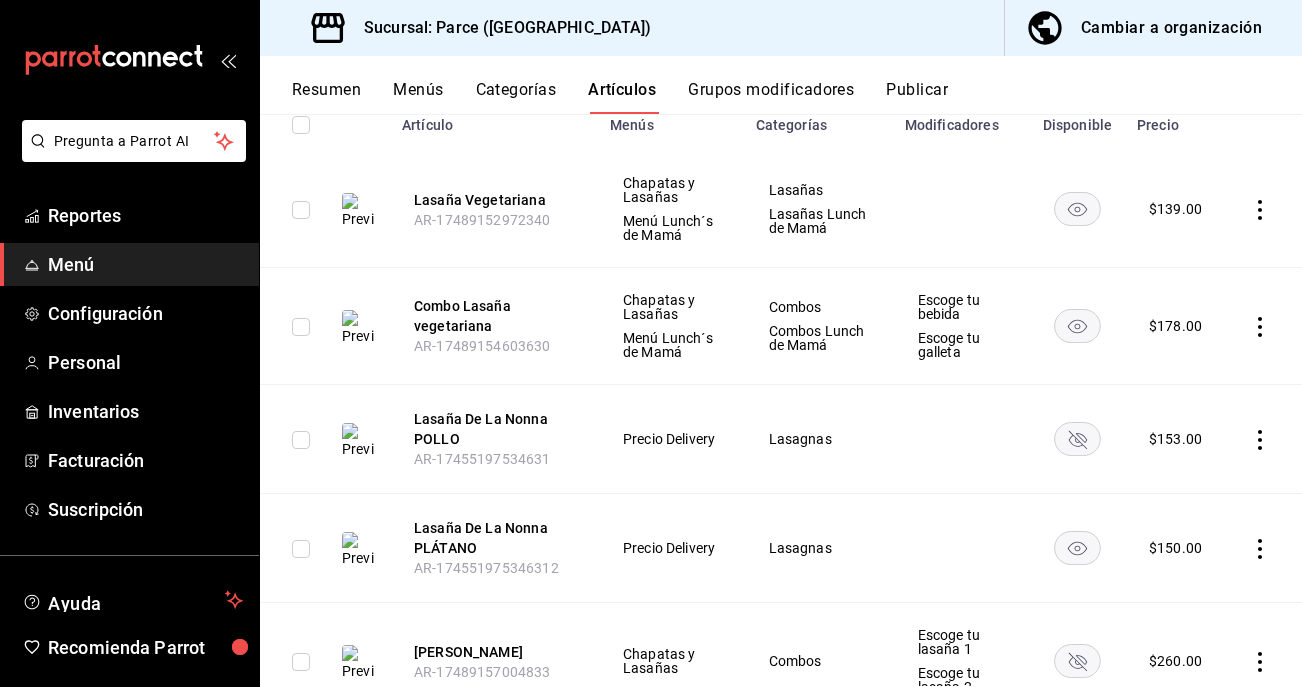 click 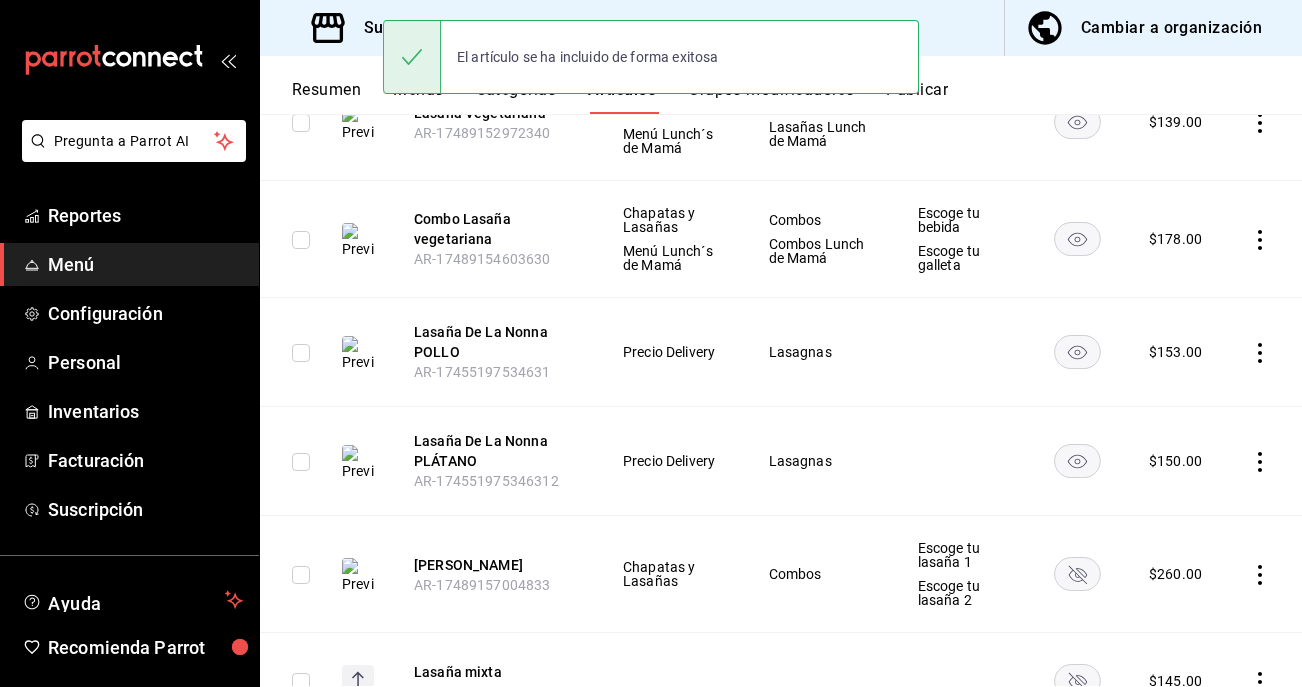 scroll, scrollTop: 407, scrollLeft: 0, axis: vertical 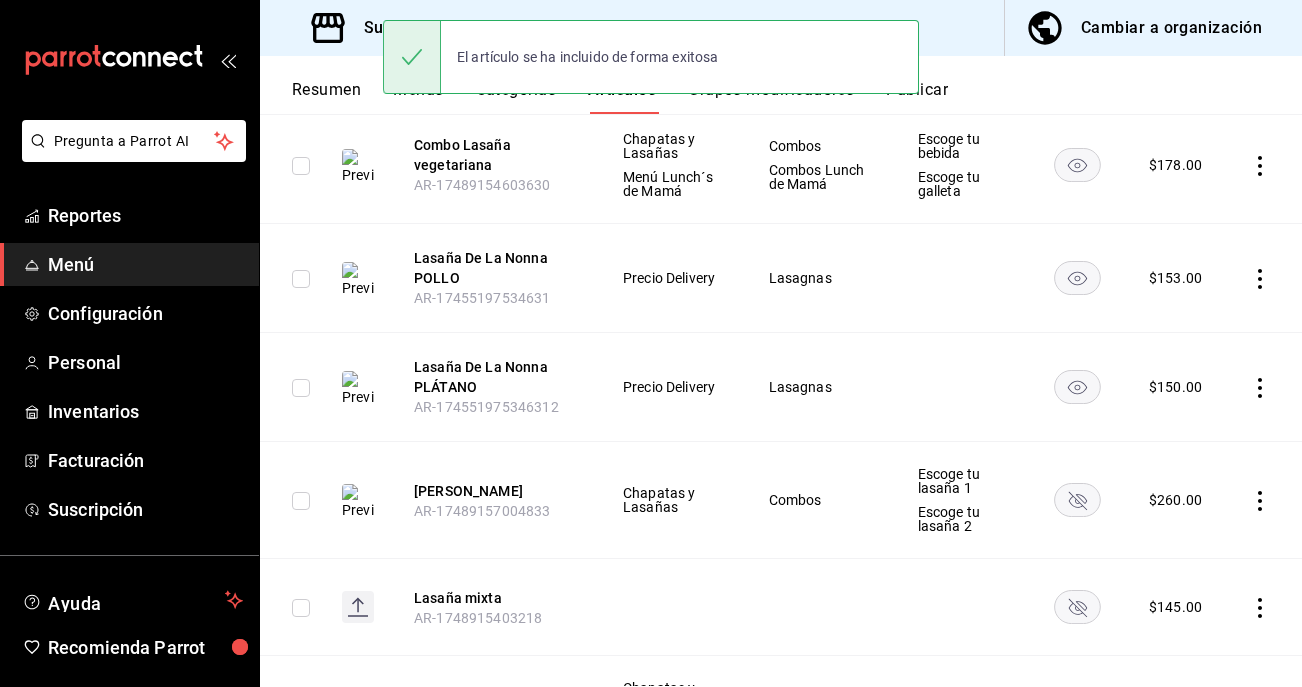 click 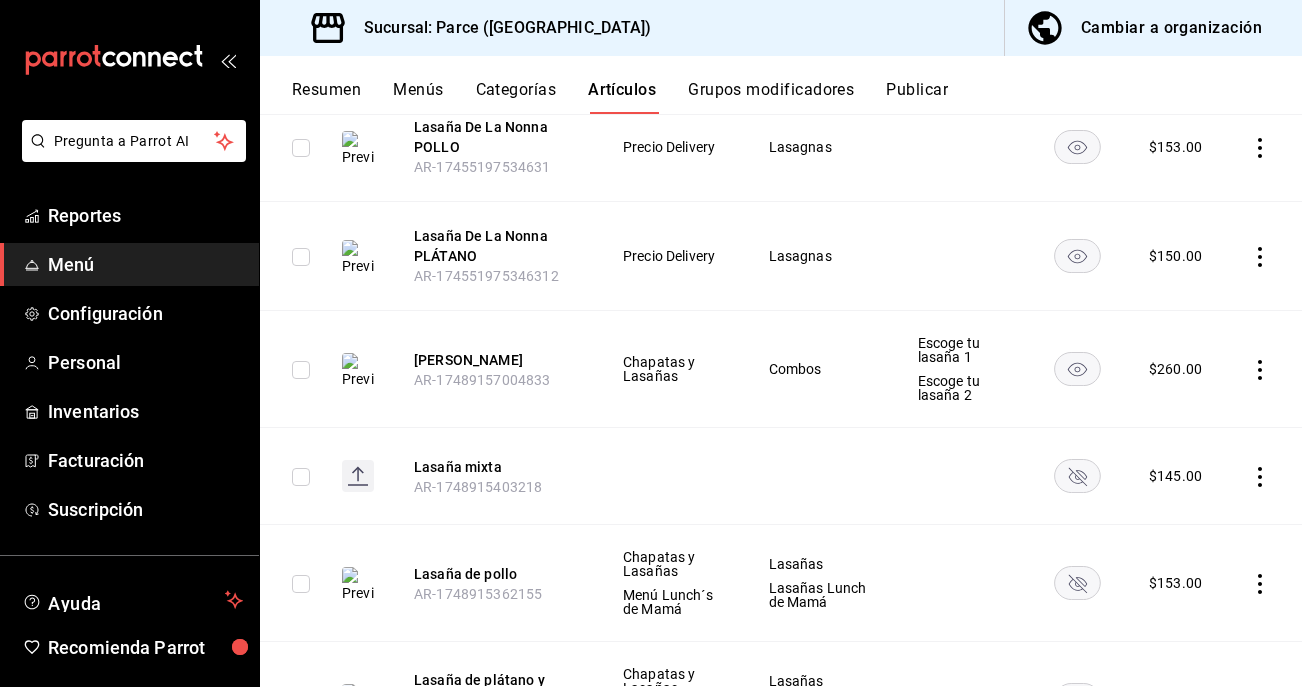 scroll, scrollTop: 636, scrollLeft: 0, axis: vertical 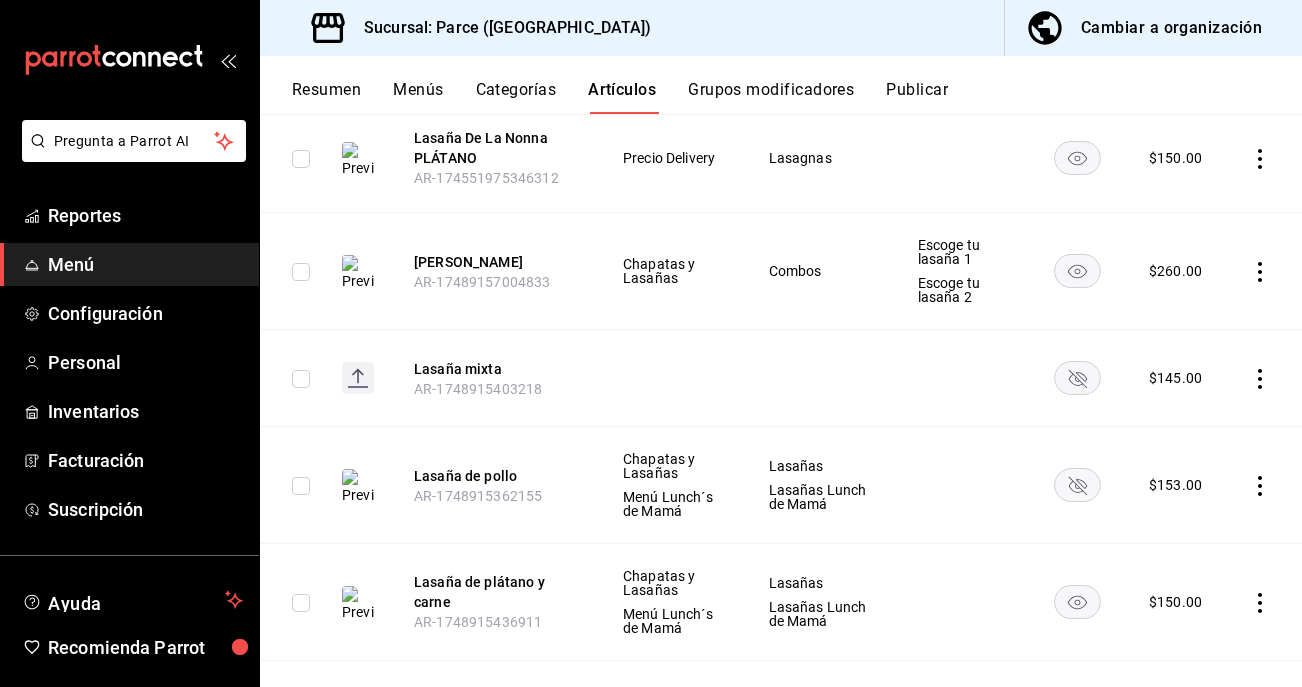 click 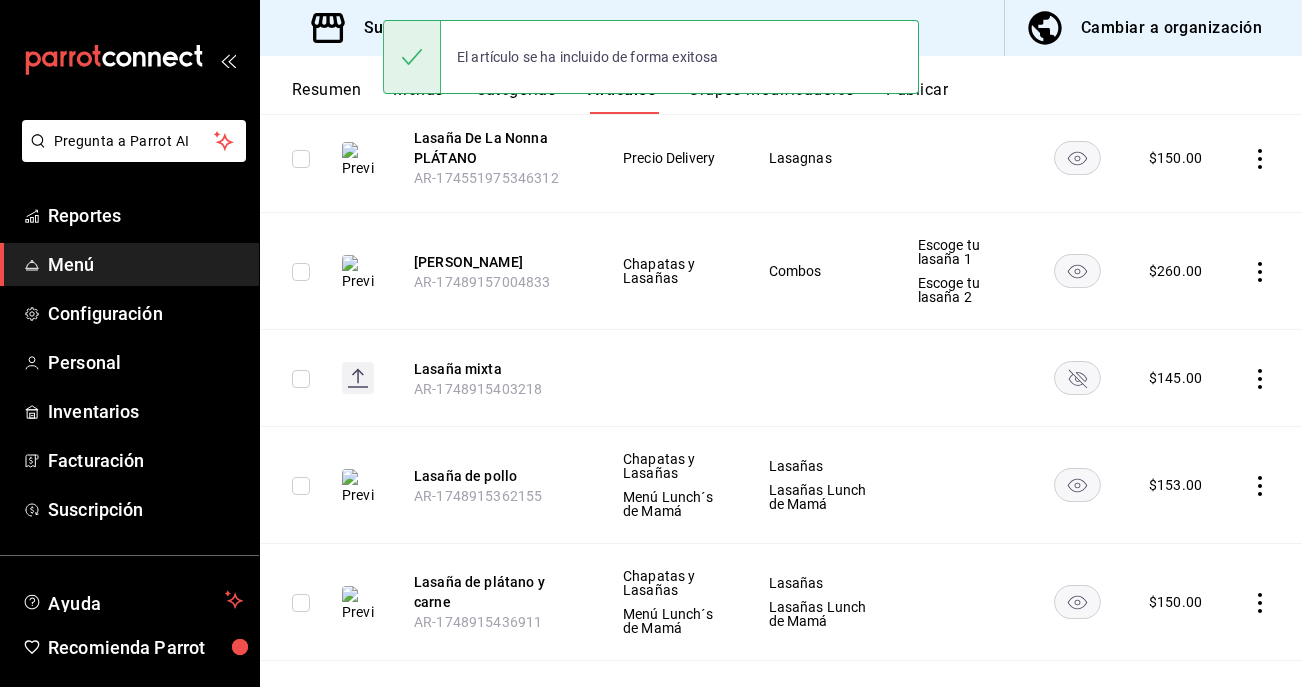scroll, scrollTop: 640, scrollLeft: 0, axis: vertical 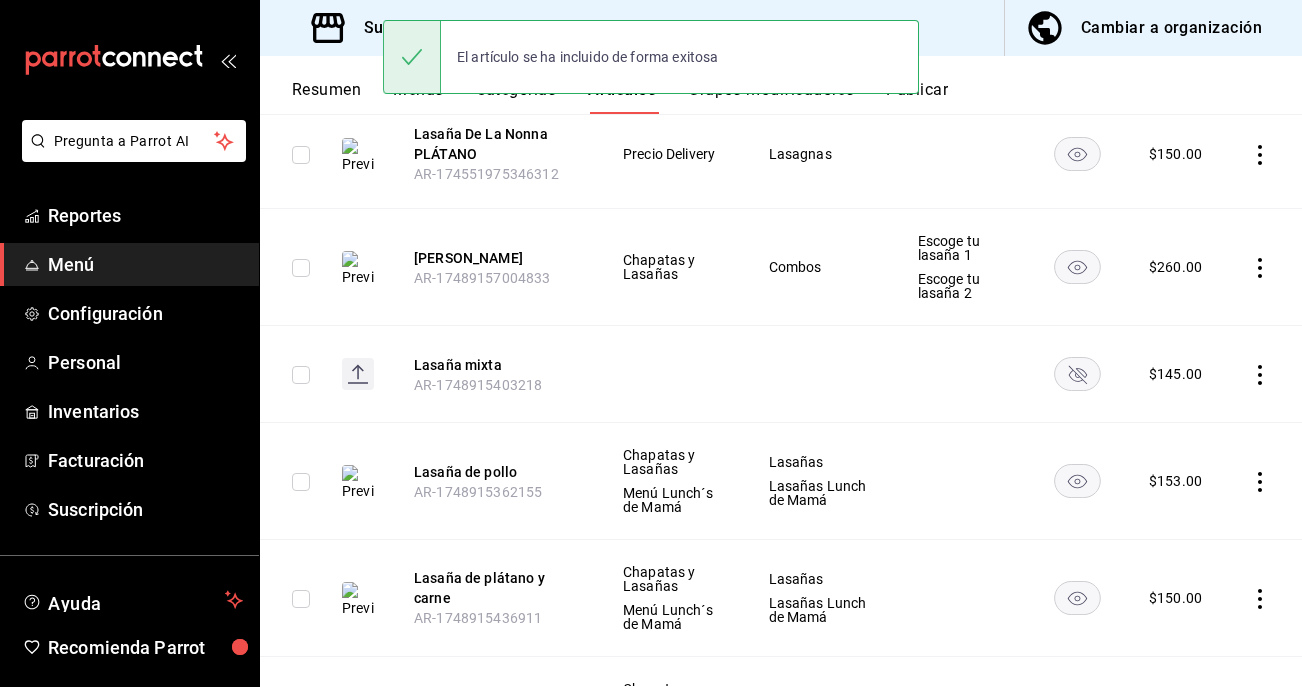 click 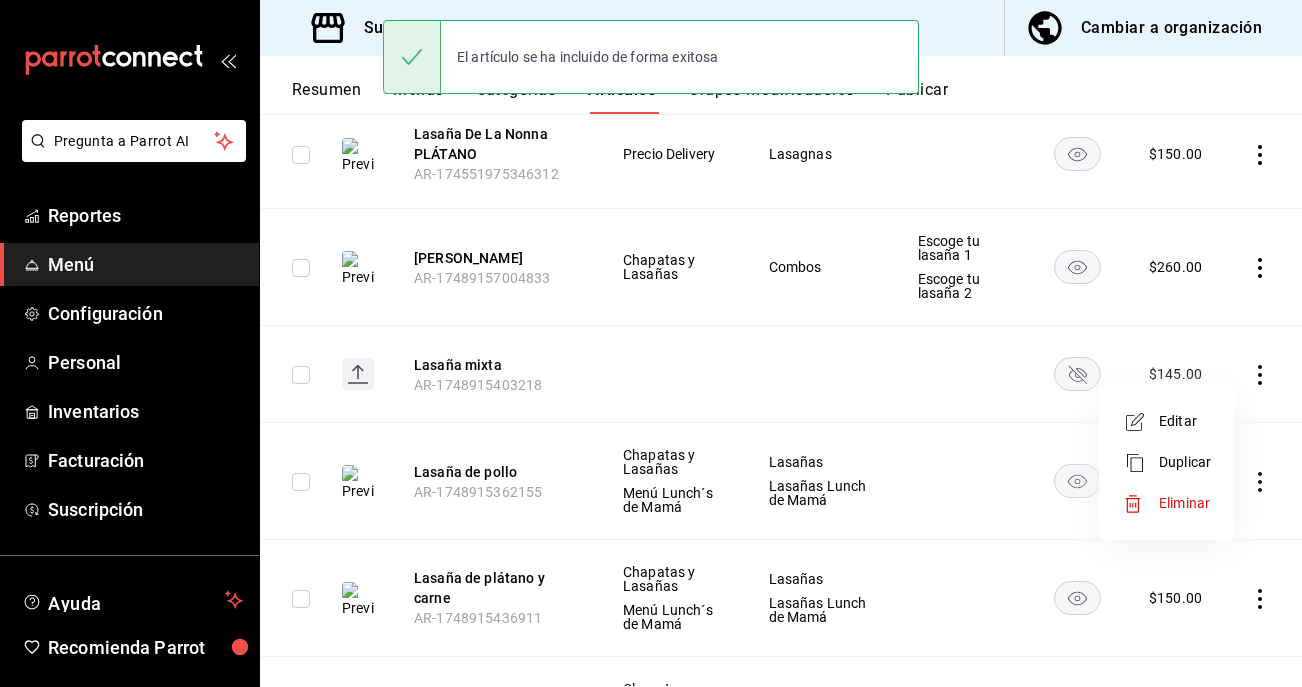 click on "Eliminar" at bounding box center [1167, 503] 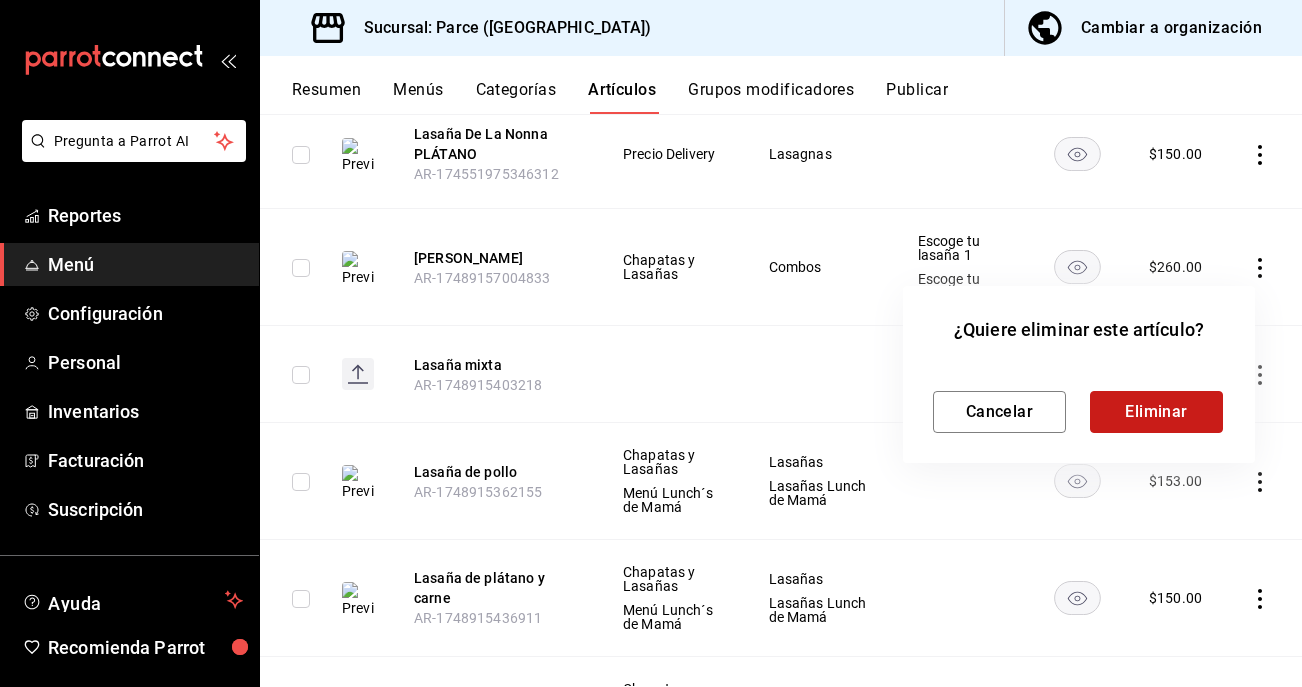 click on "Eliminar" at bounding box center (1156, 412) 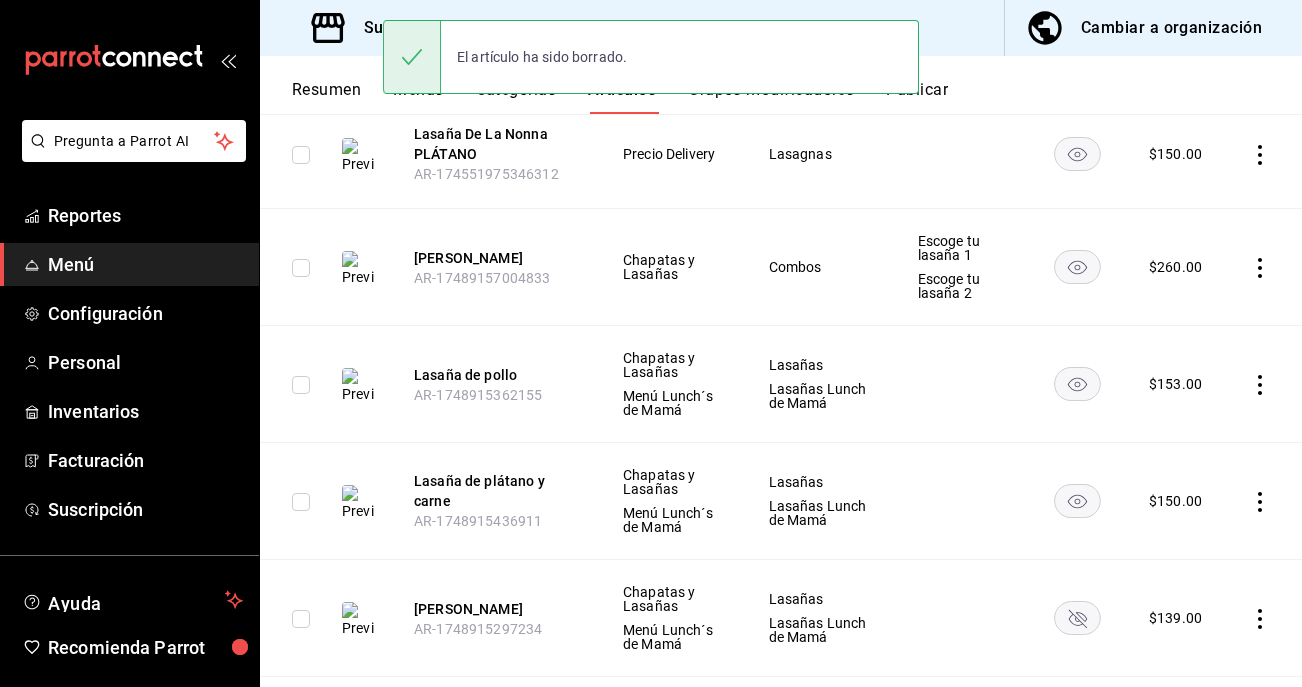 scroll, scrollTop: 797, scrollLeft: 0, axis: vertical 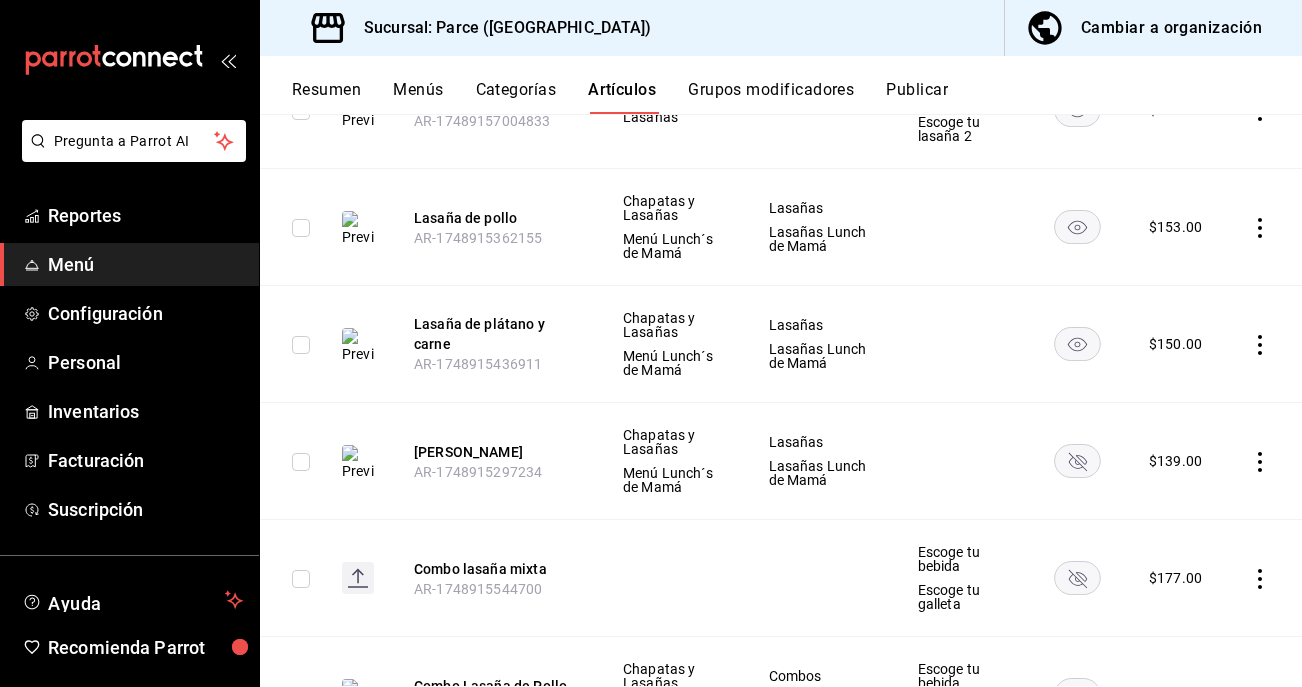 click 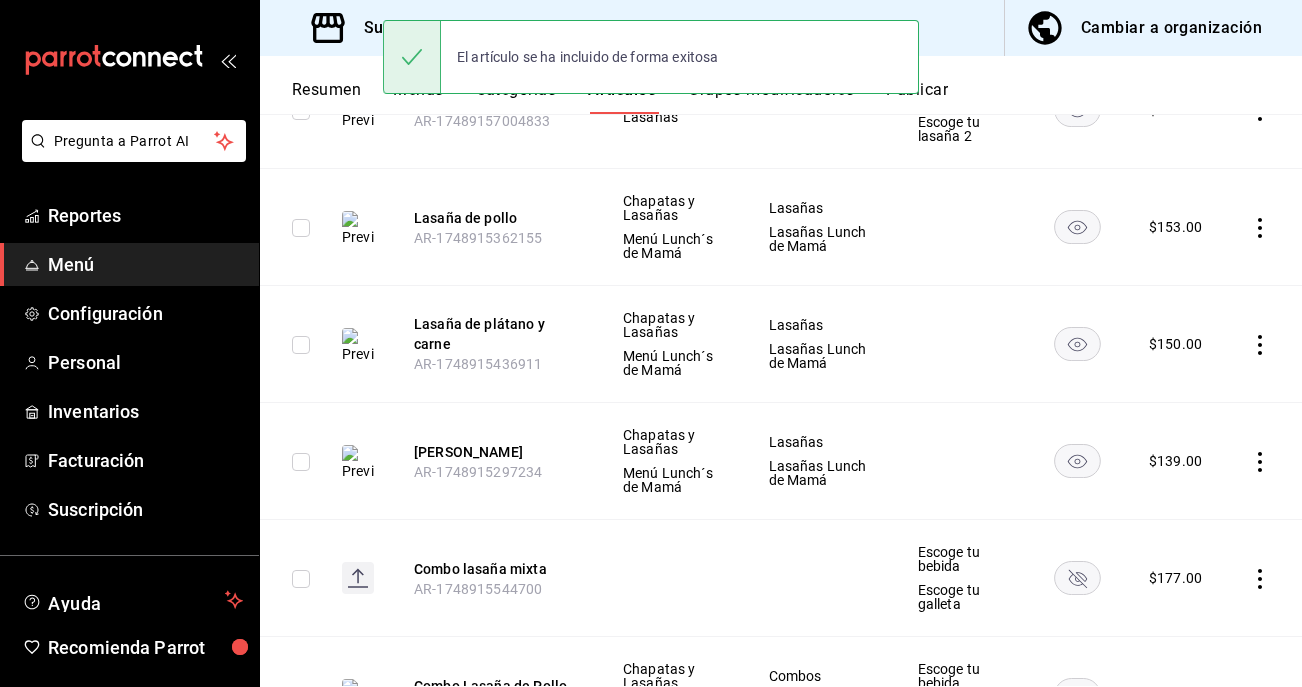 click 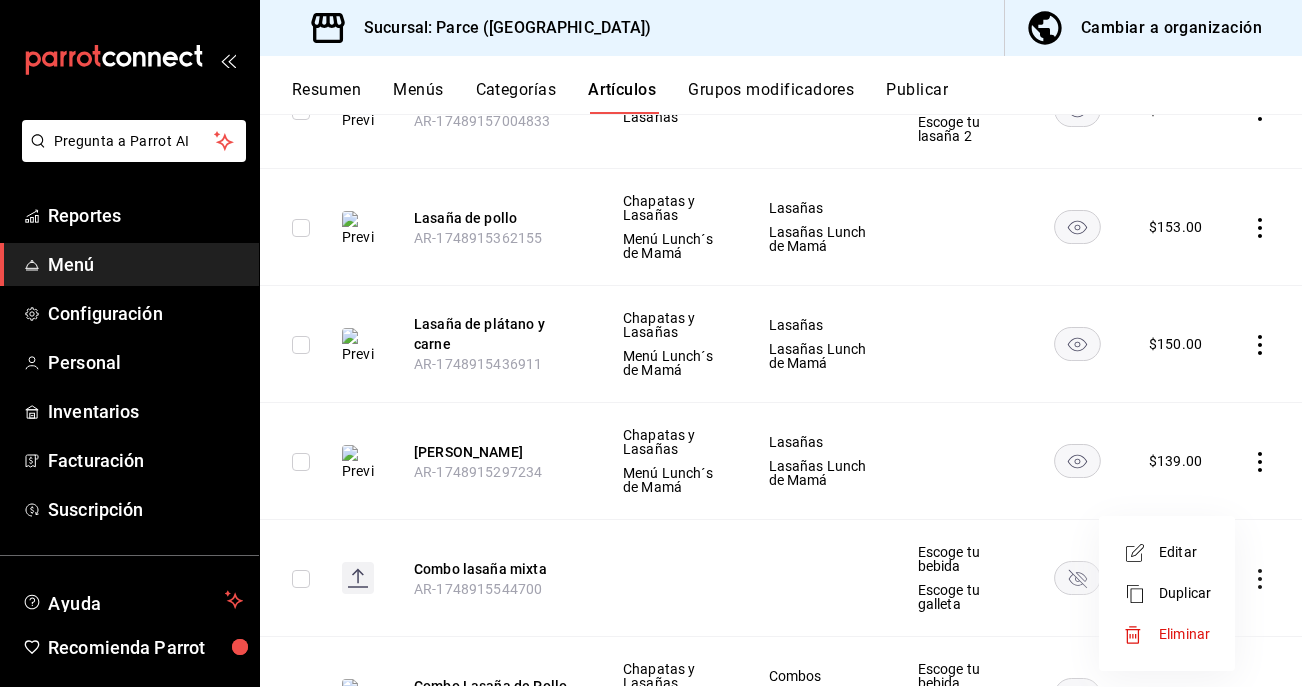 click on "Eliminar" at bounding box center (1184, 634) 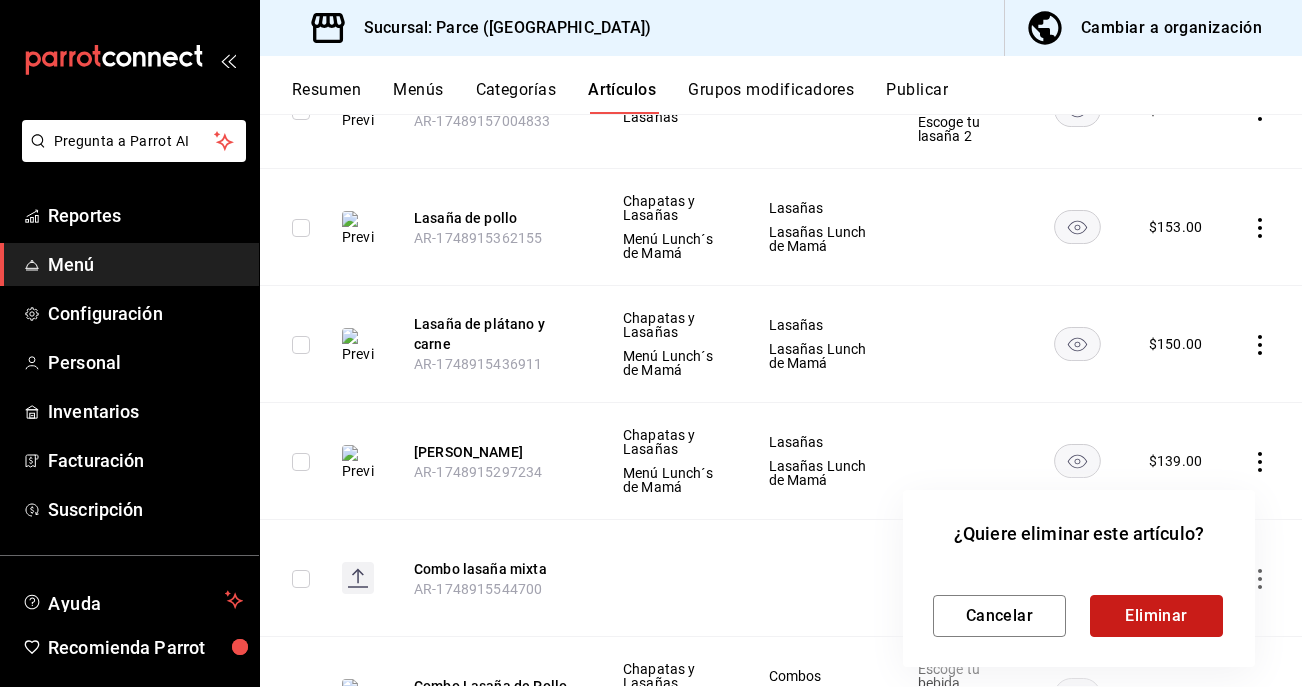 click on "Eliminar" at bounding box center (1156, 616) 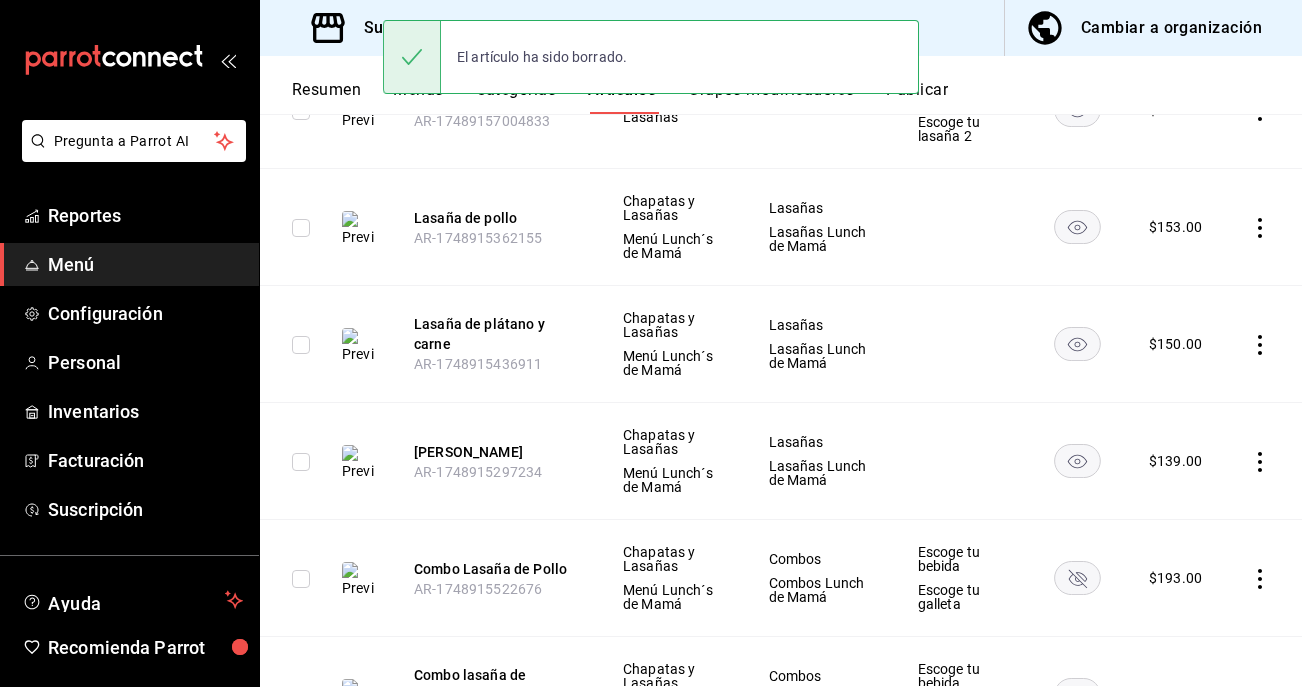 click 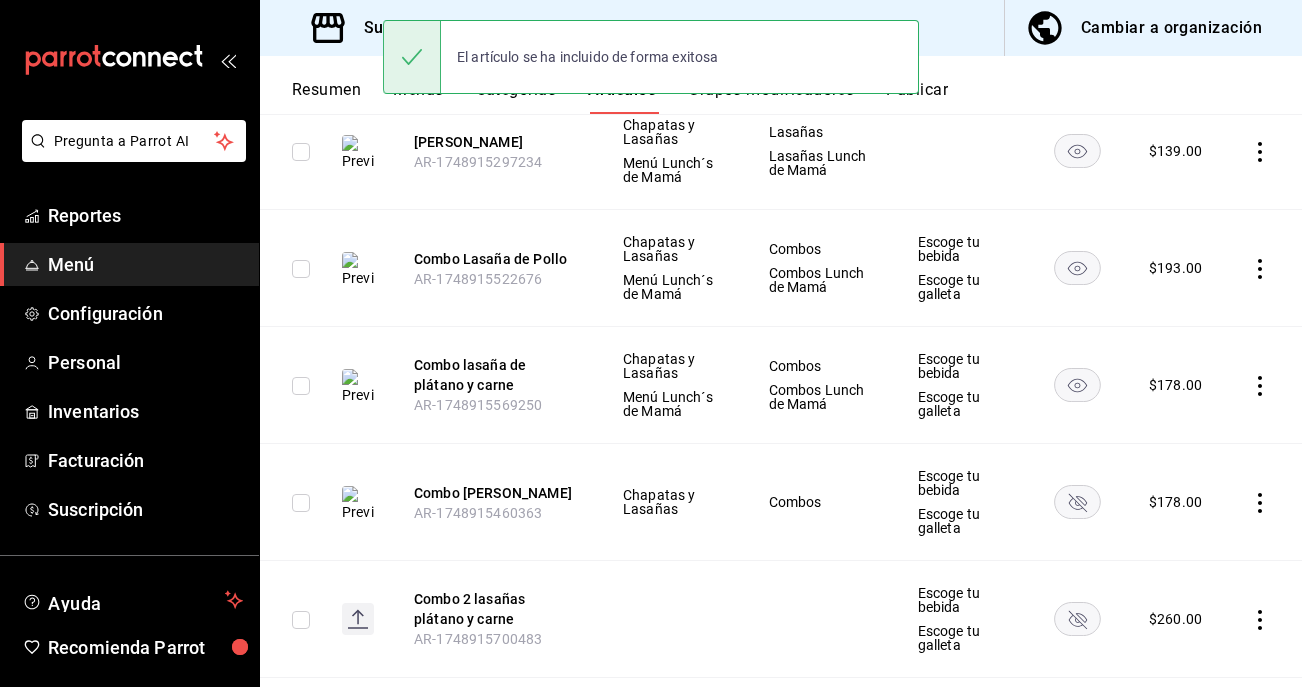 scroll, scrollTop: 1109, scrollLeft: 0, axis: vertical 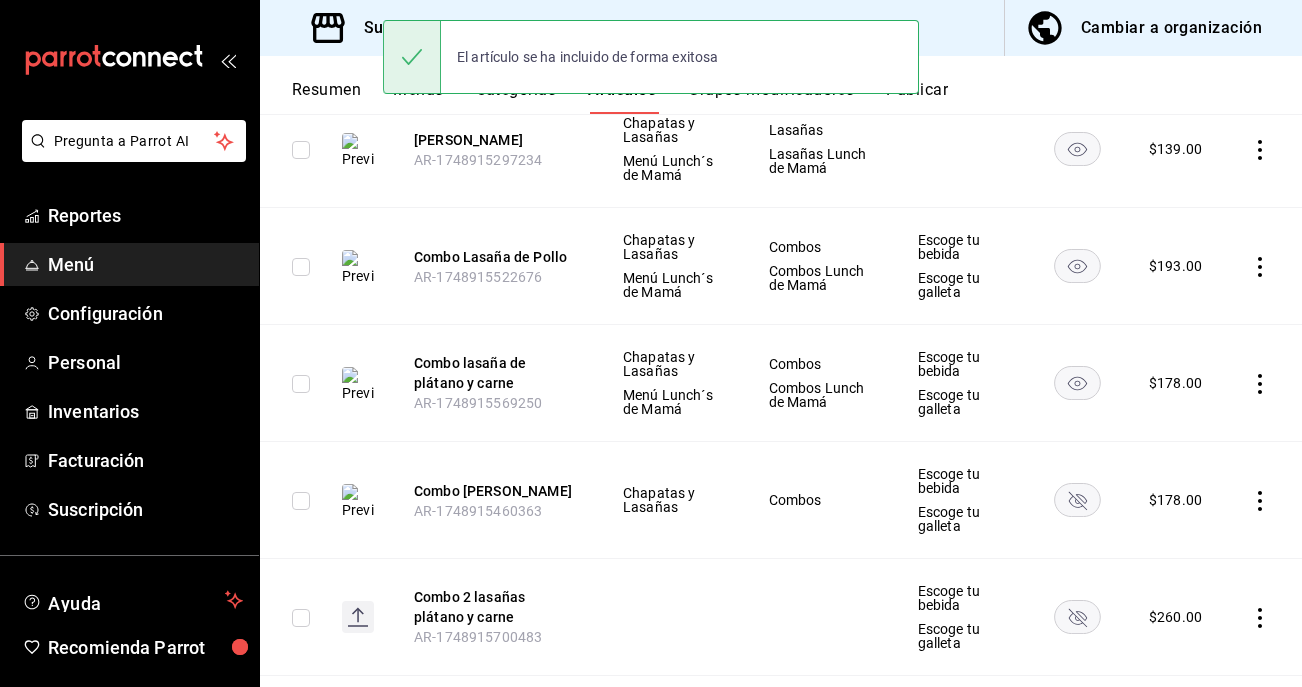 click 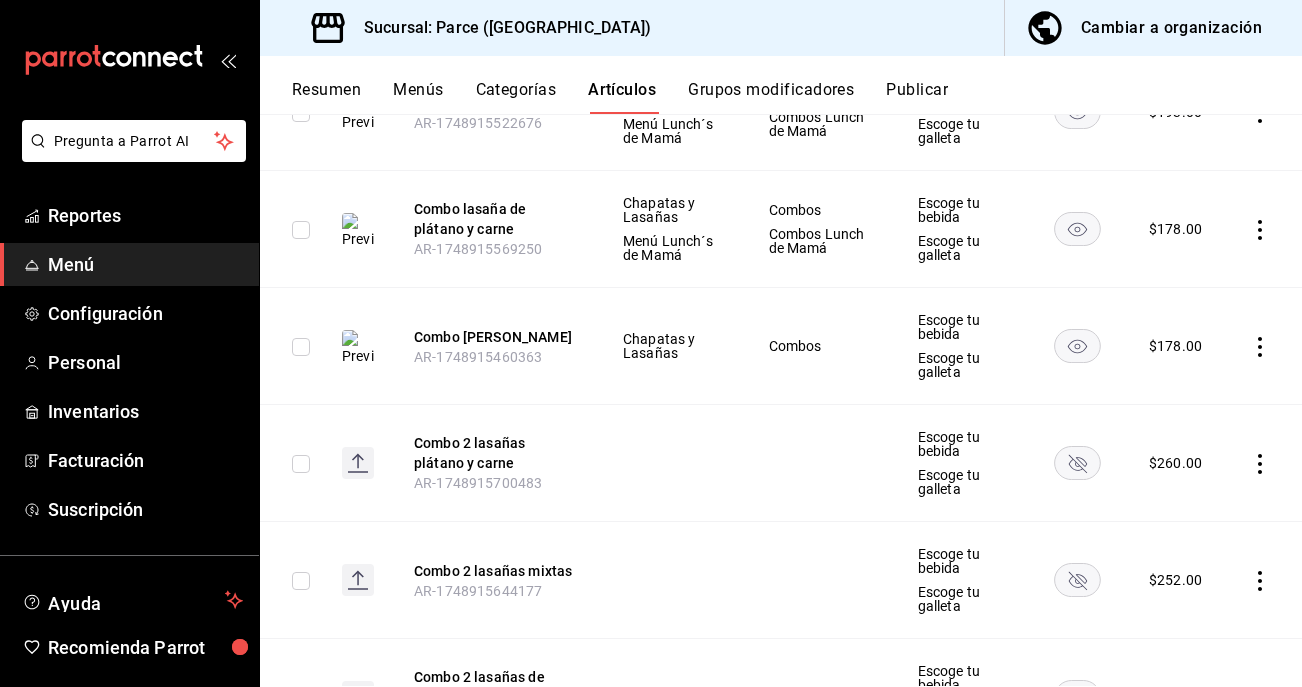 scroll, scrollTop: 1264, scrollLeft: 0, axis: vertical 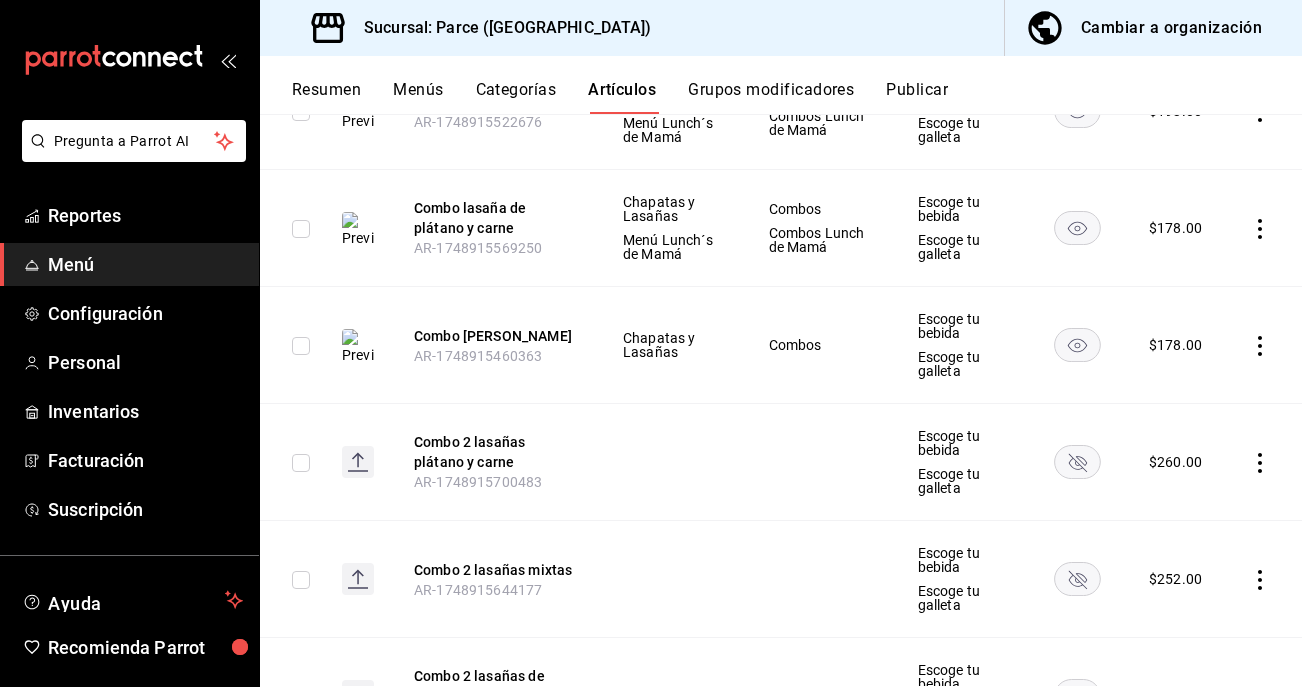 click 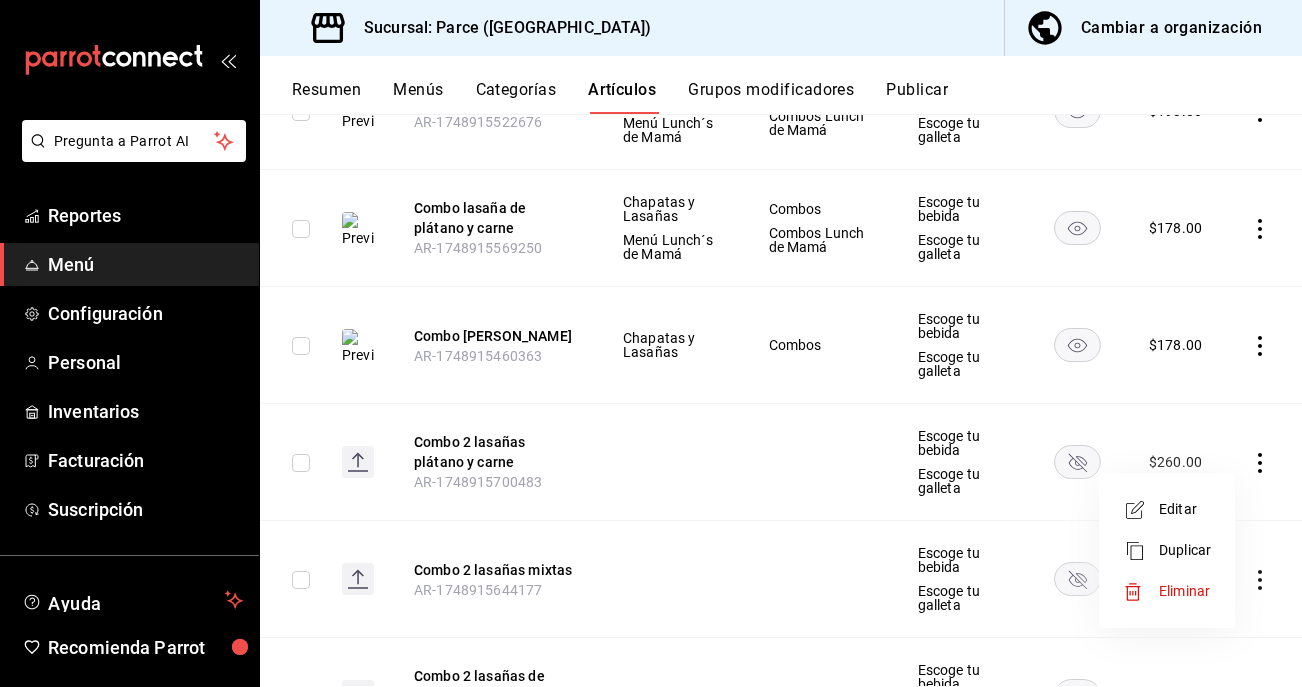 click on "Eliminar" at bounding box center [1167, 591] 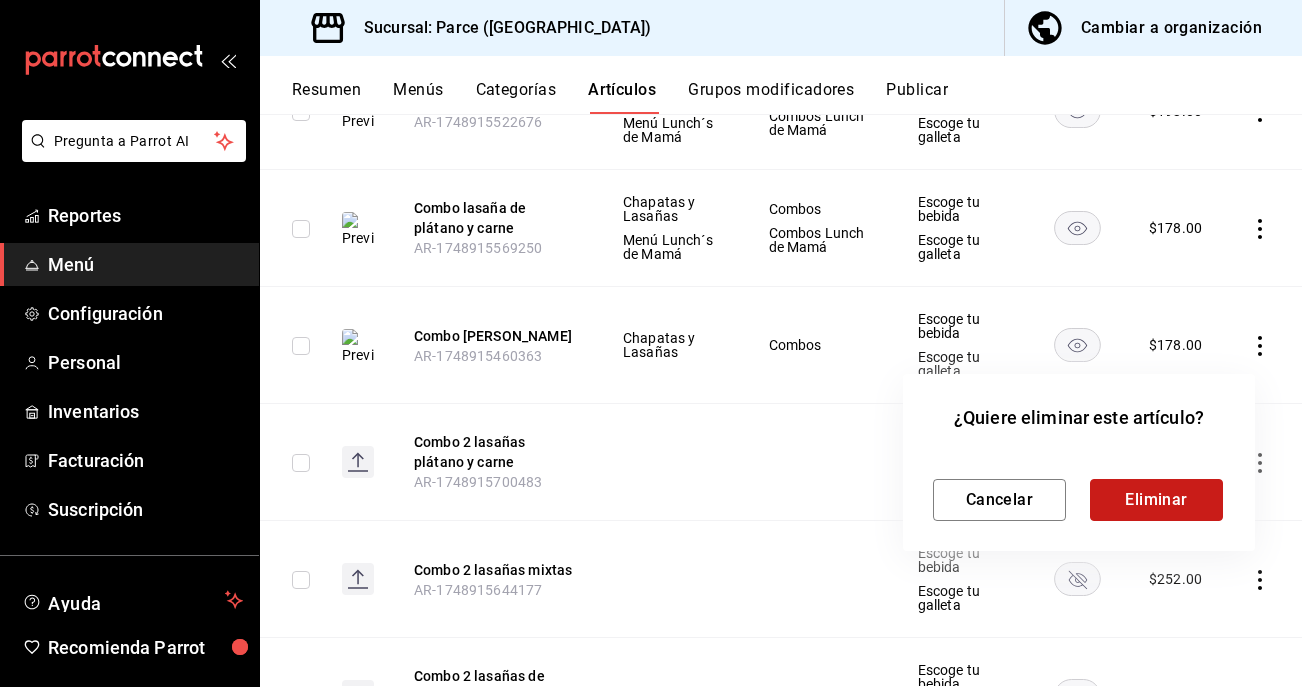 click on "Eliminar" at bounding box center (1156, 500) 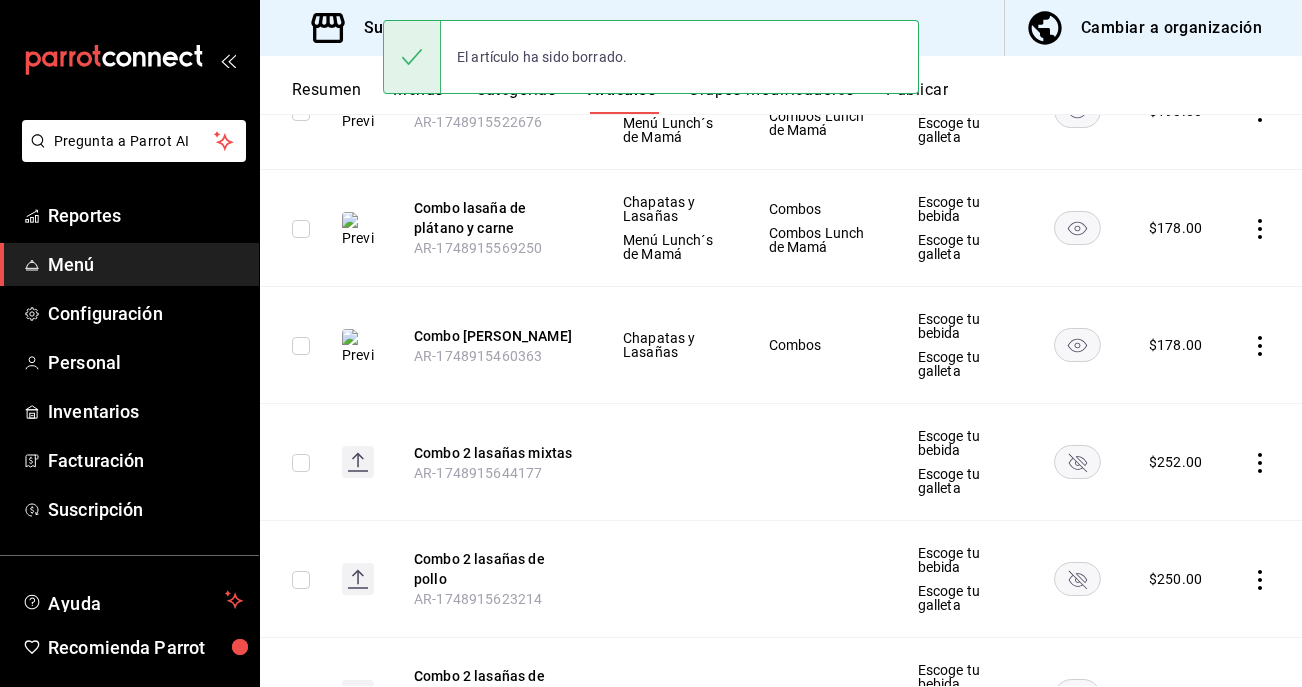 click 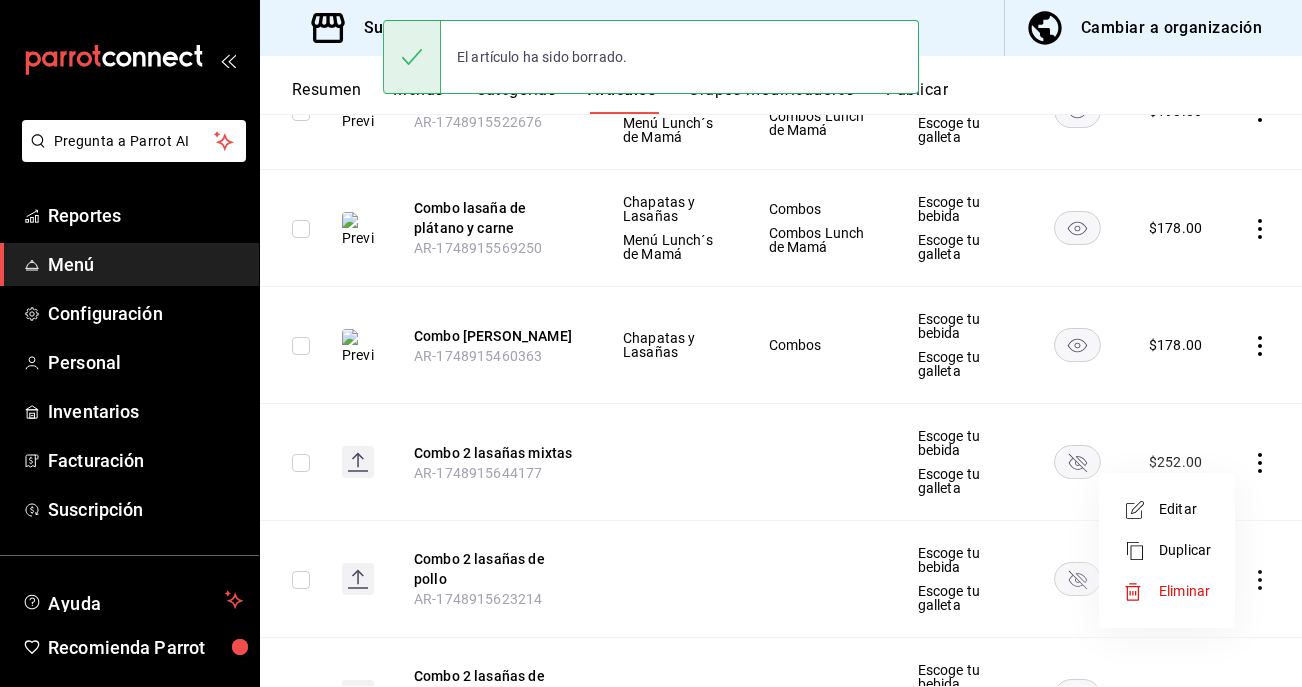 click on "Eliminar" at bounding box center (1167, 591) 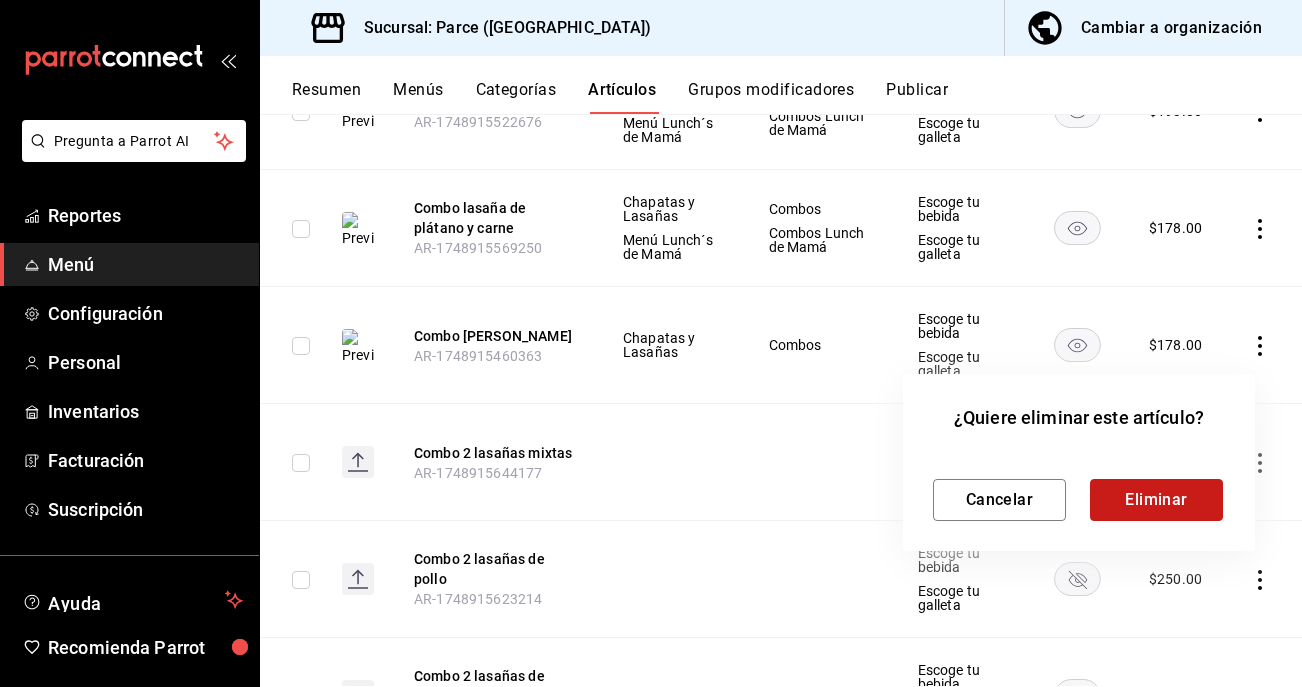 click on "Eliminar" at bounding box center [1156, 500] 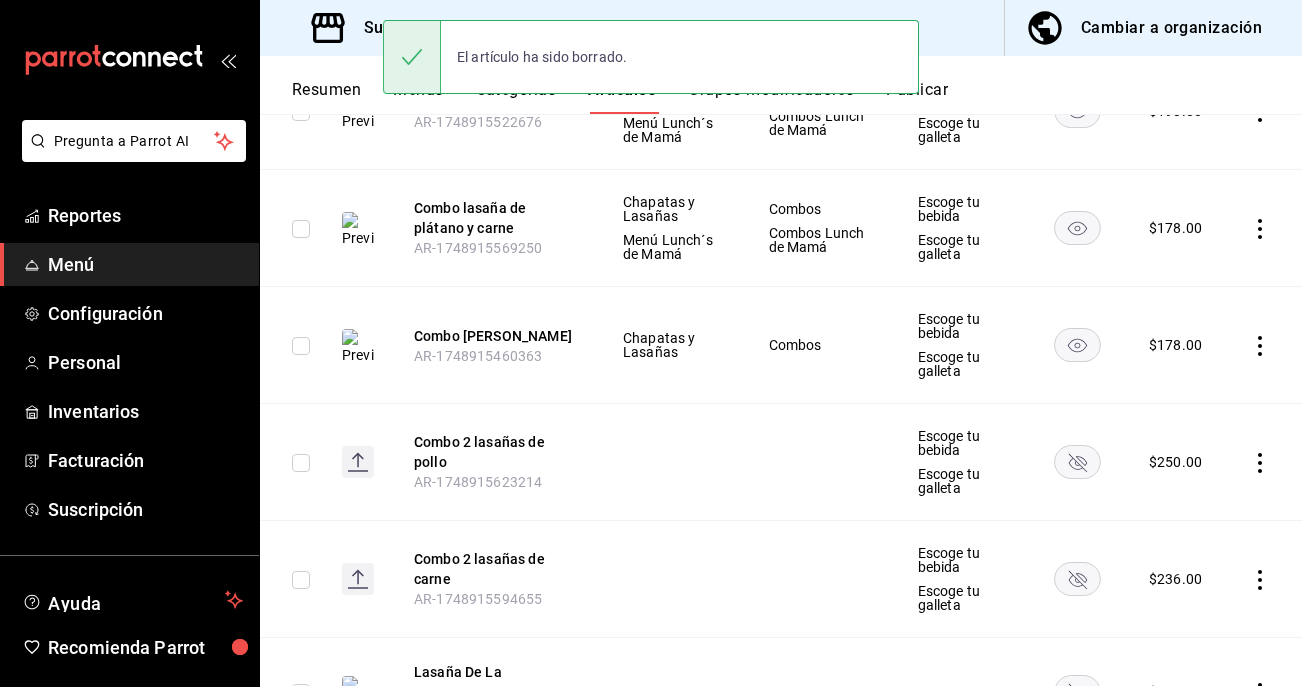 click 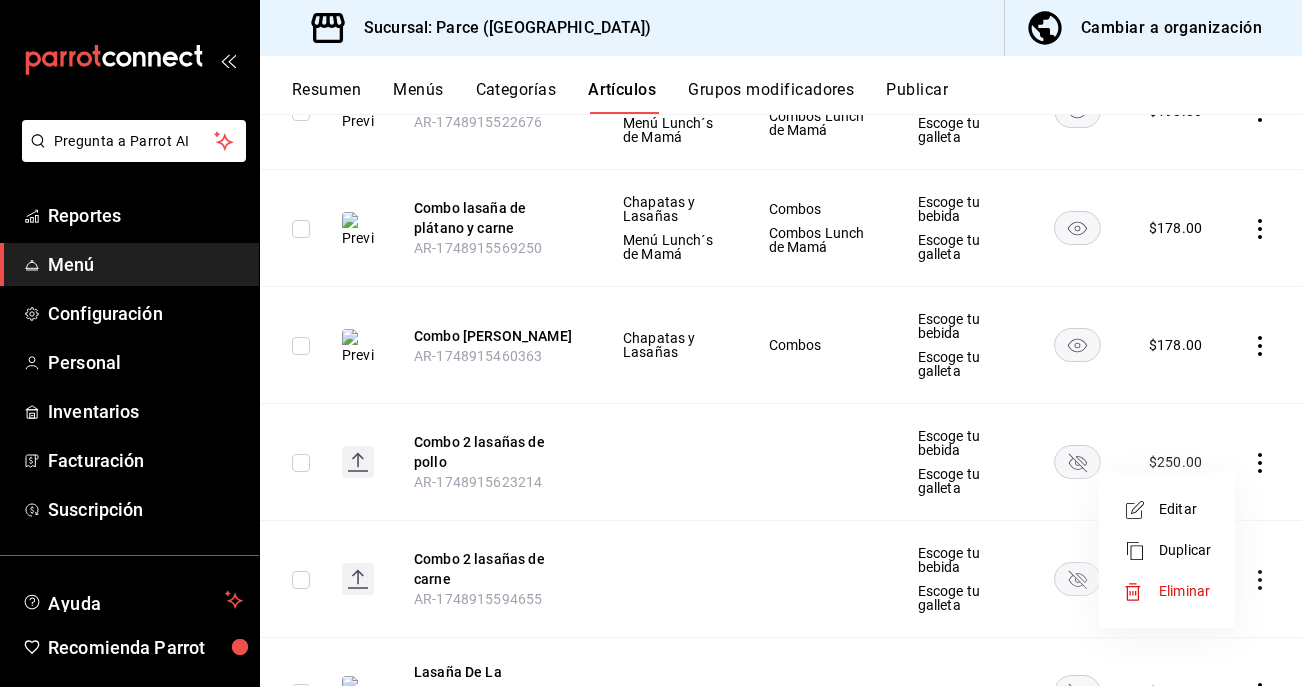 click at bounding box center (1141, 592) 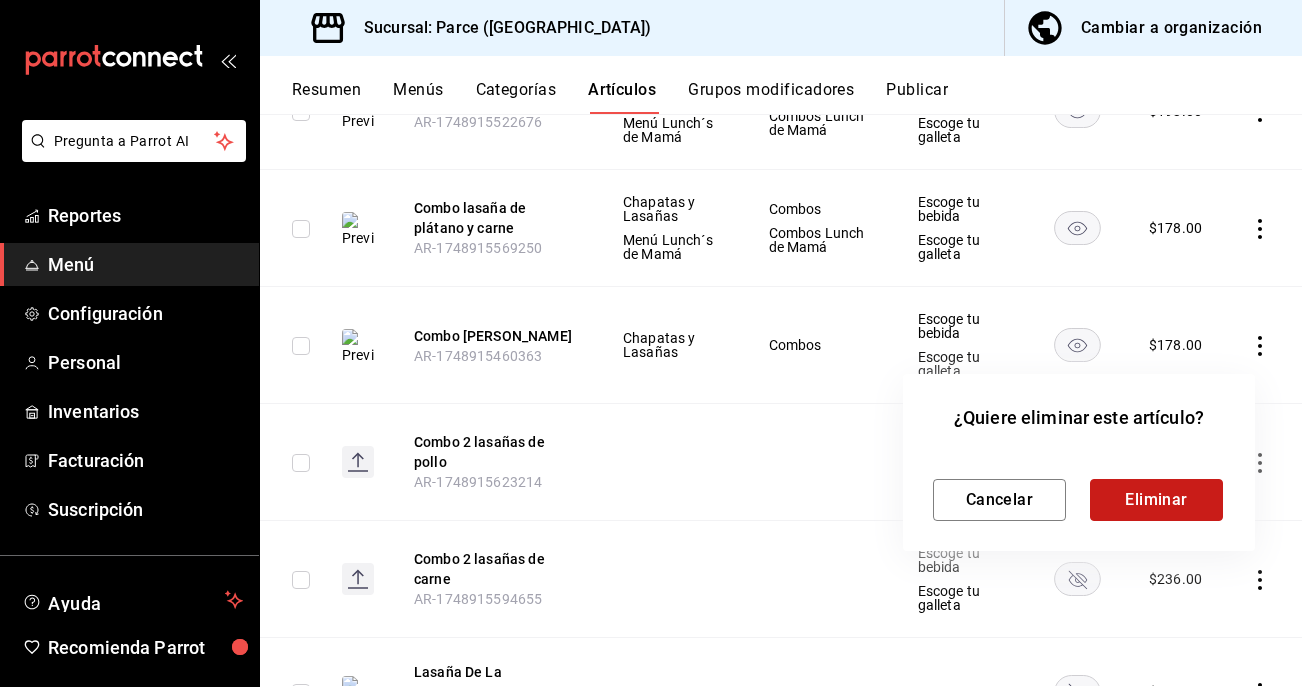 click on "Eliminar" at bounding box center (1156, 500) 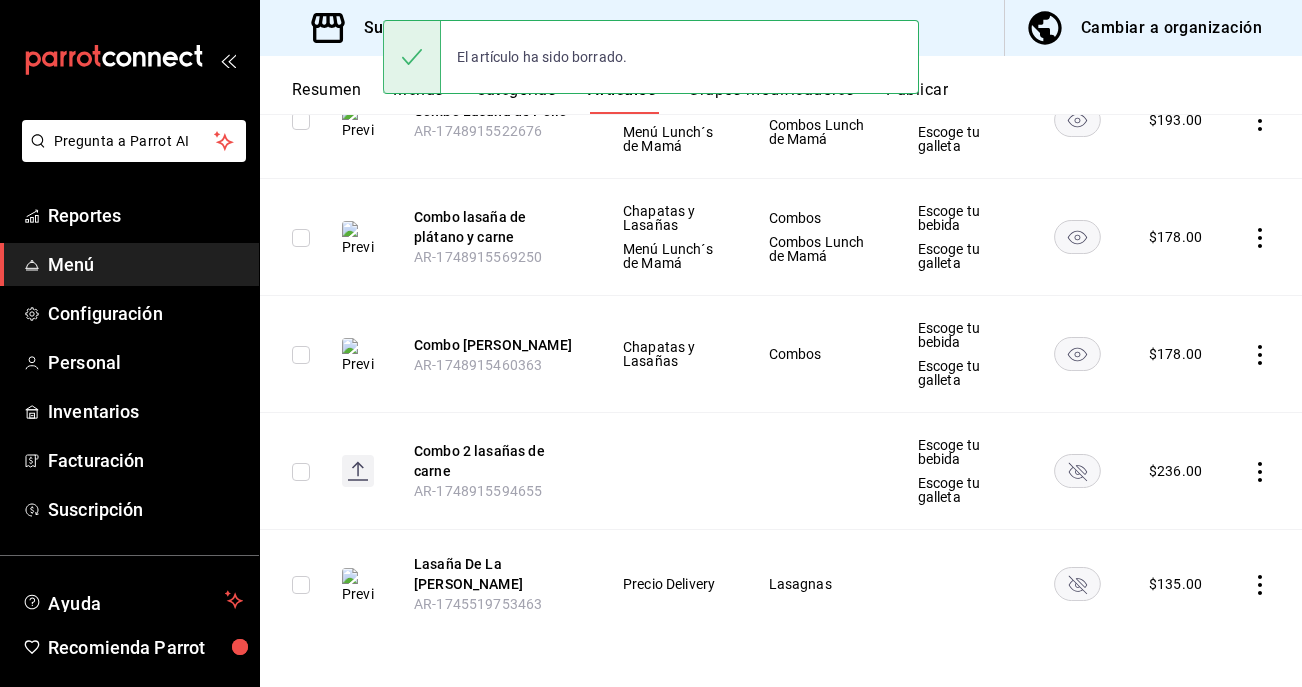 scroll, scrollTop: 1255, scrollLeft: 0, axis: vertical 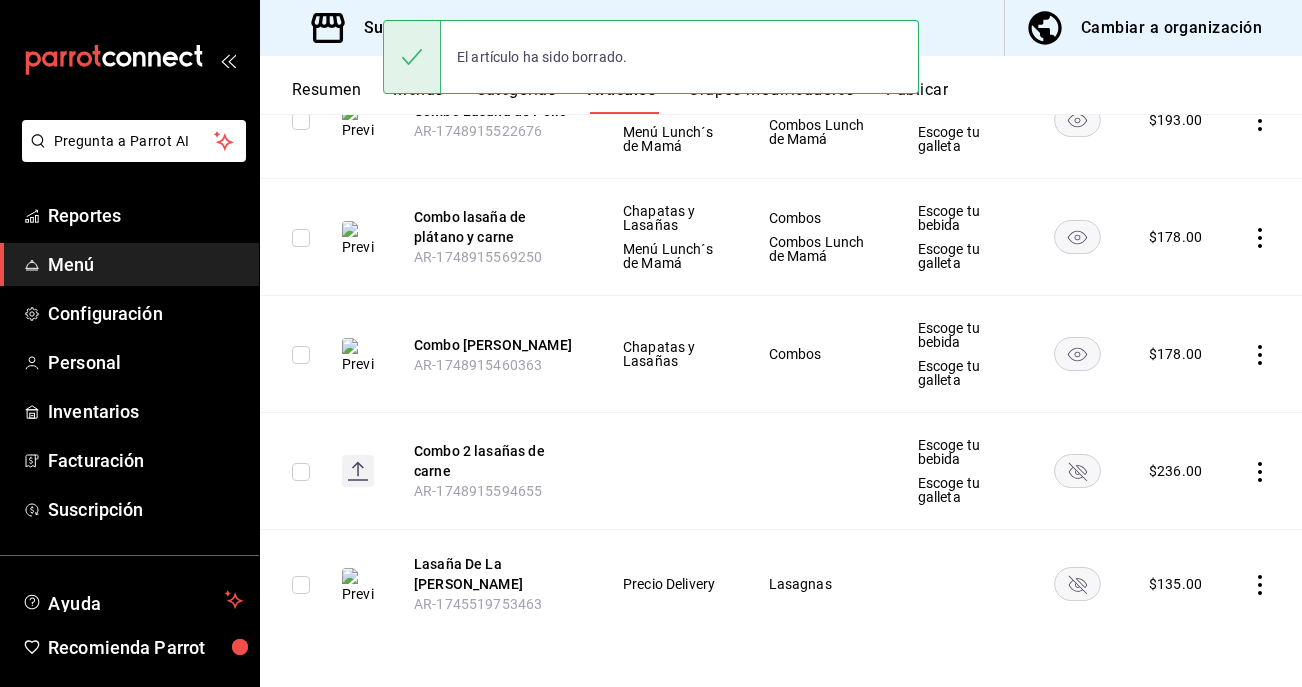 click 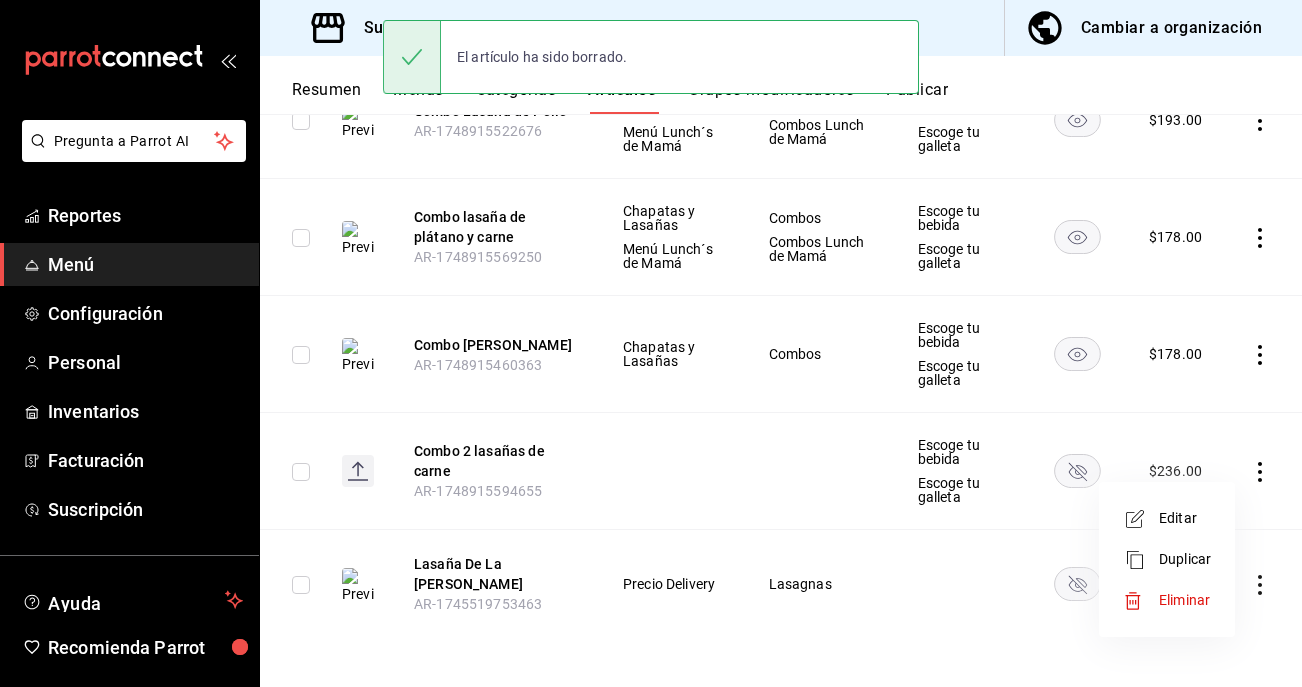 click on "Eliminar" at bounding box center (1184, 600) 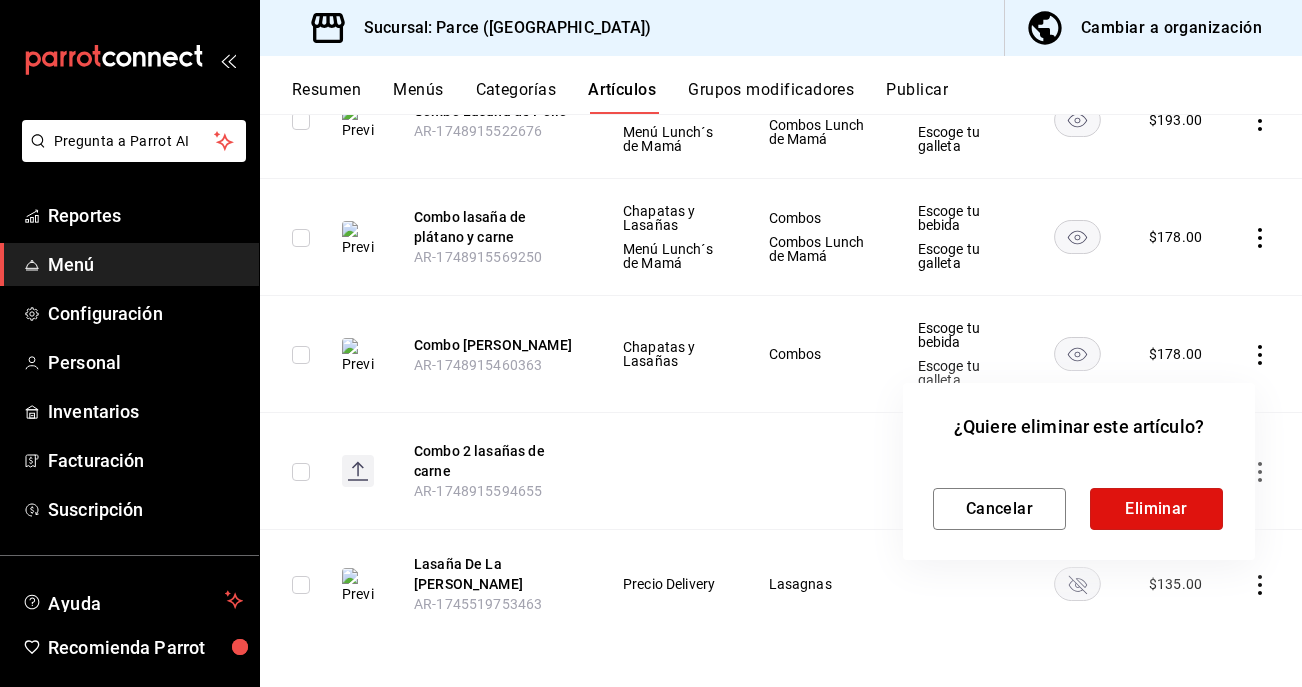 click on "Eliminar" at bounding box center [1156, 509] 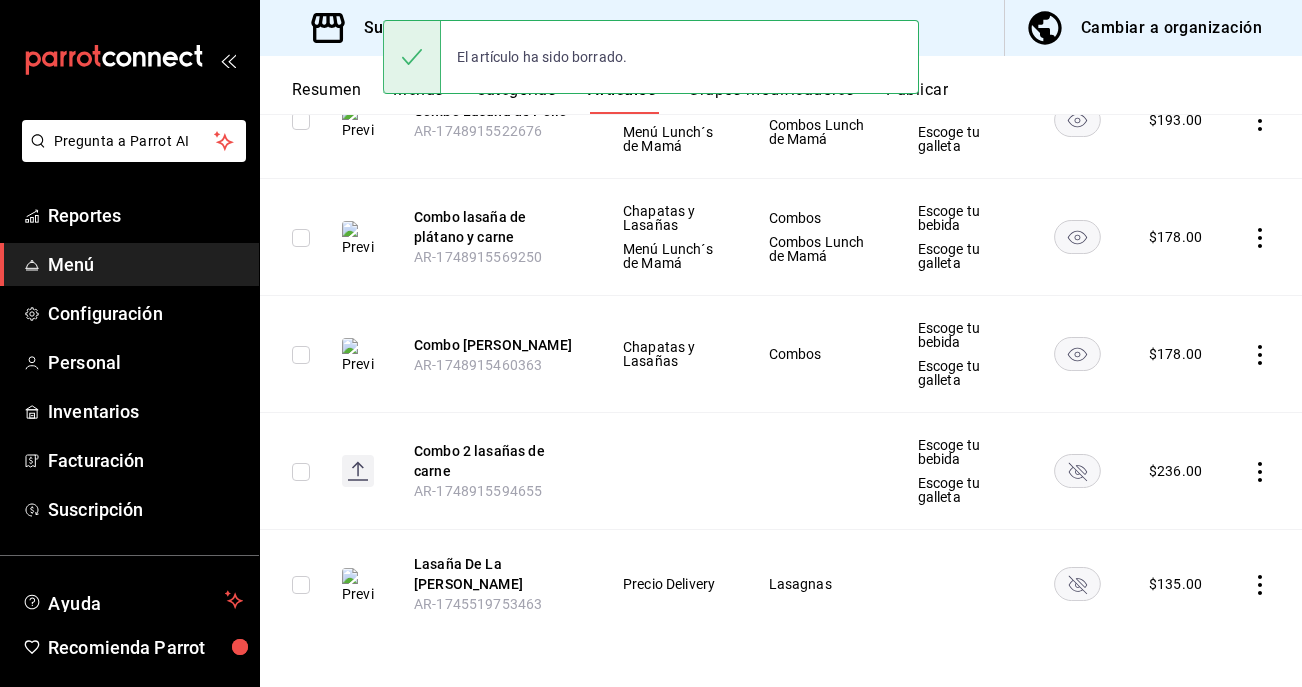 scroll, scrollTop: 1138, scrollLeft: 0, axis: vertical 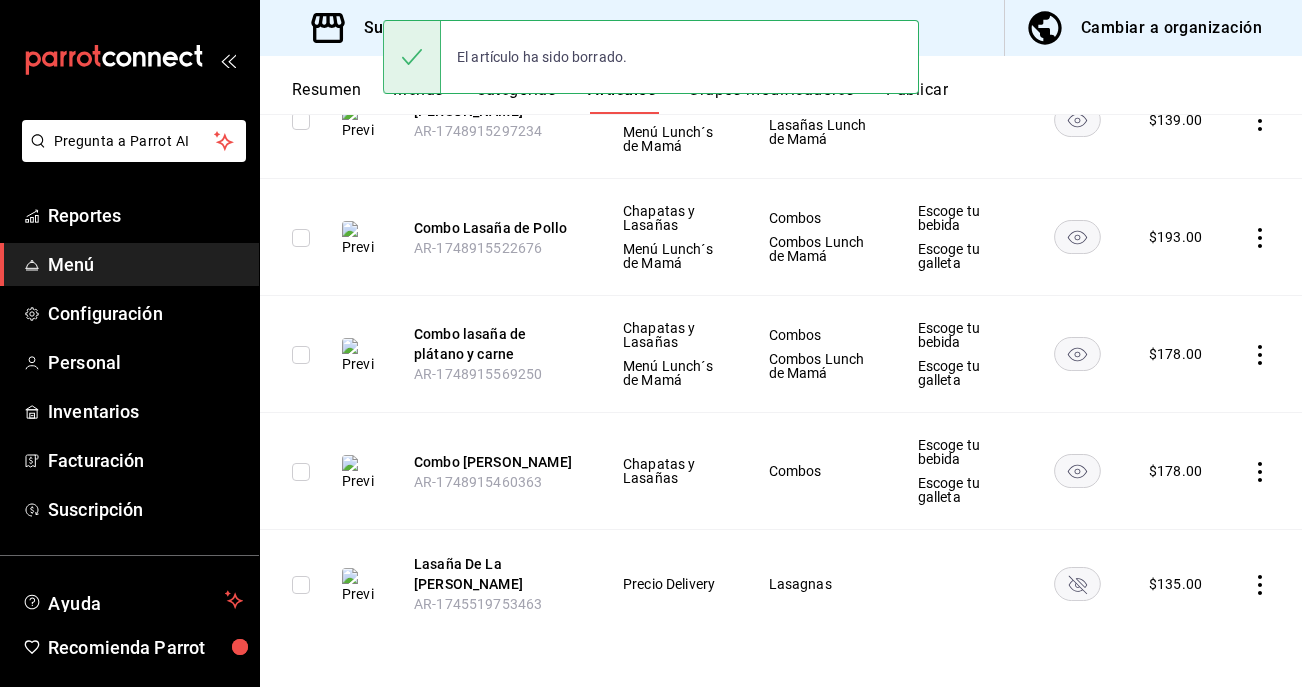 click 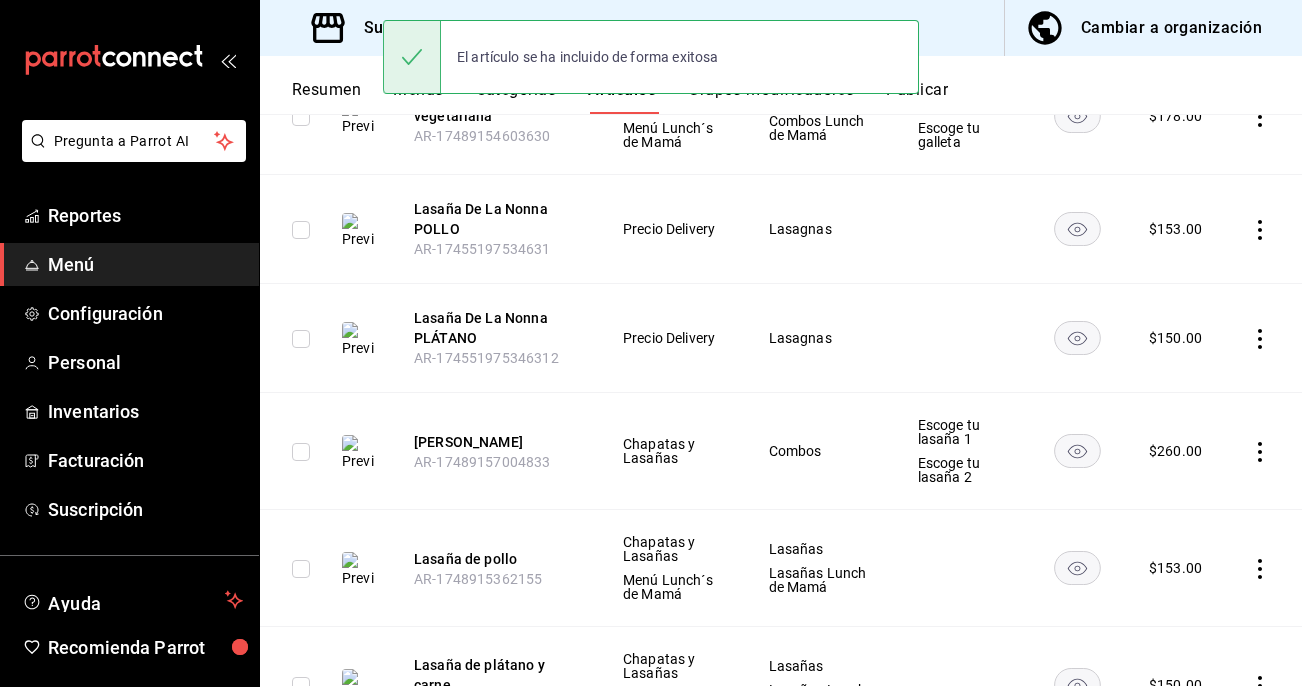scroll, scrollTop: 432, scrollLeft: 0, axis: vertical 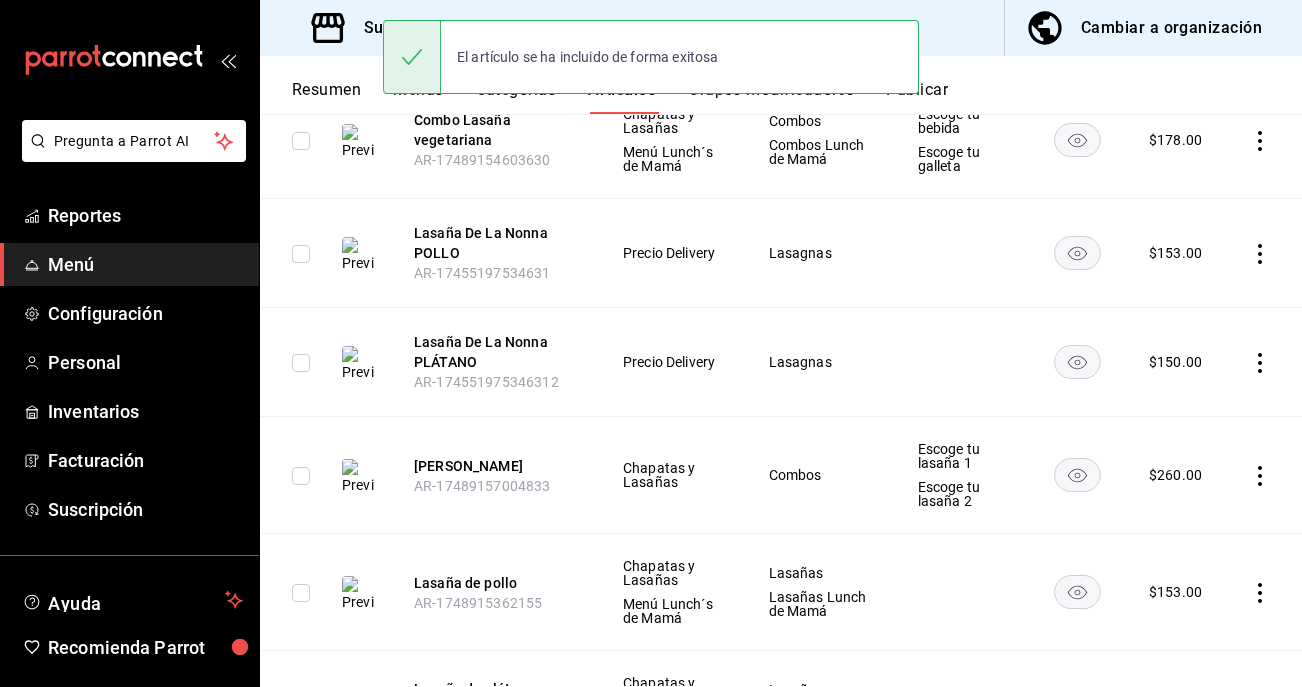 click on "Publicar" at bounding box center [917, 97] 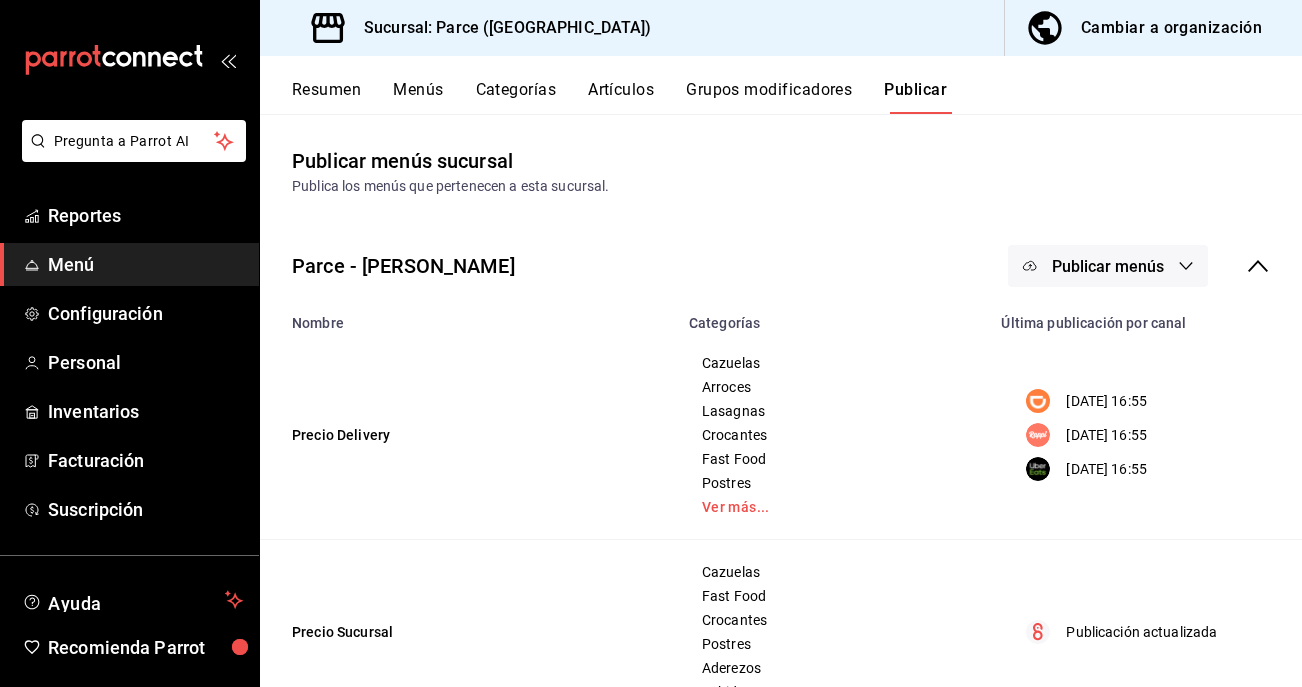 click on "Publicar menús" at bounding box center [1108, 266] 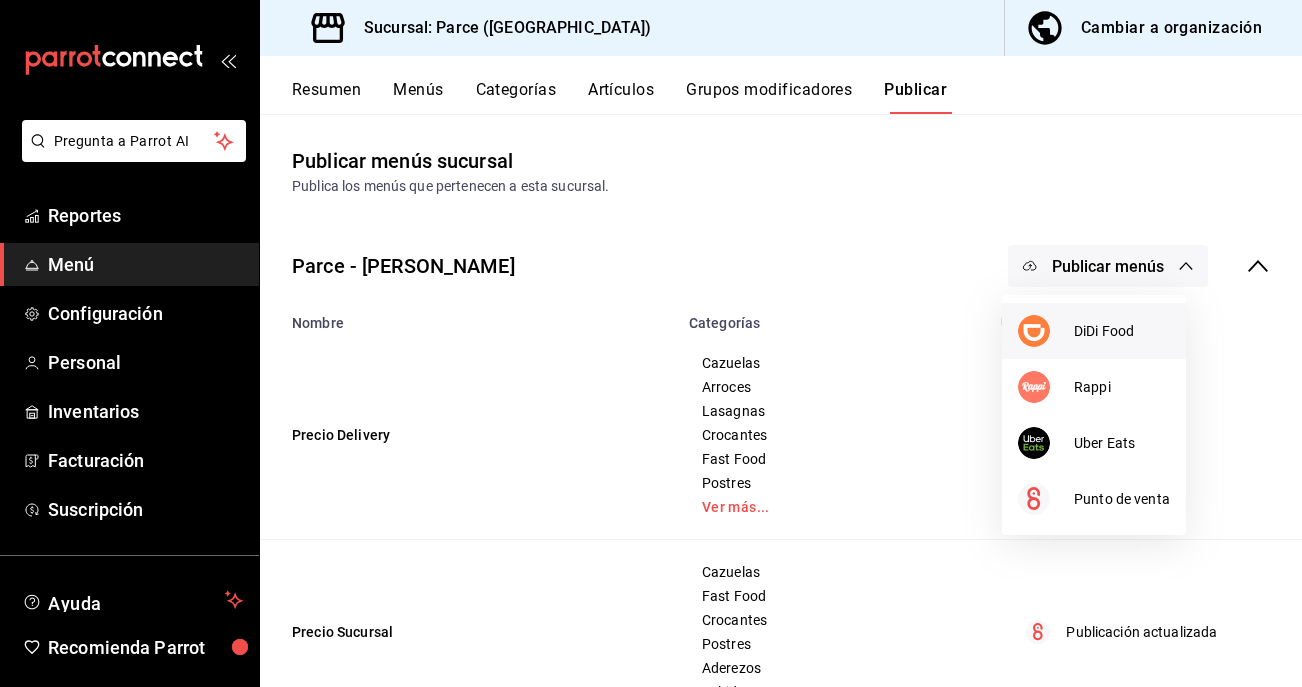 click on "DiDi Food" at bounding box center (1094, 331) 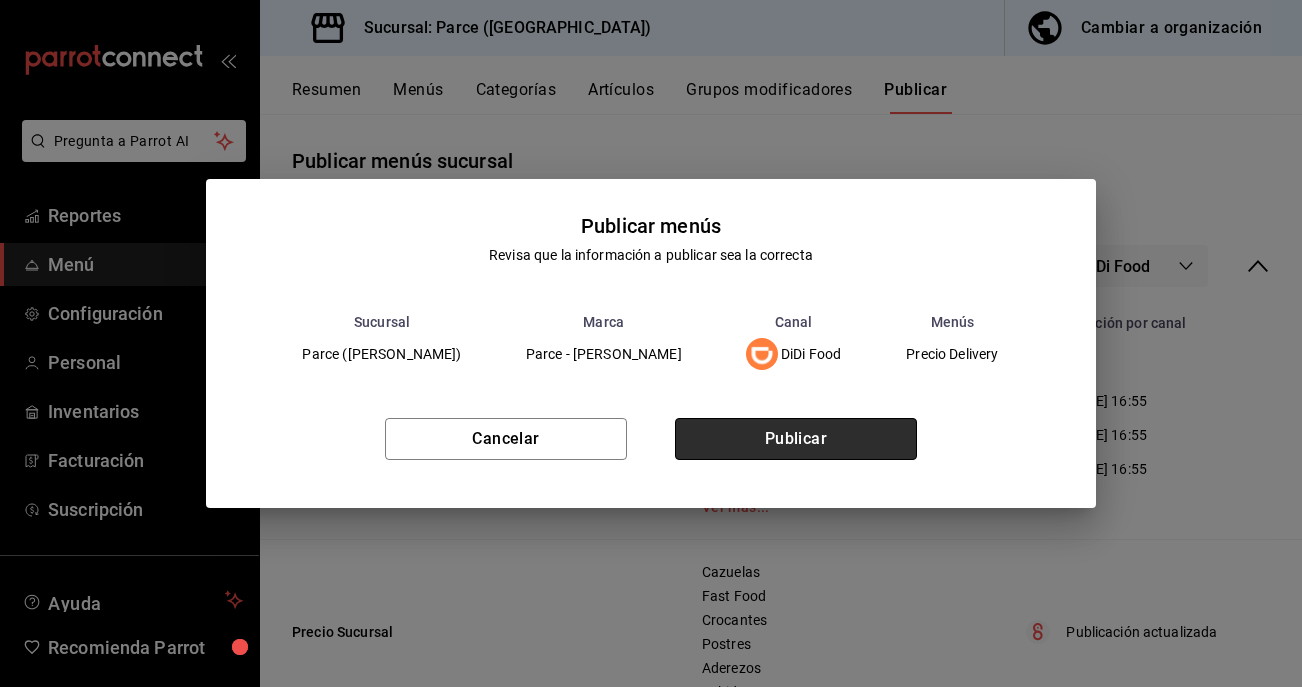 click on "Publicar" at bounding box center (796, 439) 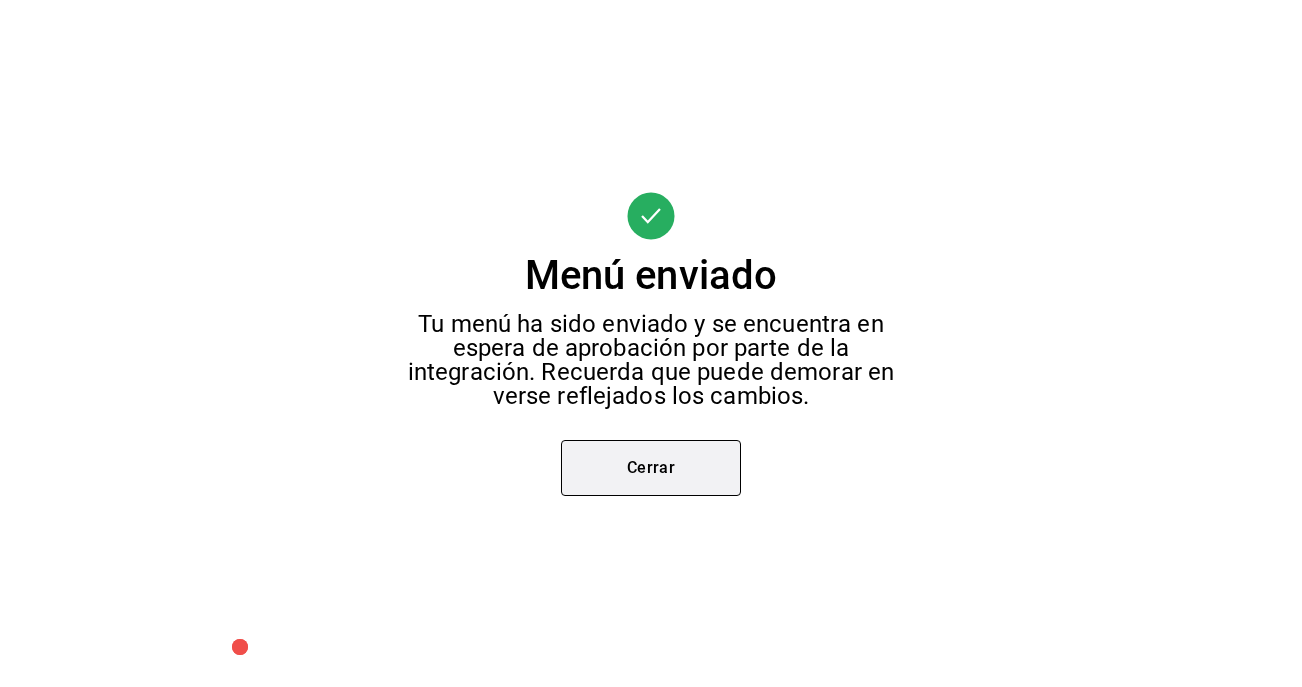 click on "Cerrar" at bounding box center (651, 468) 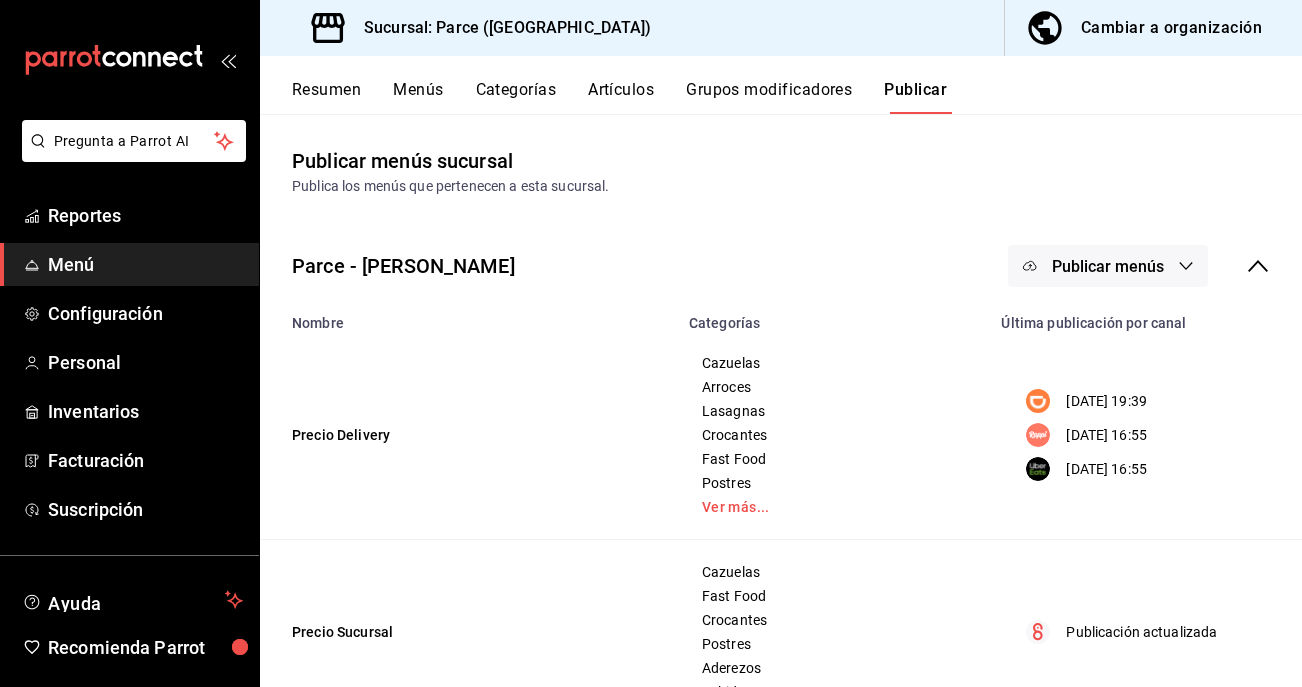 click on "Publicar menús" at bounding box center [1108, 266] 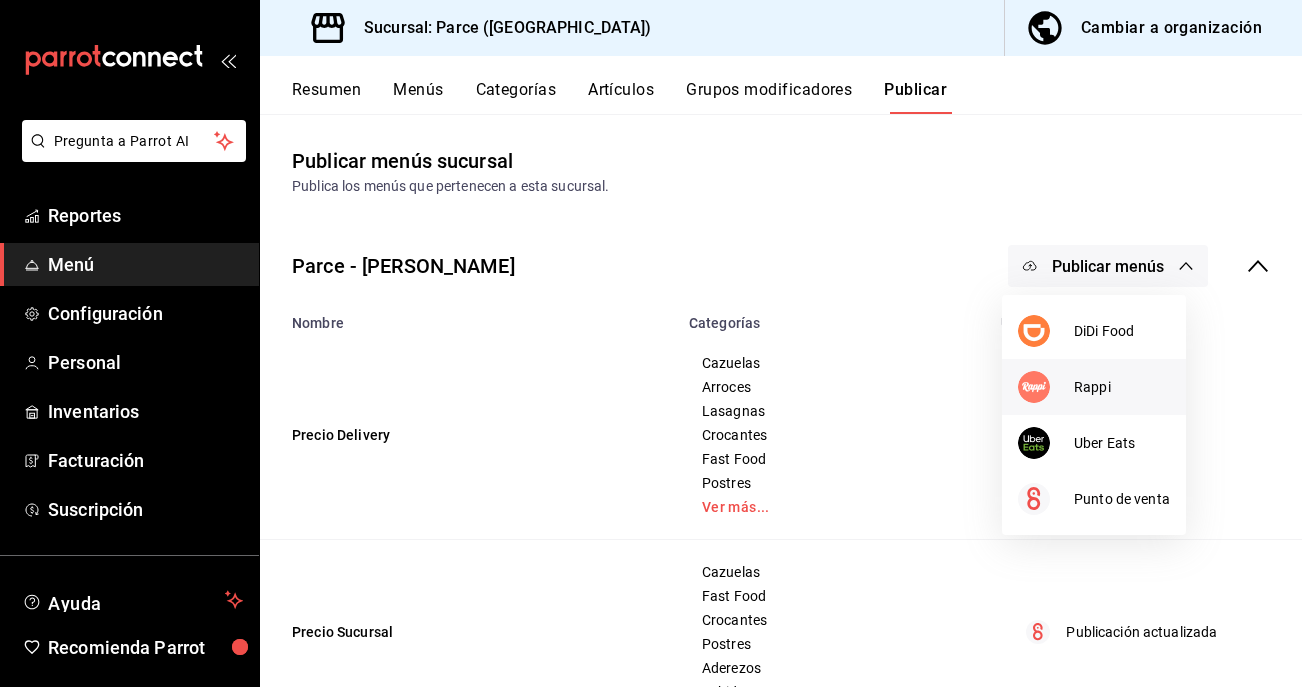 click at bounding box center [1034, 387] 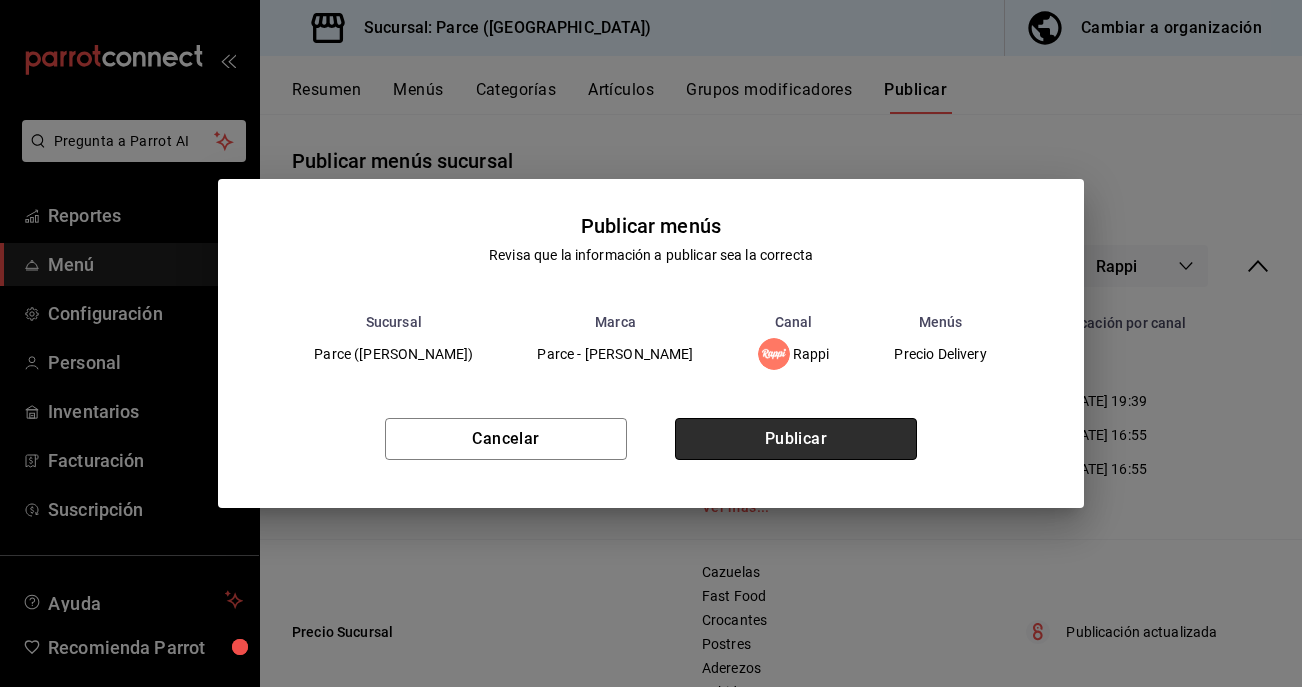 click on "Publicar" at bounding box center (796, 439) 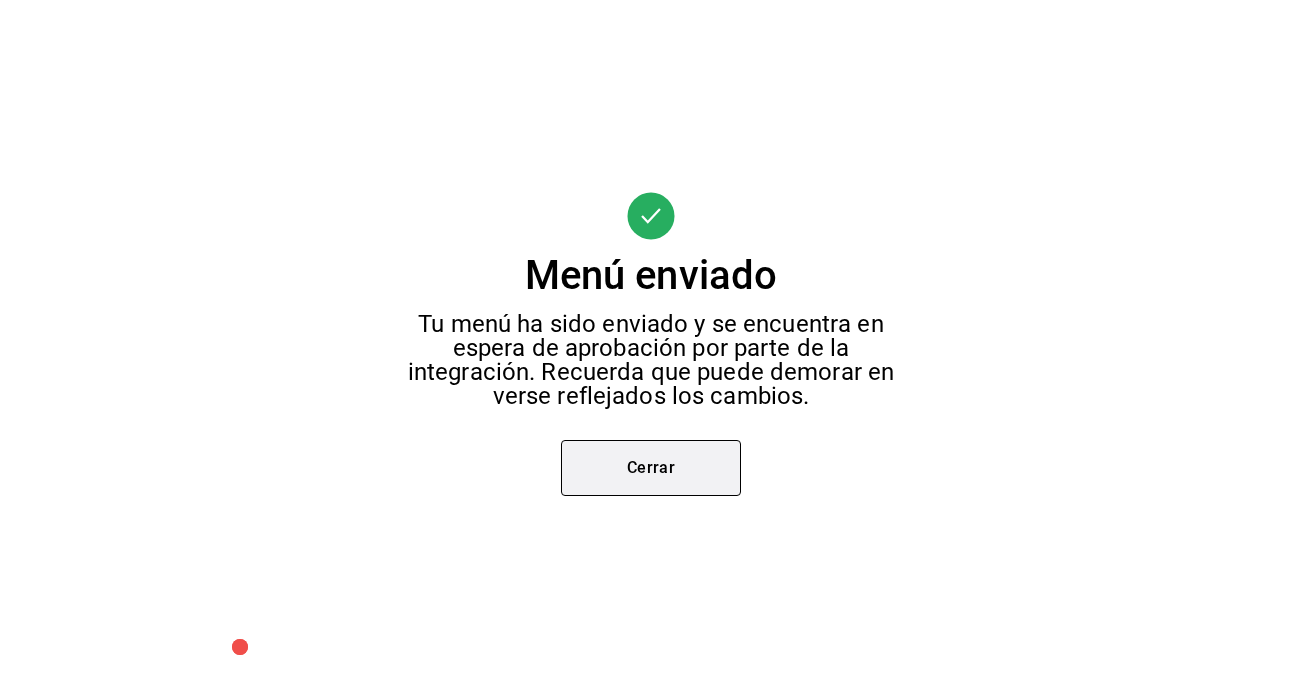 click on "Cerrar" at bounding box center (651, 468) 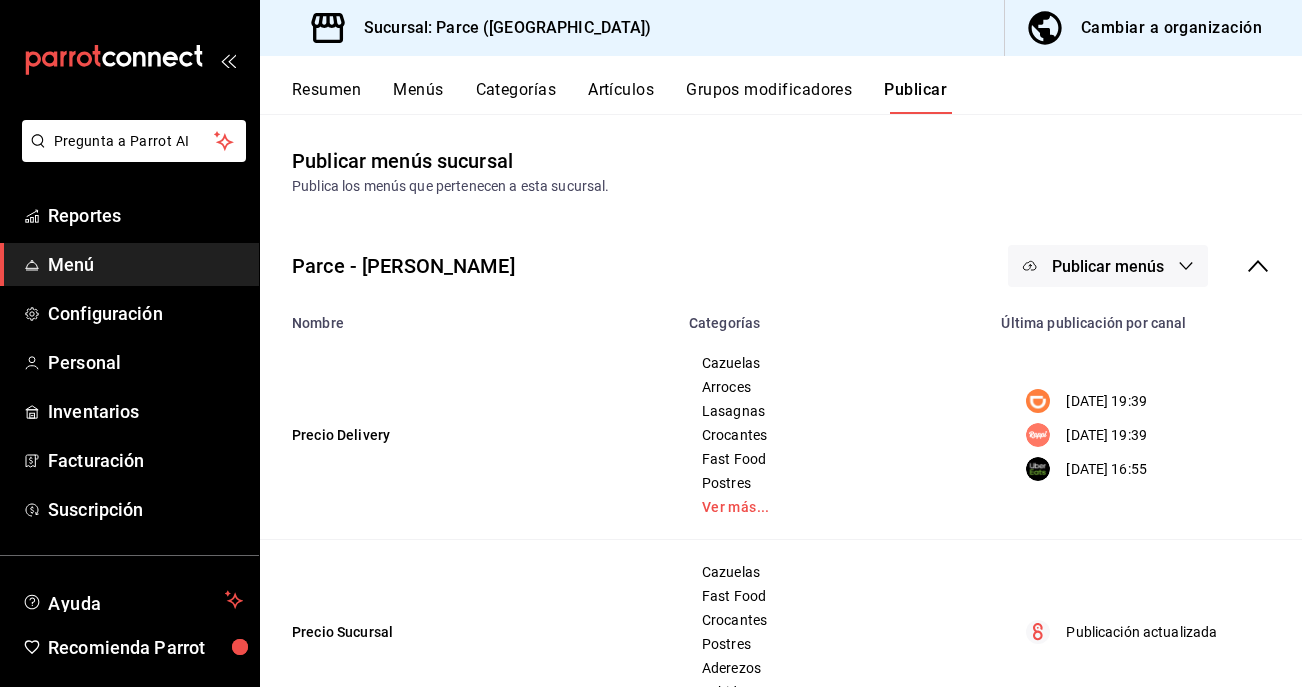 click on "Publicar menús" at bounding box center (1108, 266) 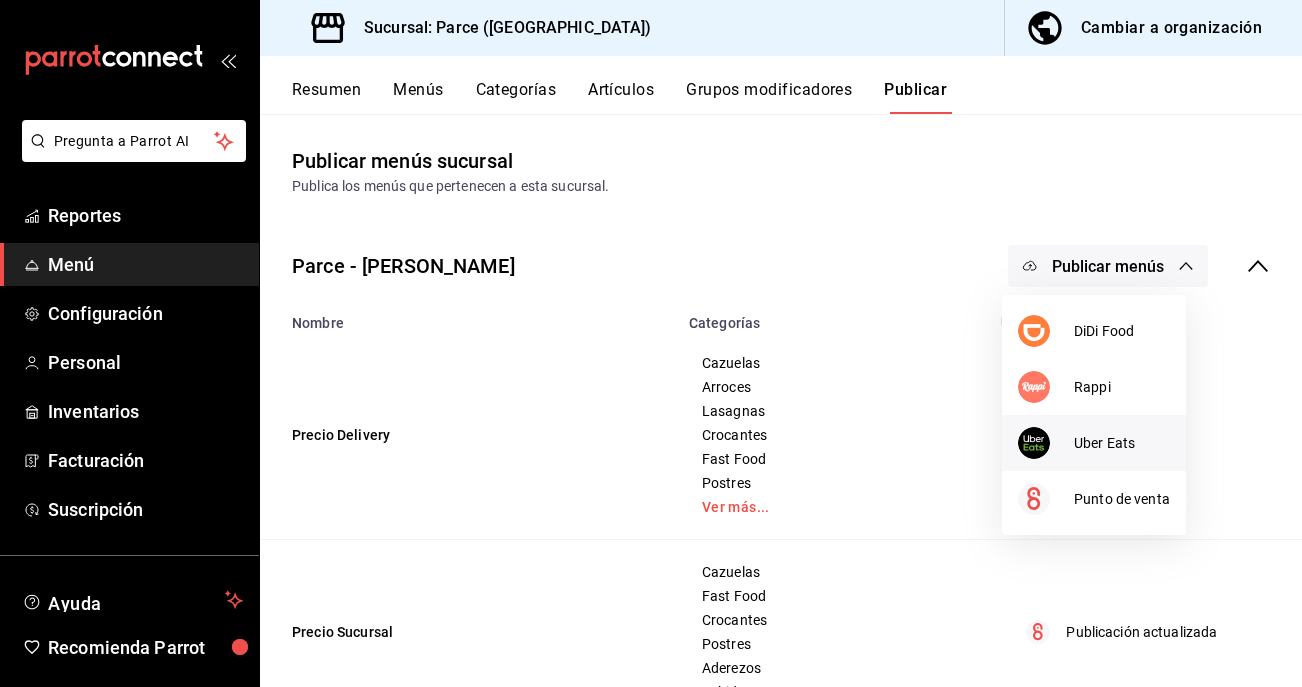 click at bounding box center (1046, 443) 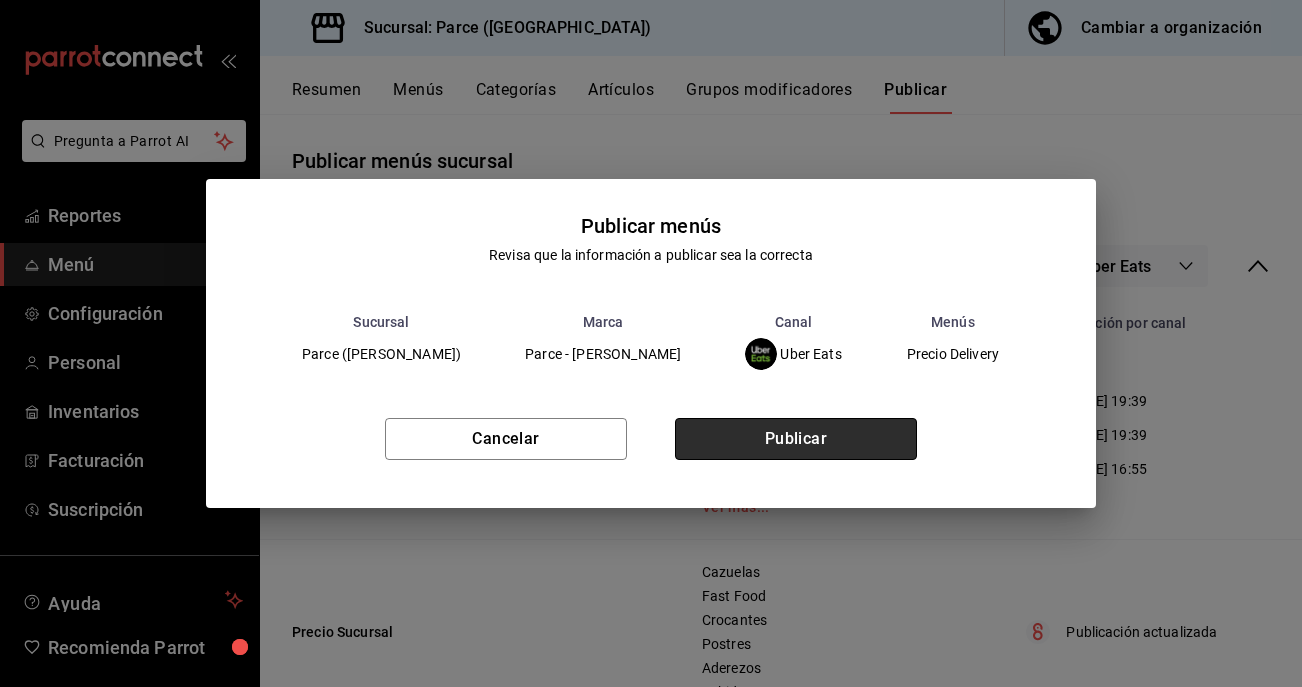 click on "Publicar" at bounding box center [796, 439] 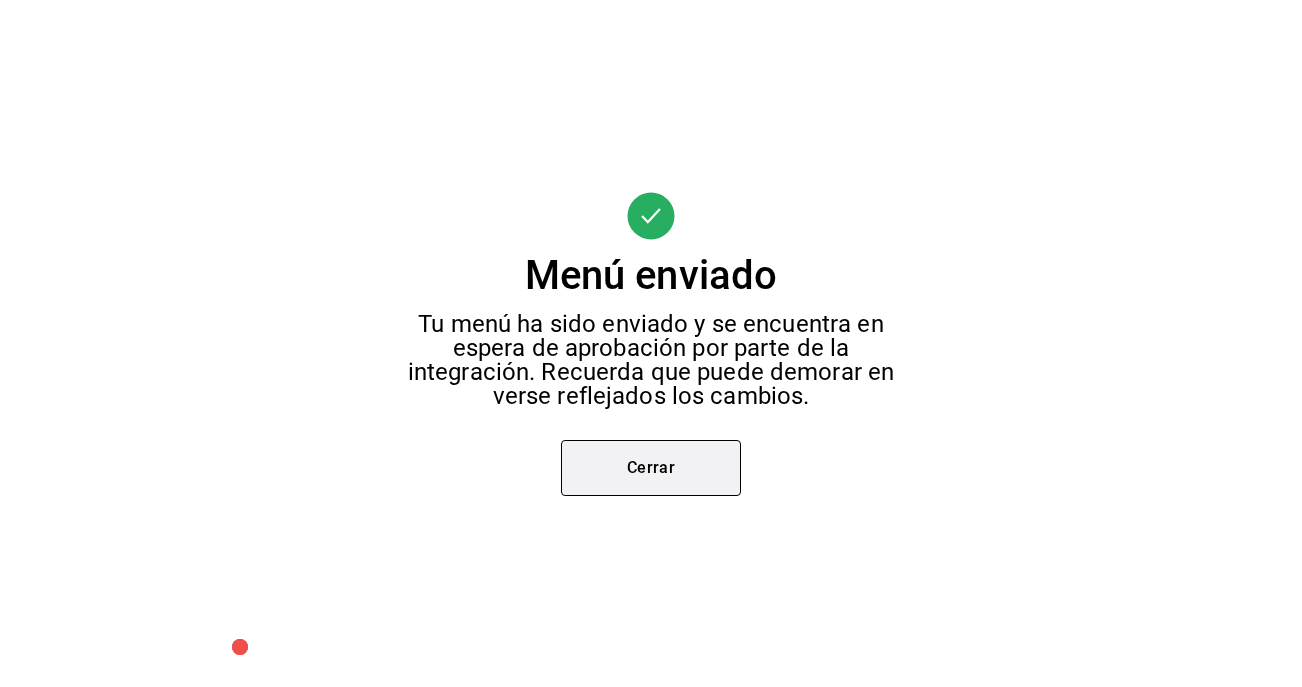 click on "Cerrar" at bounding box center [651, 468] 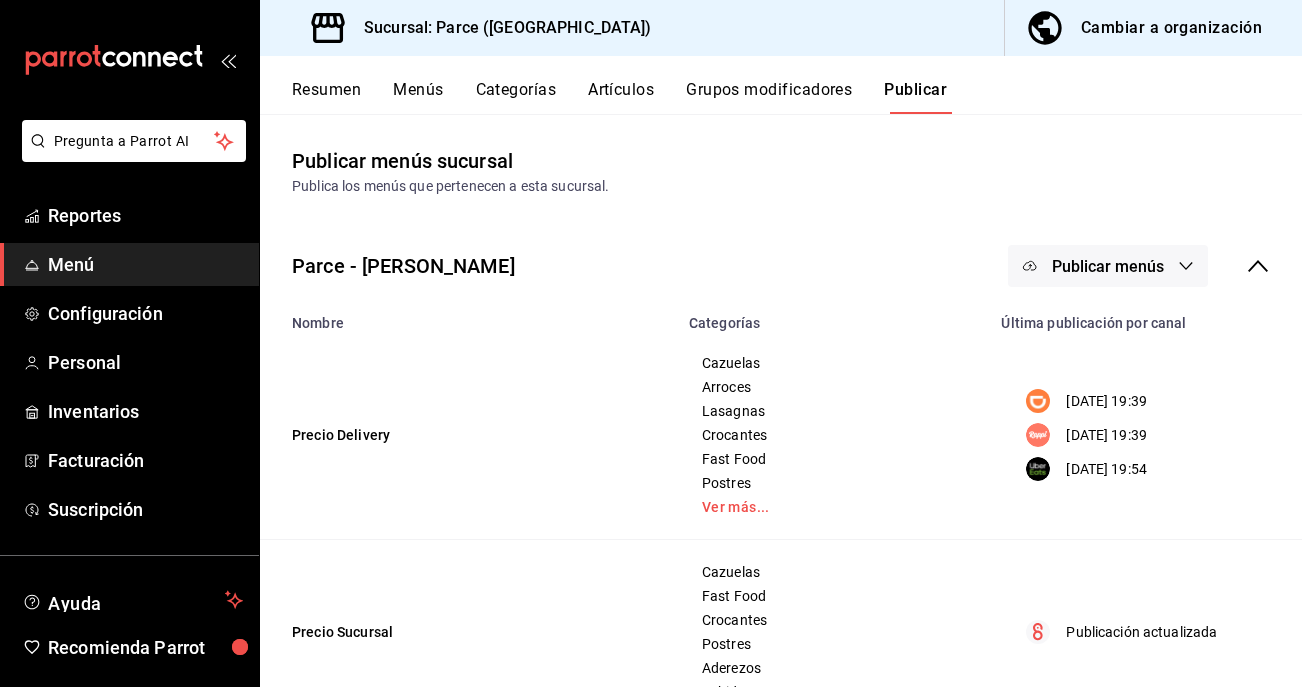 click on "Publicar menús" at bounding box center [1108, 266] 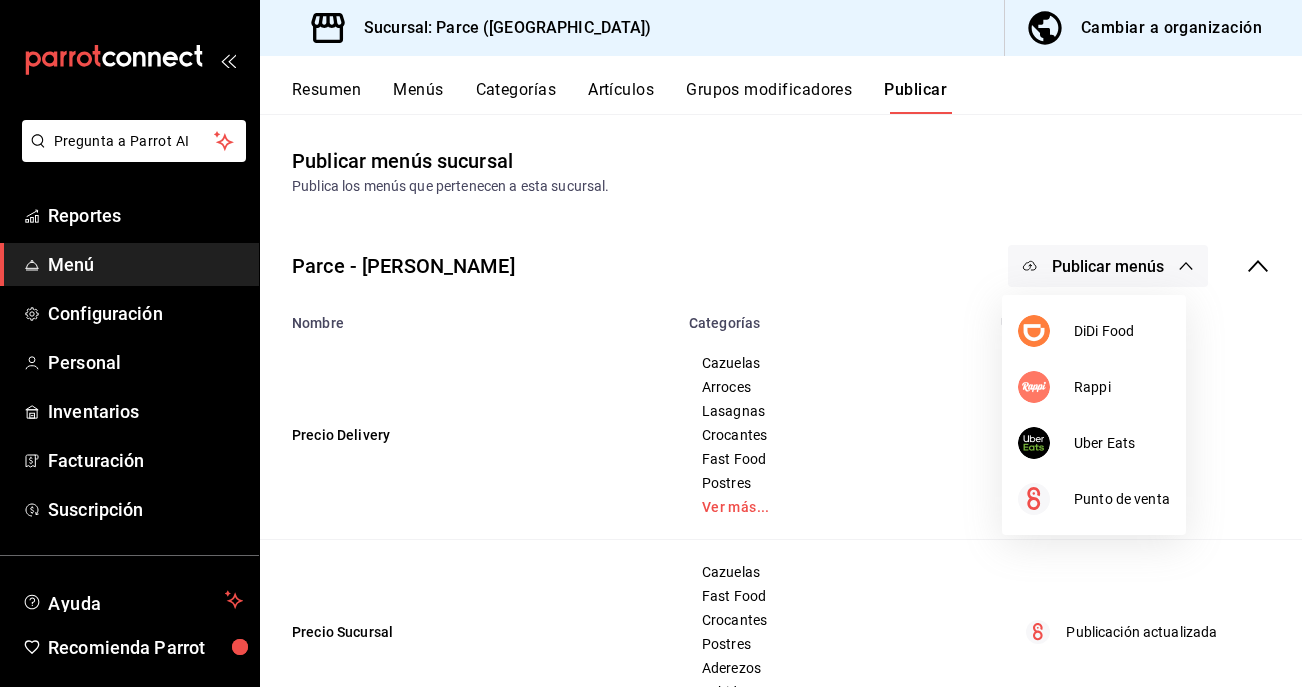 click at bounding box center [651, 343] 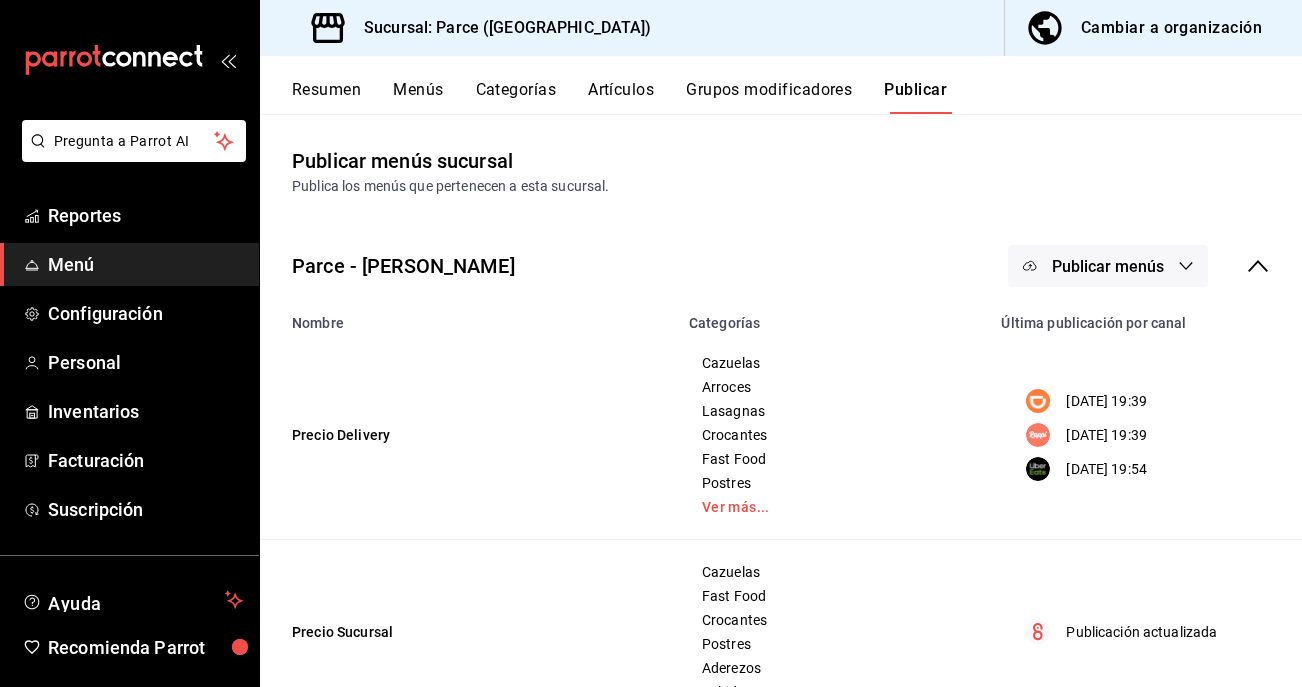 click 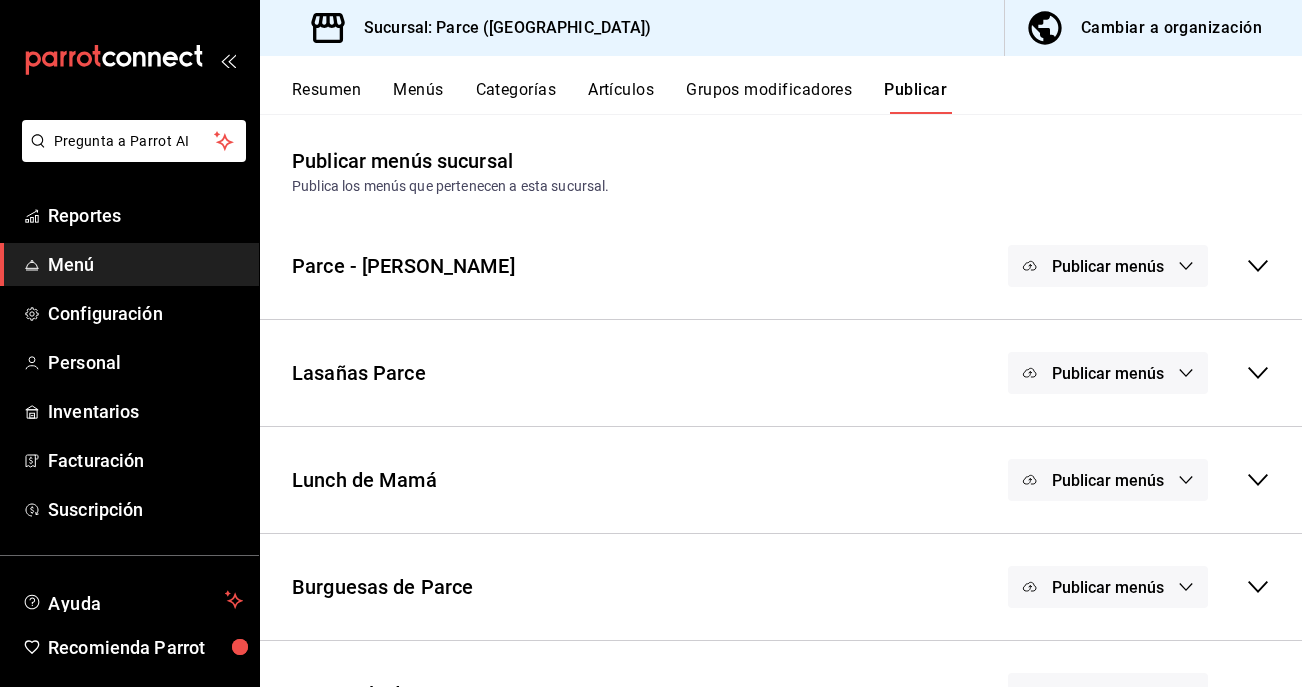 click 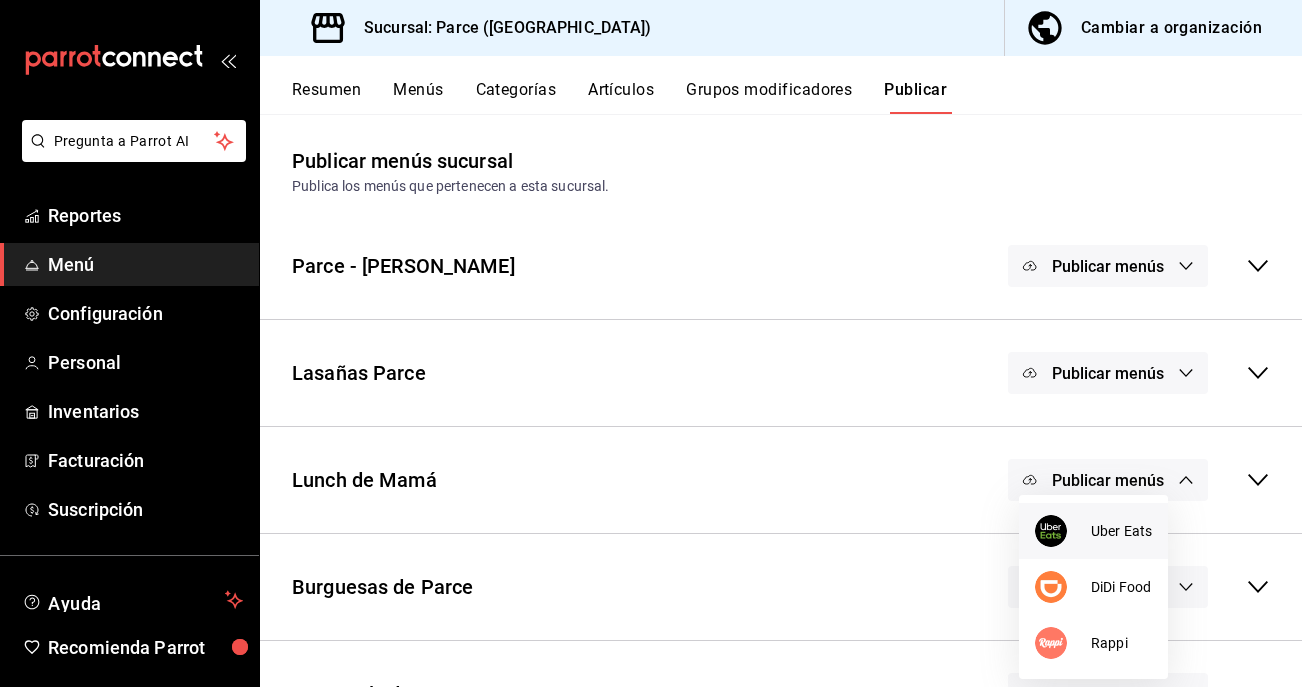 click on "Uber Eats" at bounding box center (1121, 531) 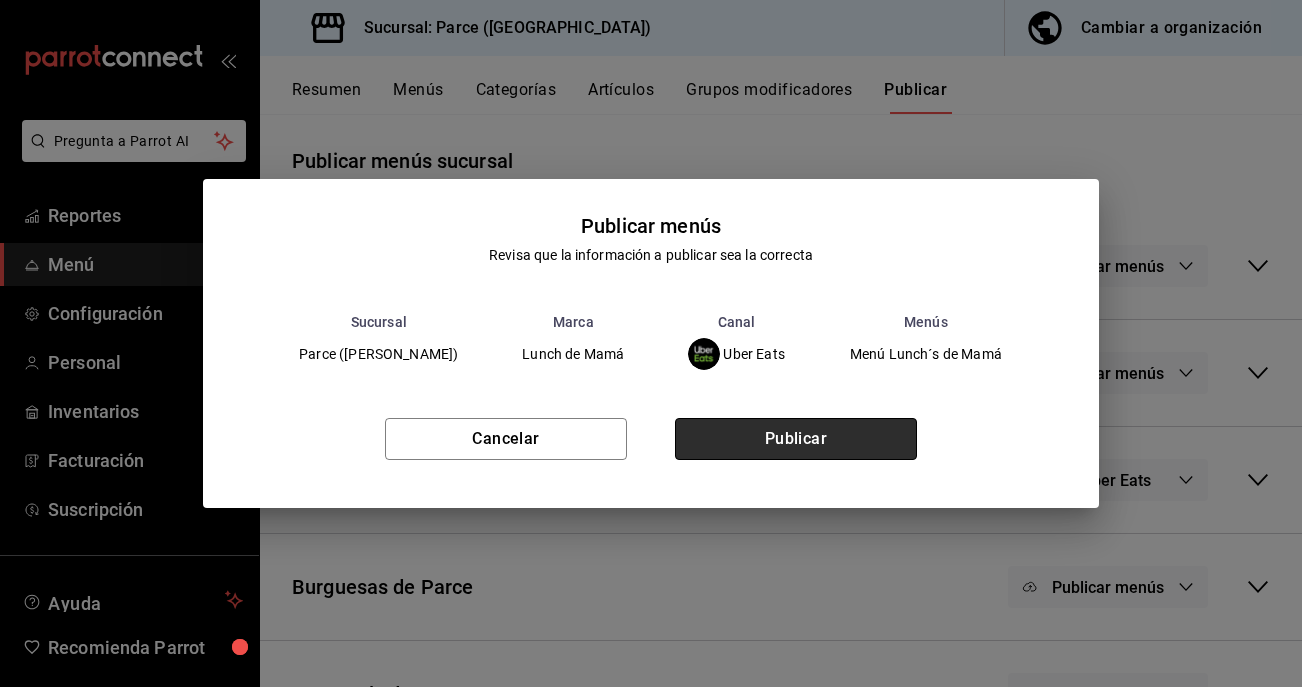 click on "Publicar" at bounding box center [796, 439] 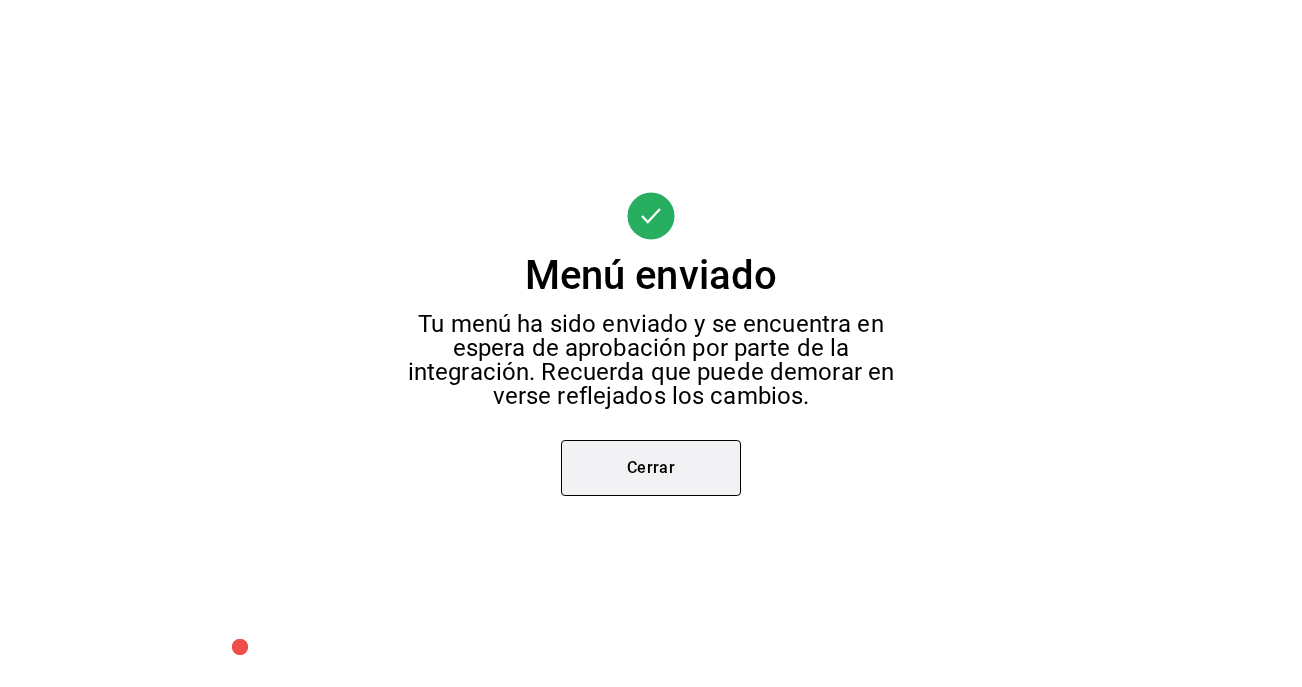 click on "Cerrar" at bounding box center [651, 468] 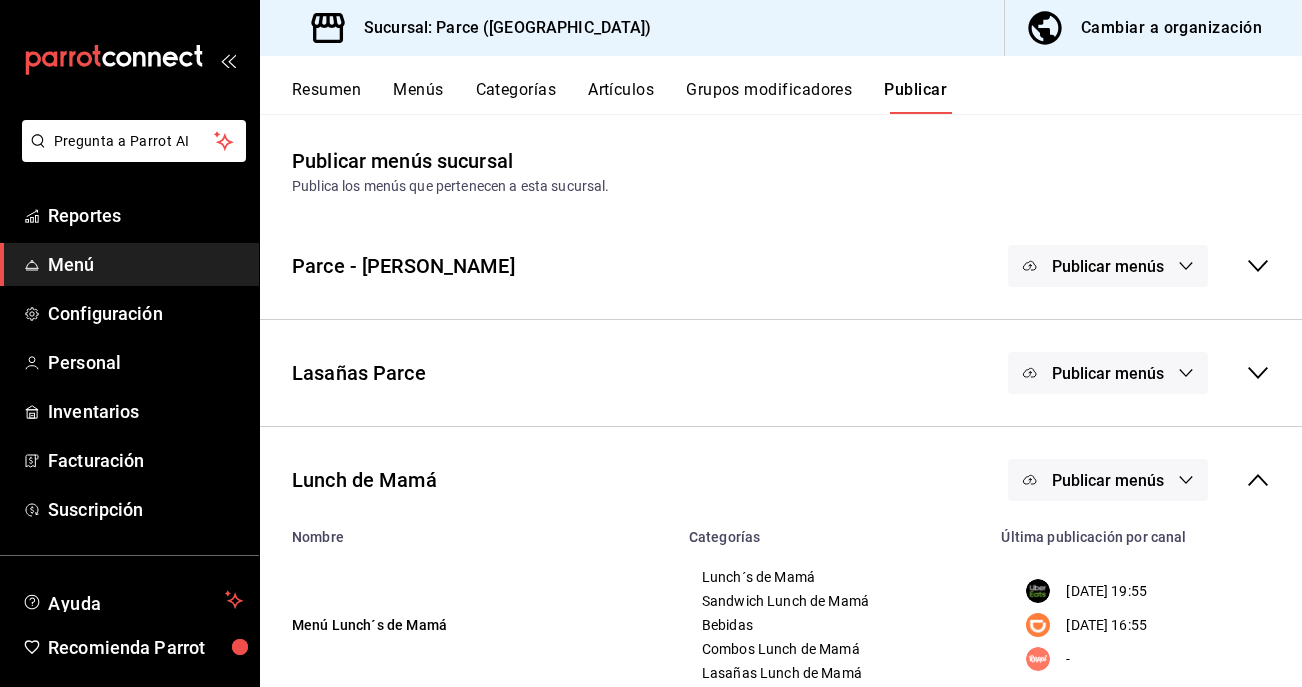 scroll, scrollTop: 109, scrollLeft: 0, axis: vertical 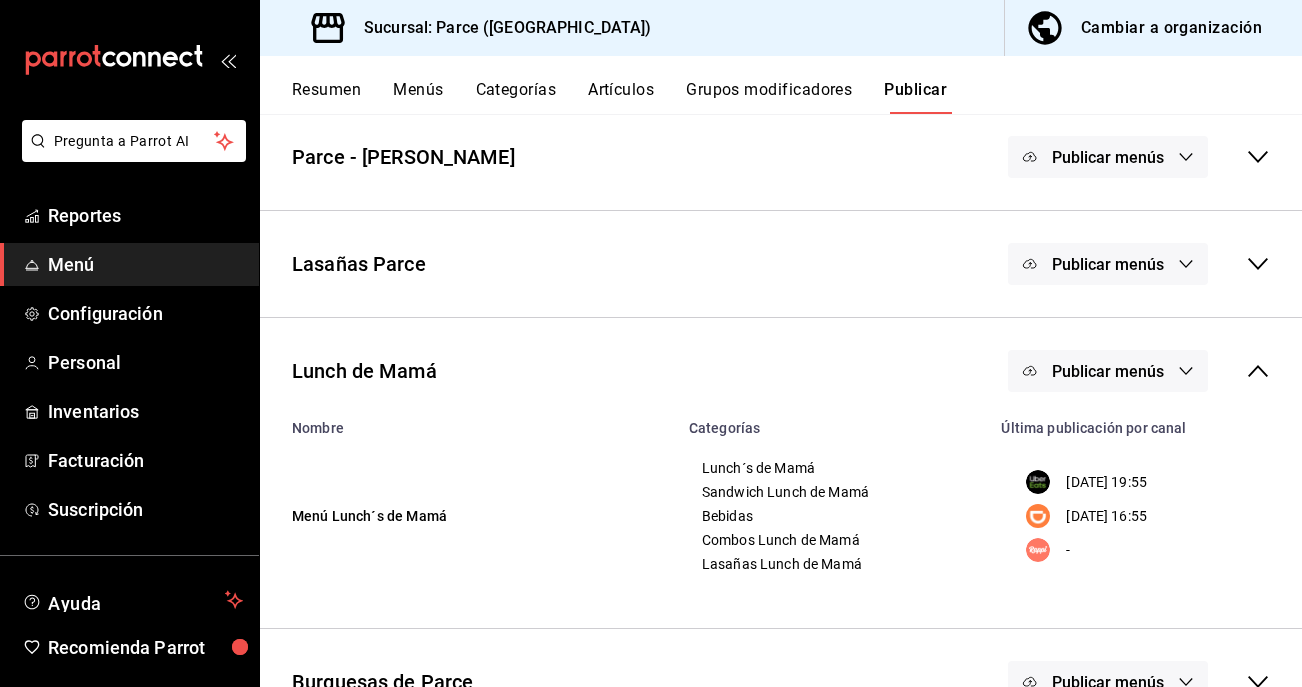 click 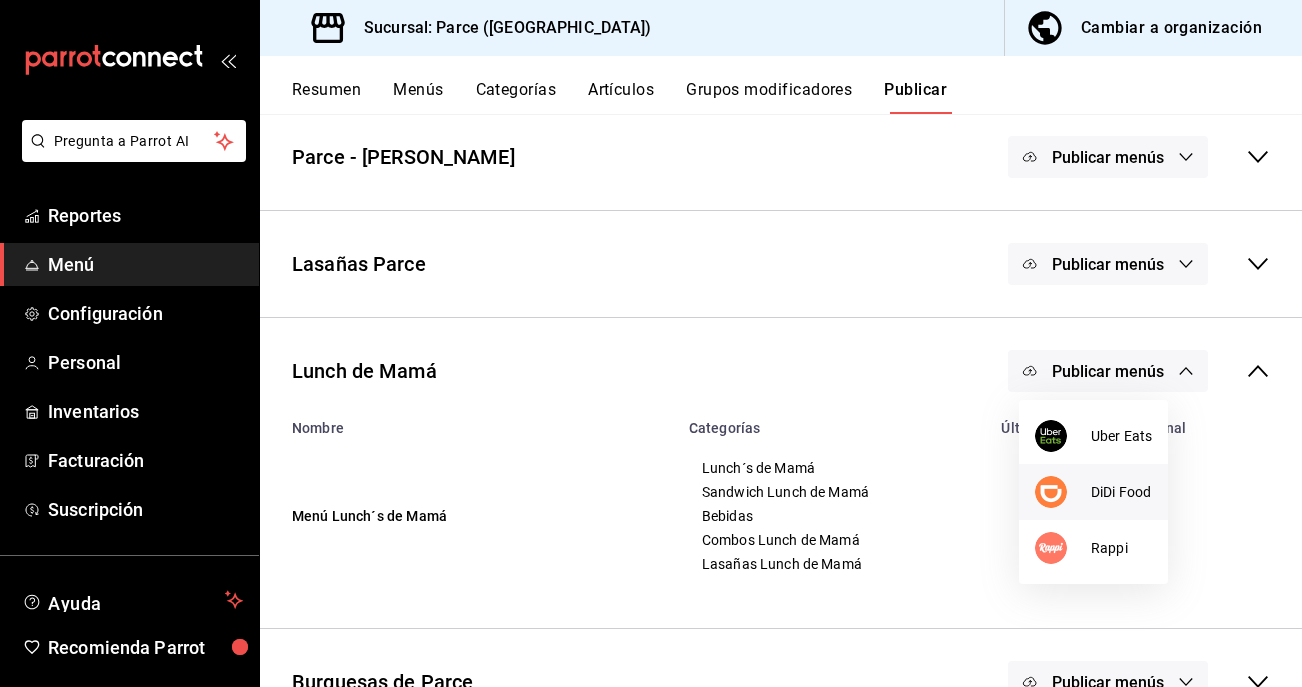 click on "DiDi Food" at bounding box center [1121, 492] 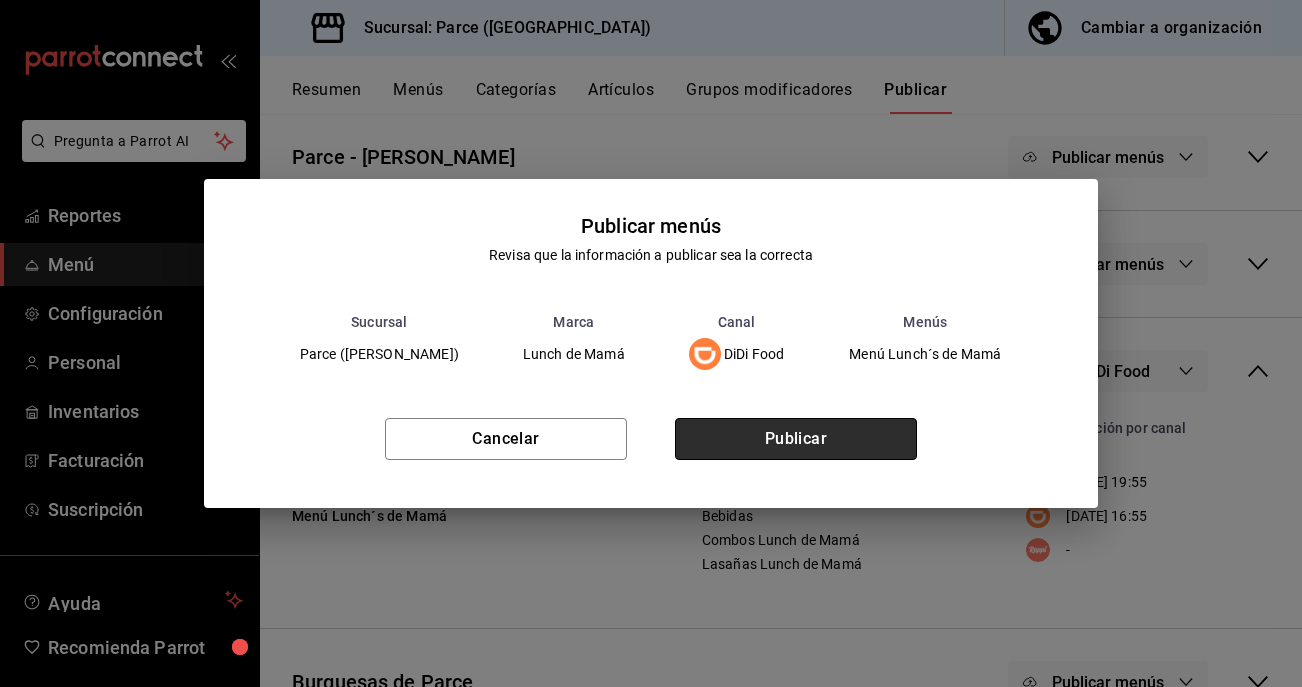 click on "Publicar" at bounding box center (796, 439) 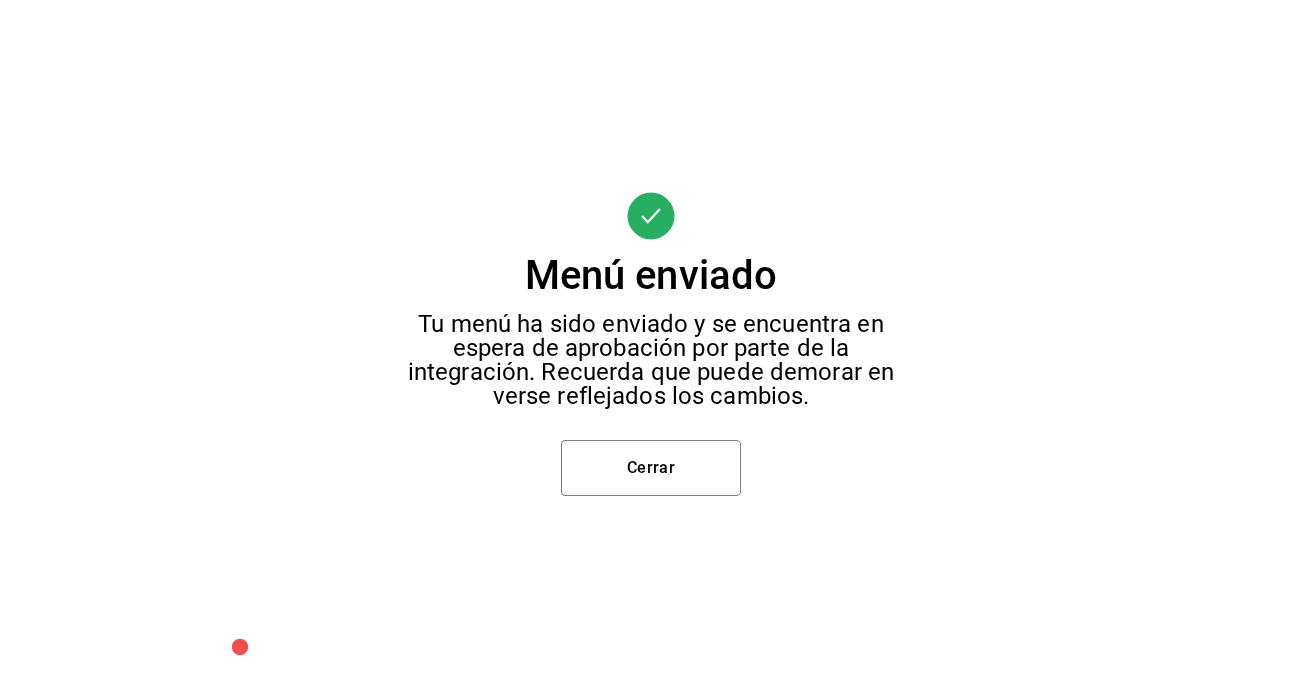 scroll, scrollTop: 109, scrollLeft: 0, axis: vertical 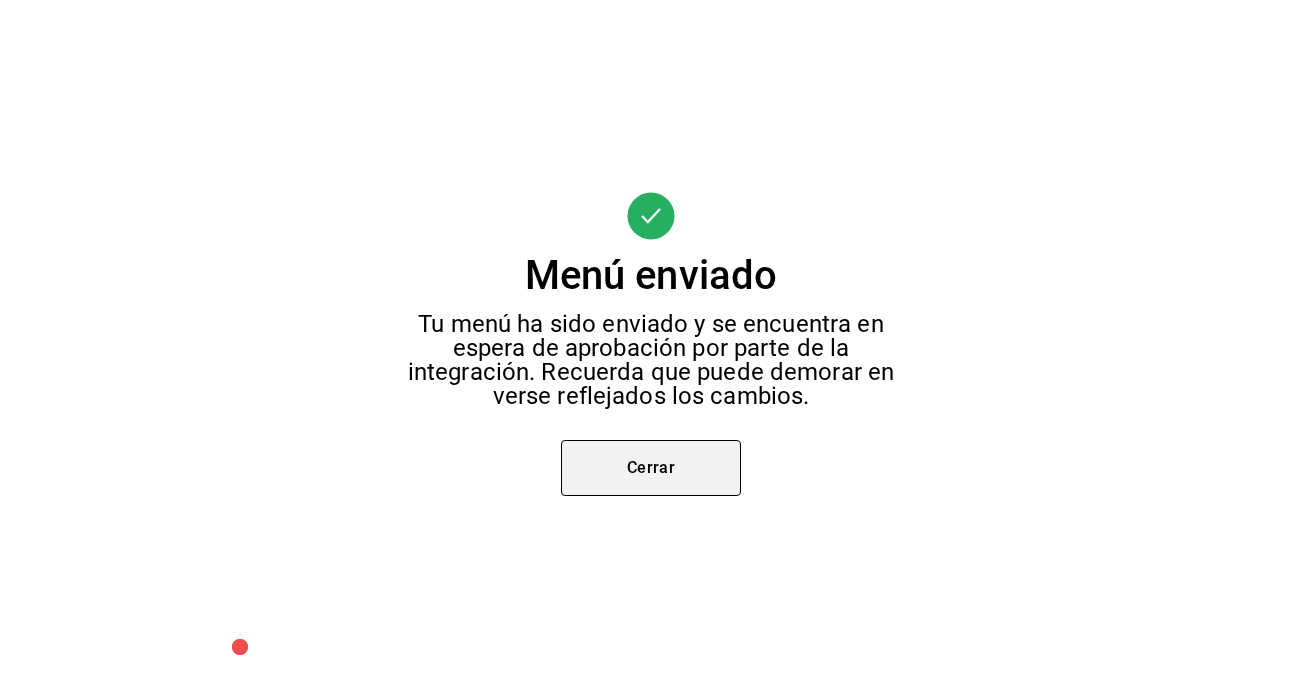 click on "Cerrar" at bounding box center [651, 468] 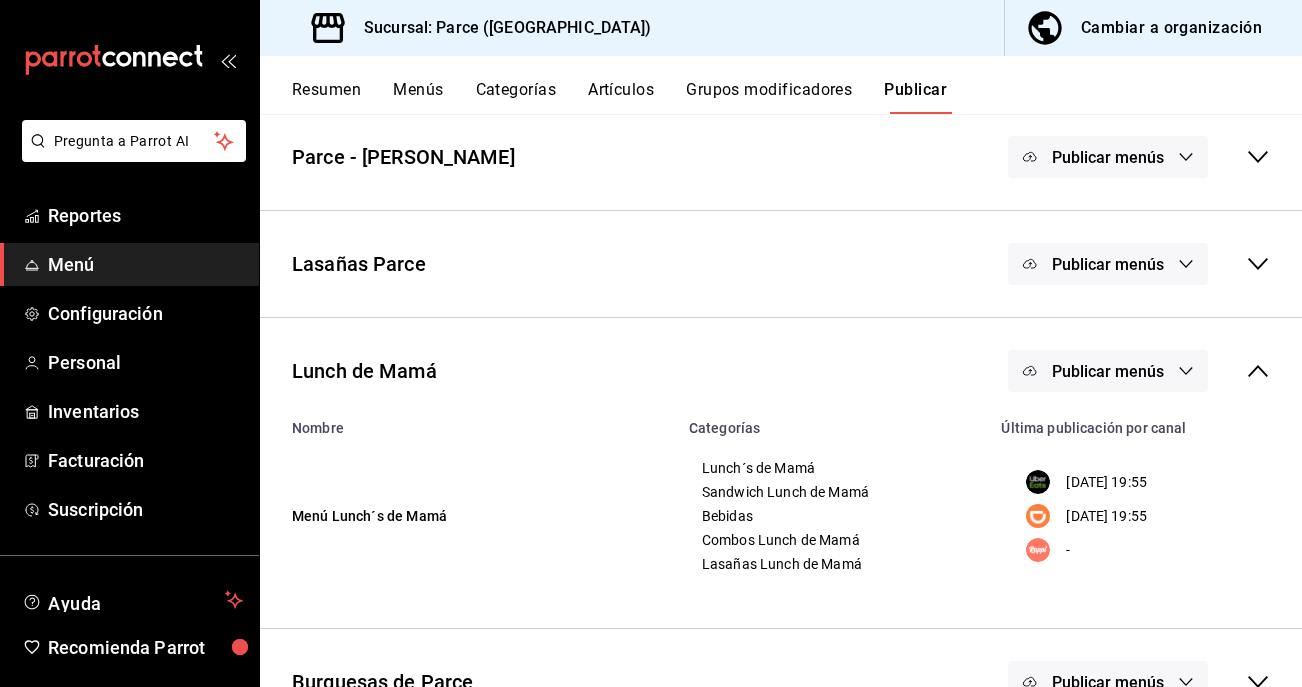 click 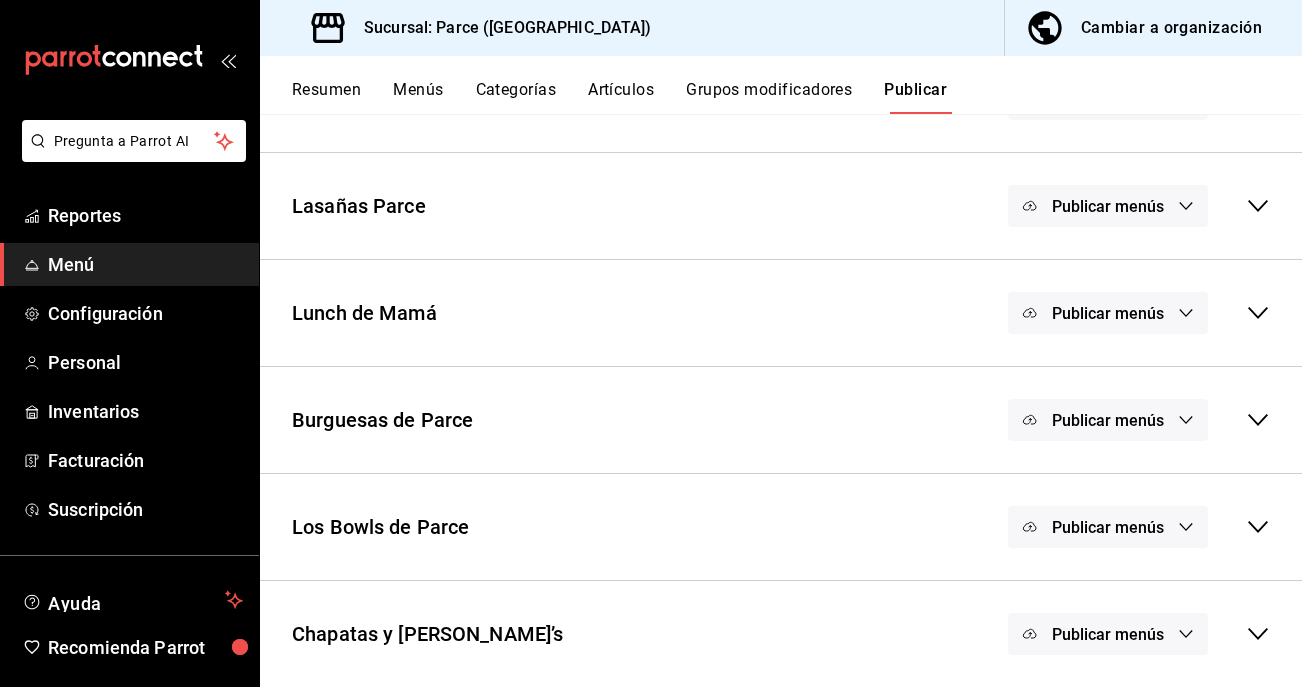 scroll, scrollTop: 168, scrollLeft: 0, axis: vertical 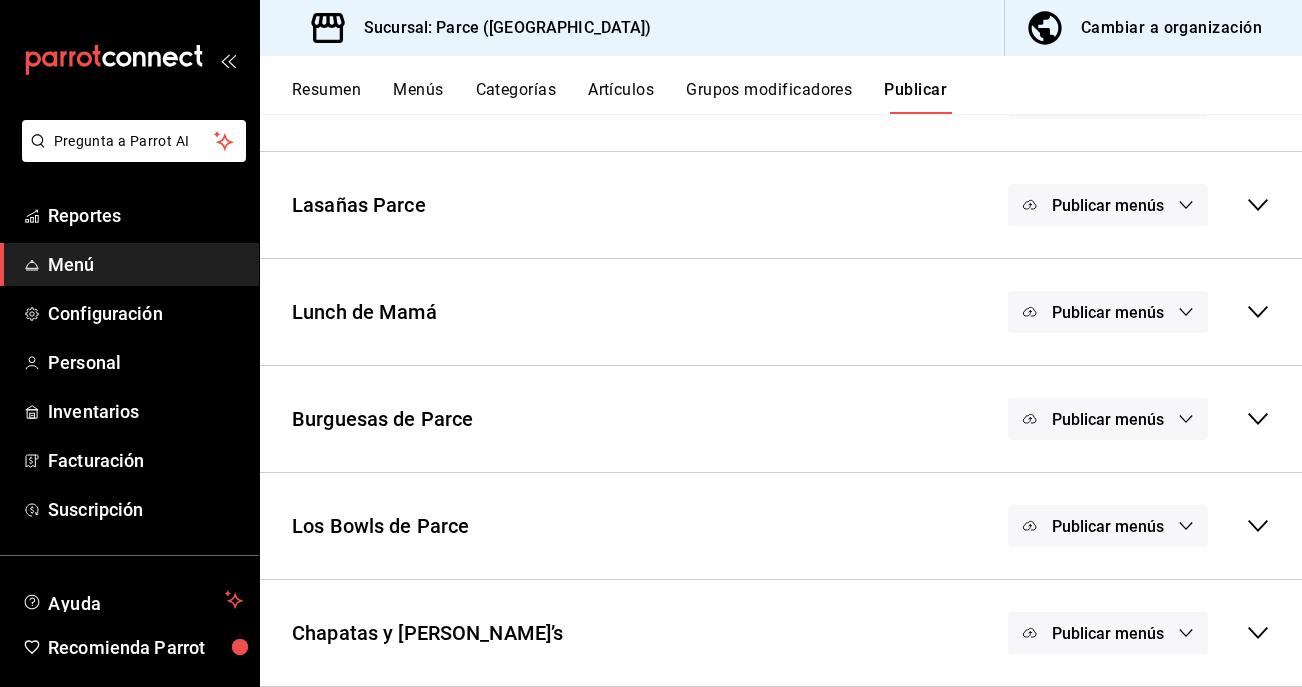 click 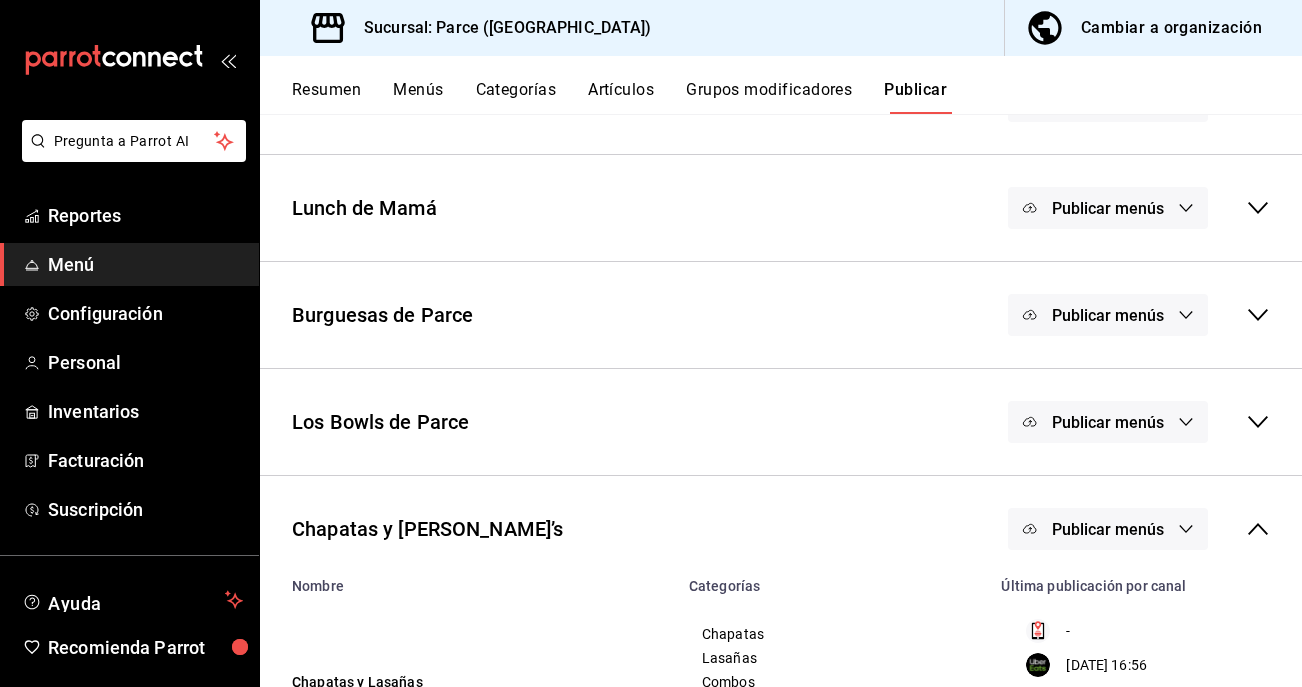 scroll, scrollTop: 388, scrollLeft: 0, axis: vertical 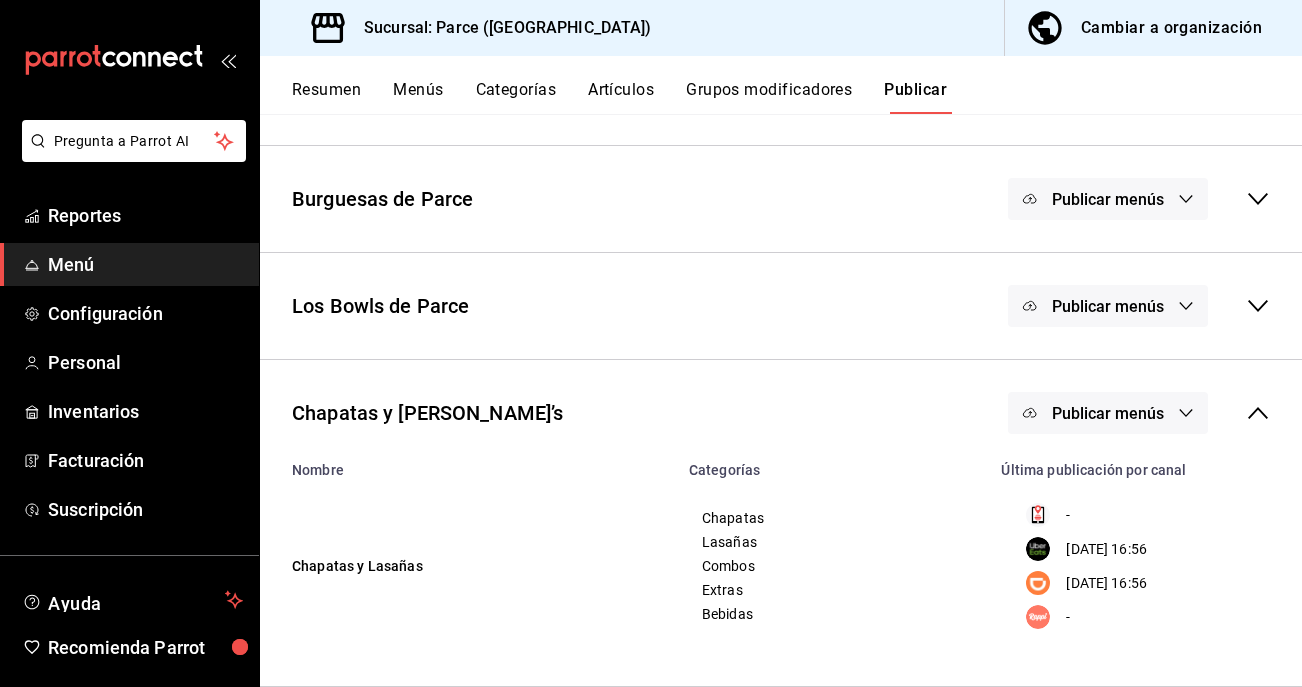 click on "Publicar menús" at bounding box center [1108, 413] 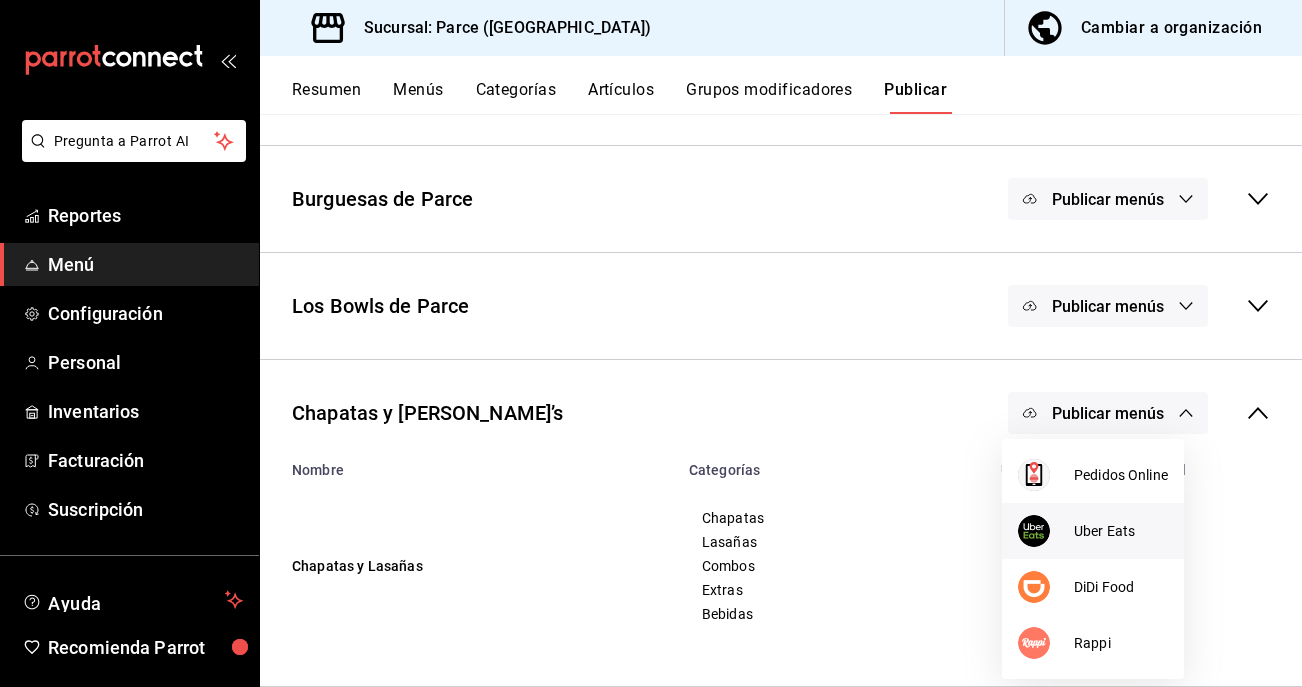 click on "Uber Eats" at bounding box center (1121, 531) 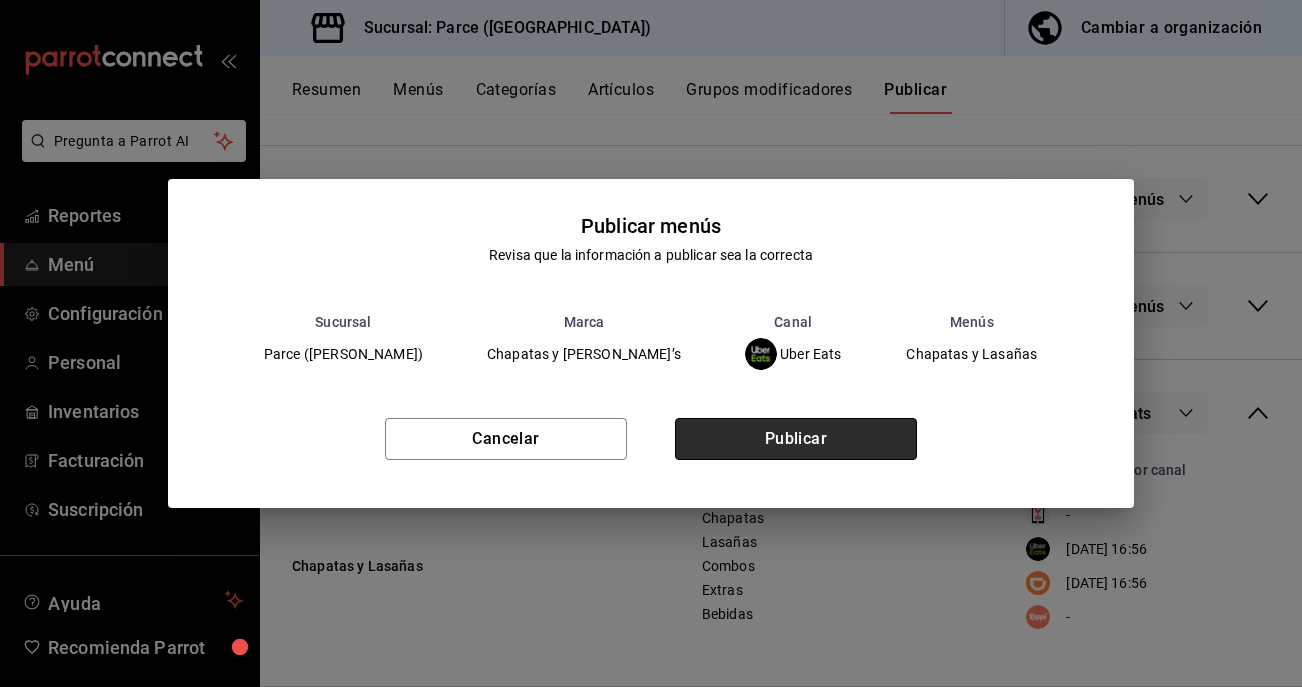 click on "Publicar" at bounding box center [796, 439] 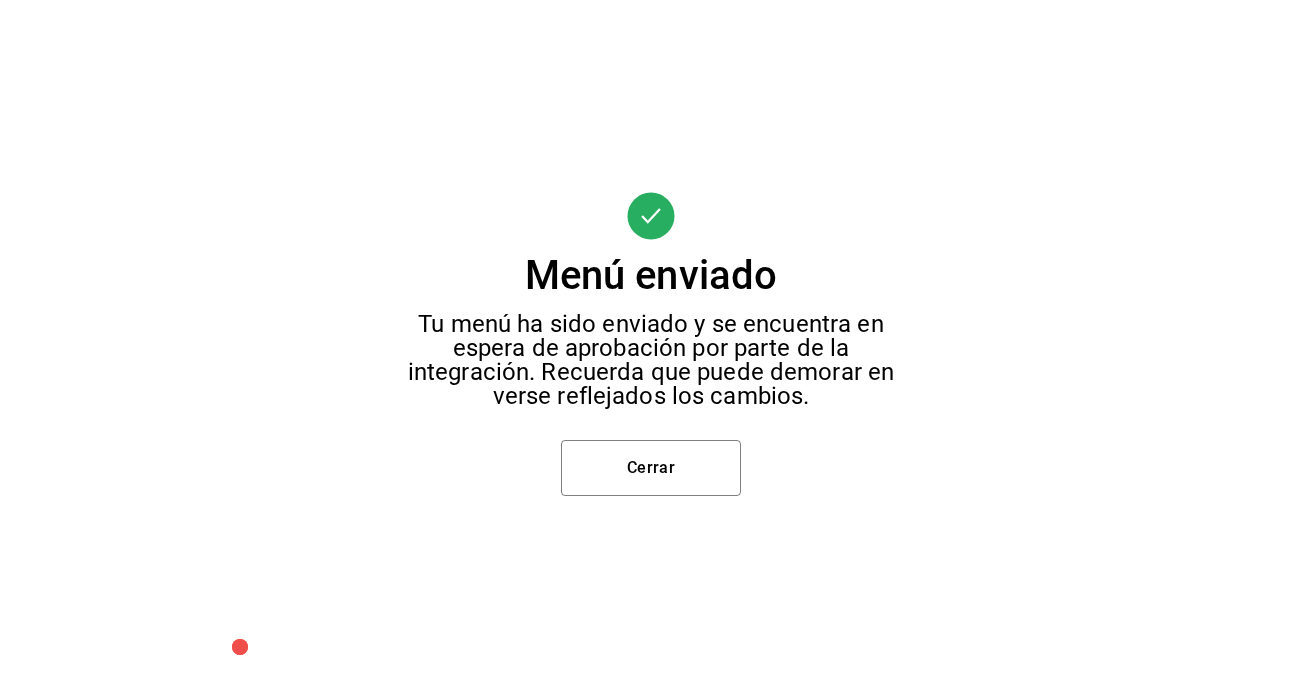 scroll, scrollTop: 388, scrollLeft: 0, axis: vertical 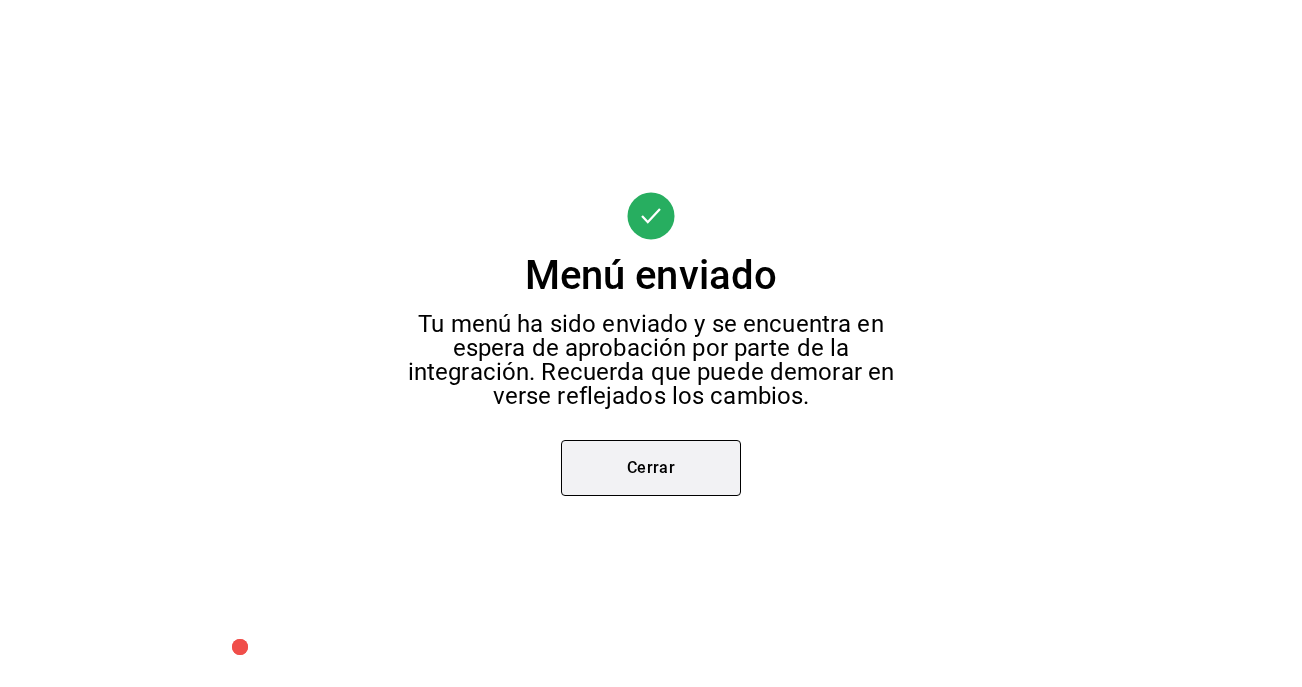 click on "Cerrar" at bounding box center (651, 468) 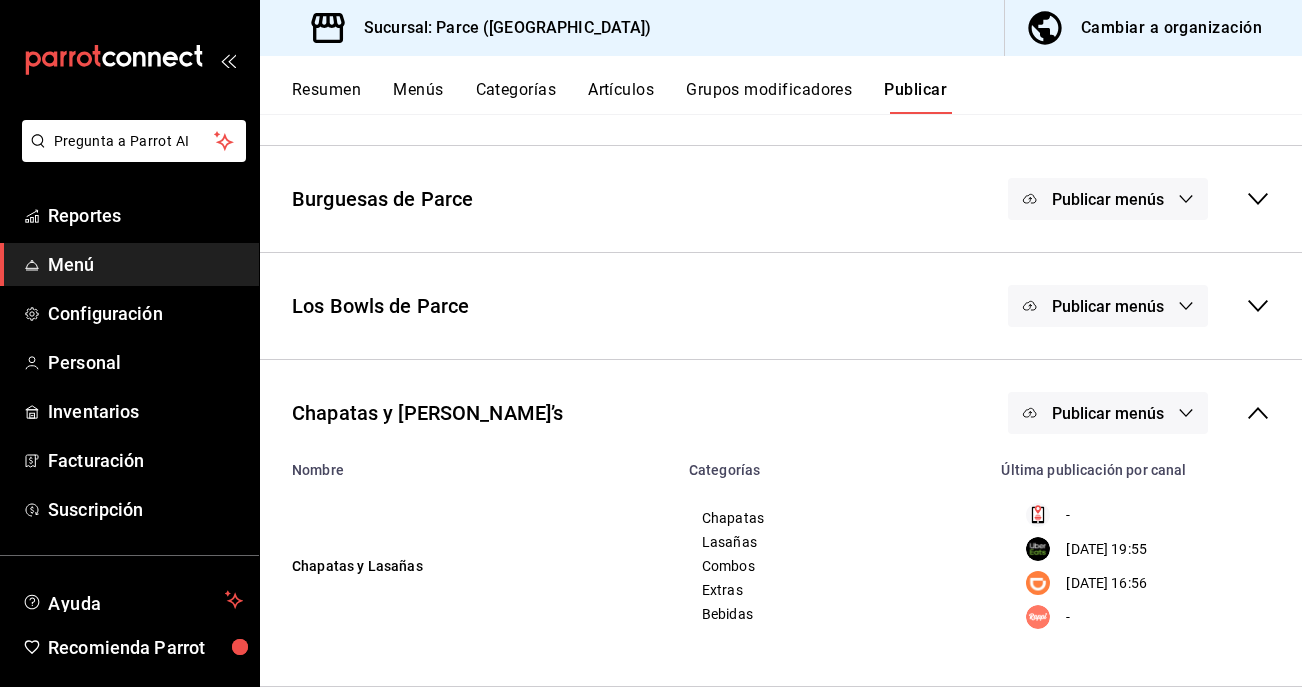 click 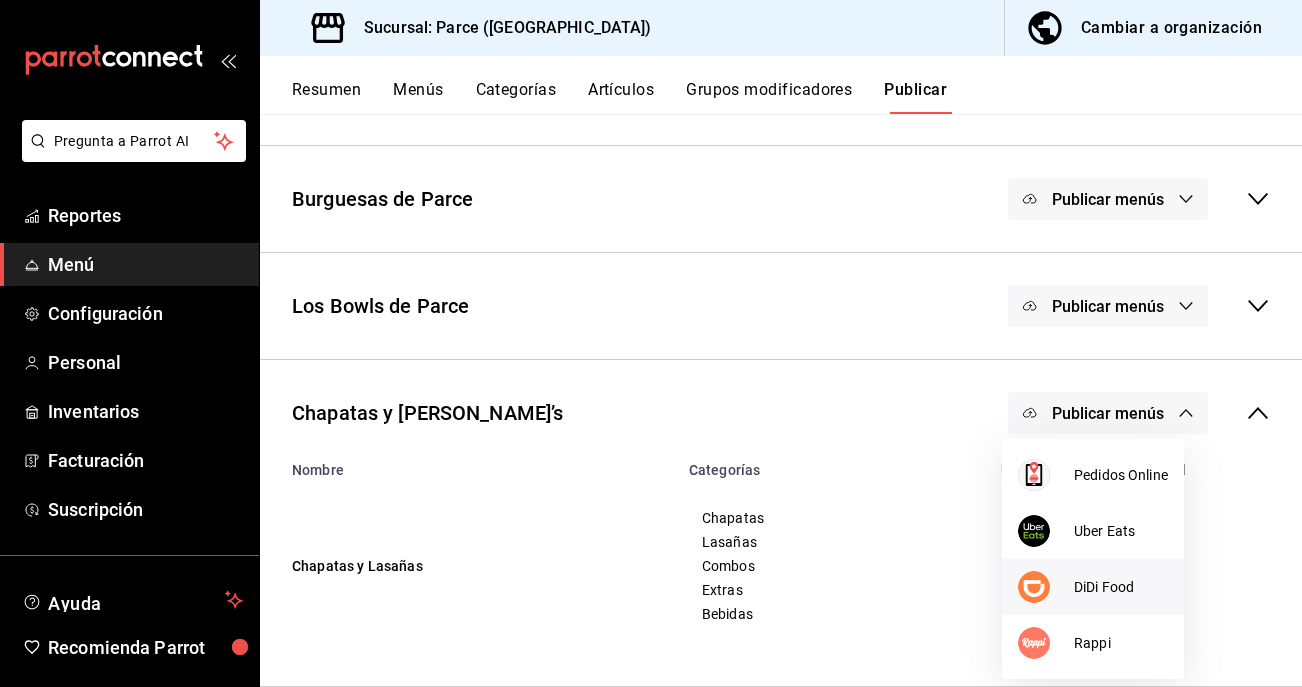 click on "DiDi Food" at bounding box center (1121, 587) 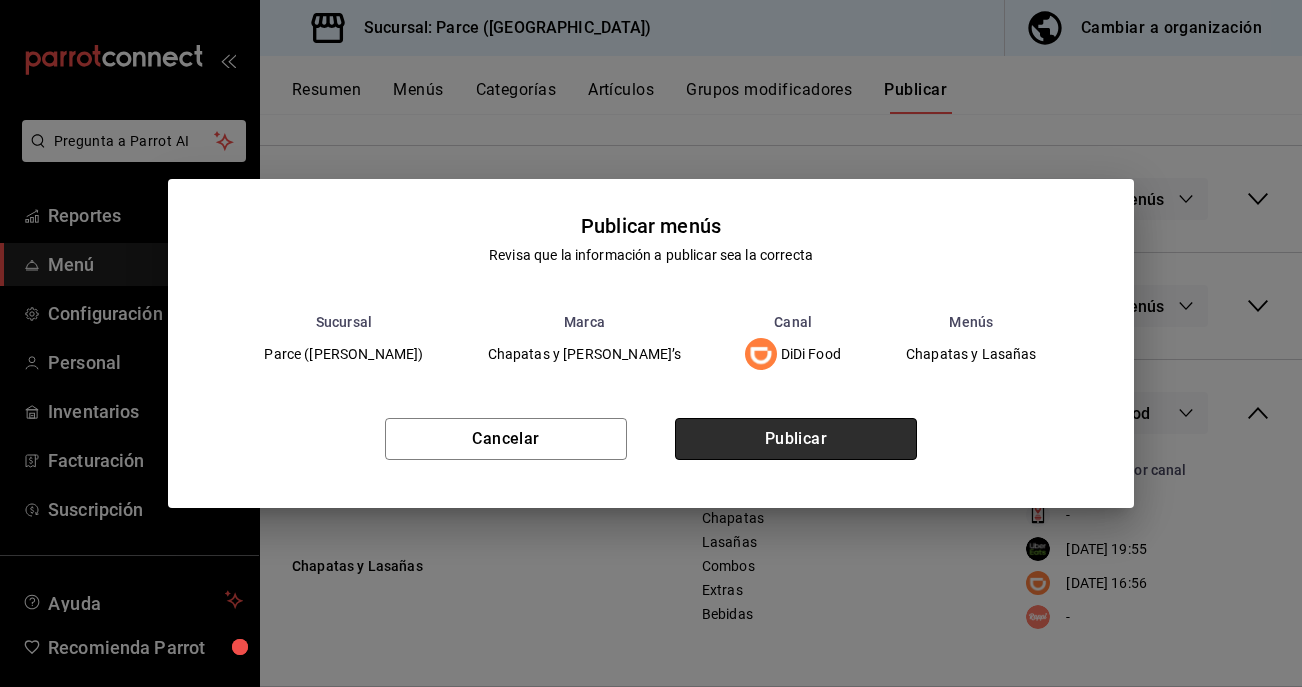 click on "Publicar" at bounding box center (796, 439) 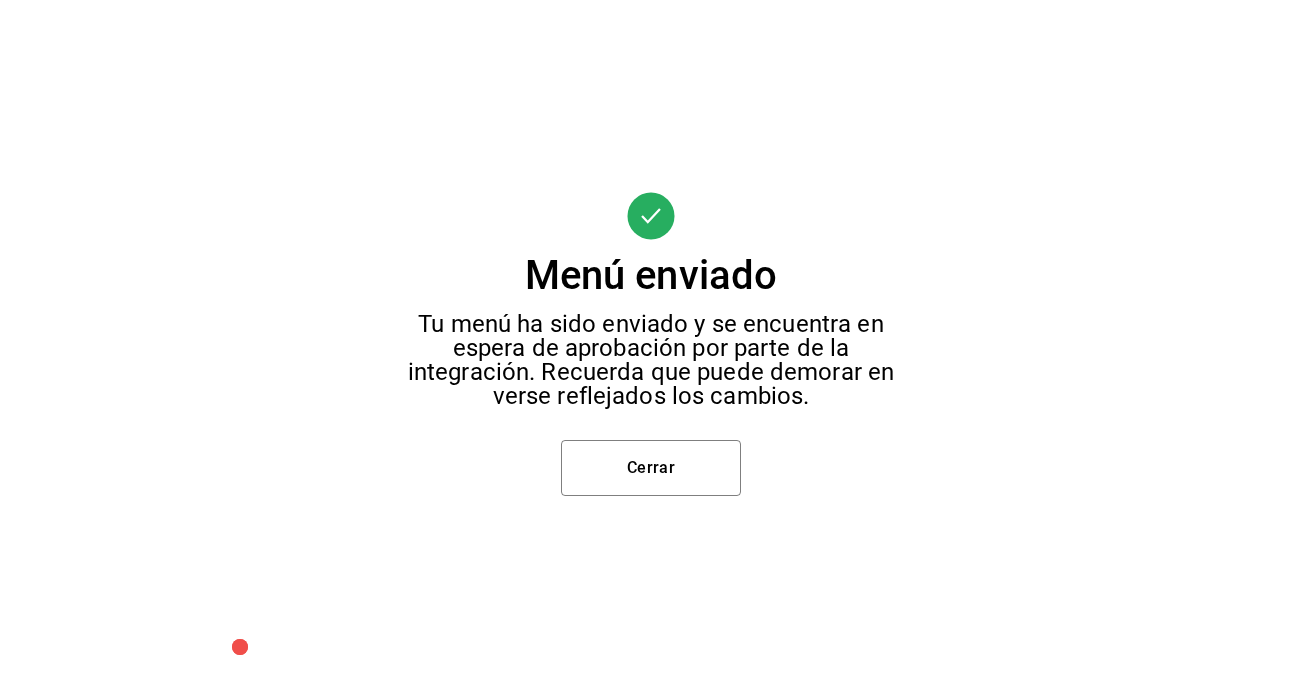 scroll, scrollTop: 388, scrollLeft: 0, axis: vertical 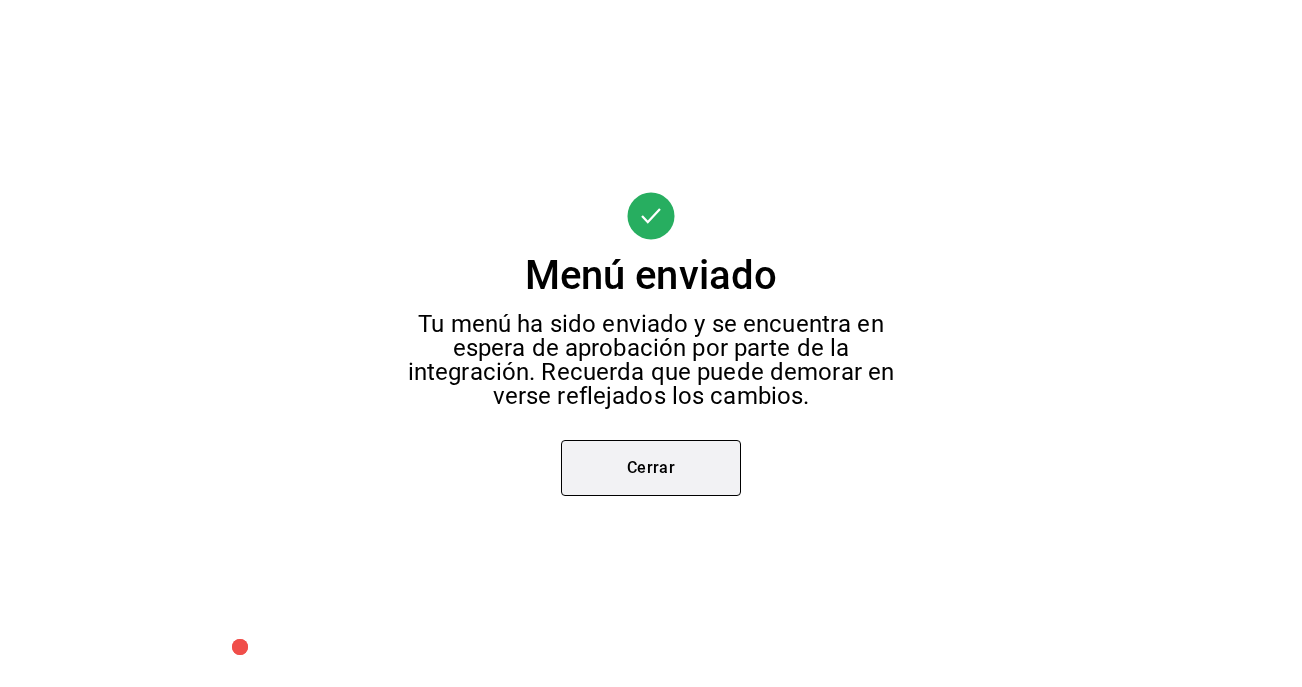 click on "Cerrar" at bounding box center (651, 468) 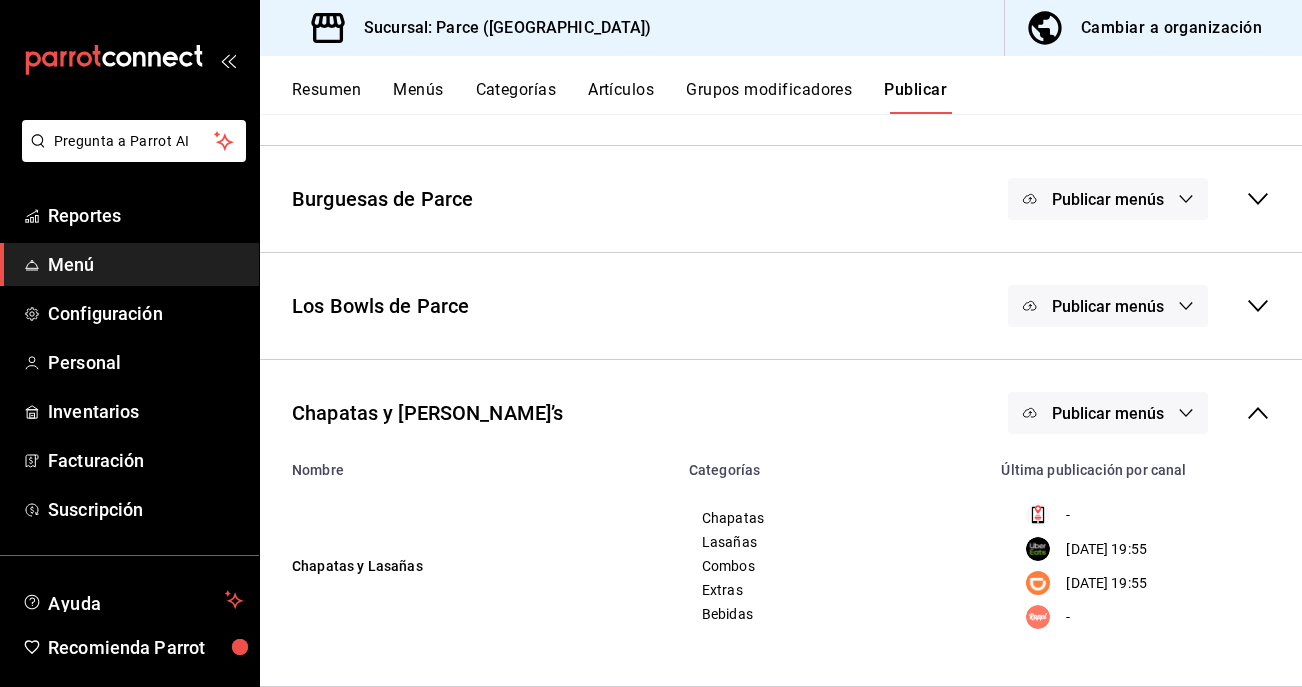 drag, startPoint x: 643, startPoint y: 141, endPoint x: 960, endPoint y: 213, distance: 325.07385 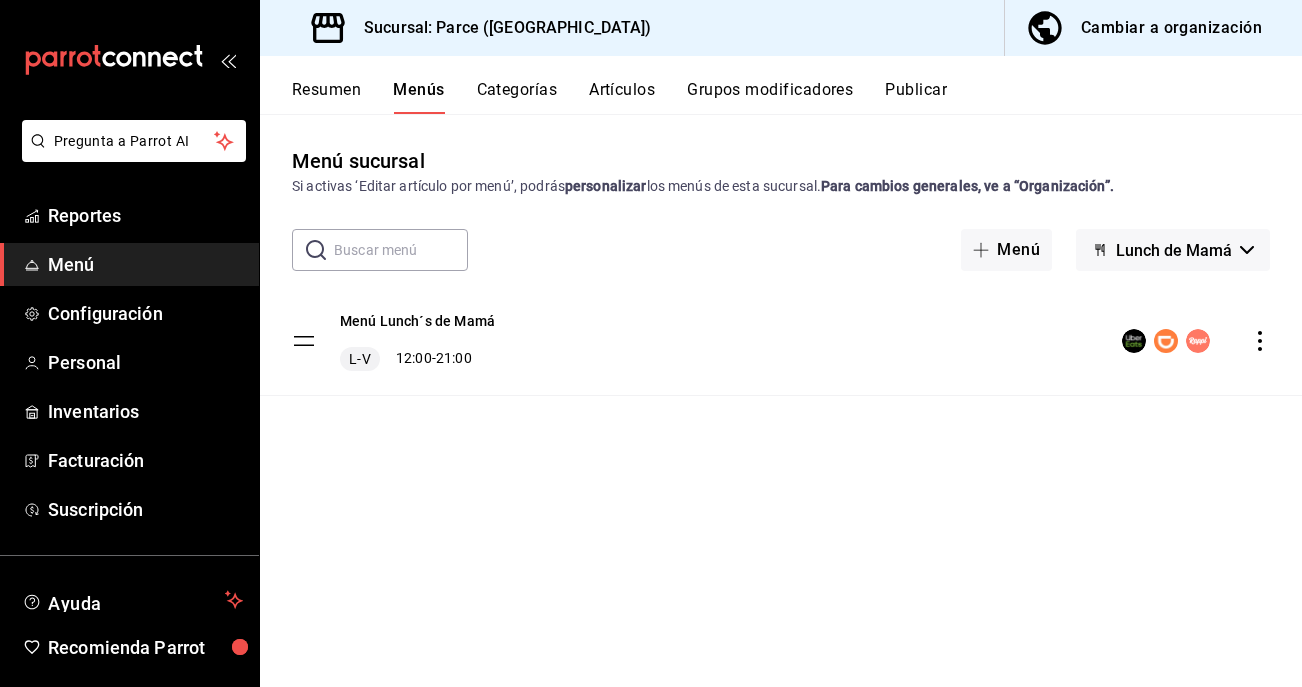 click on "Lunch de Mamá" at bounding box center (1174, 250) 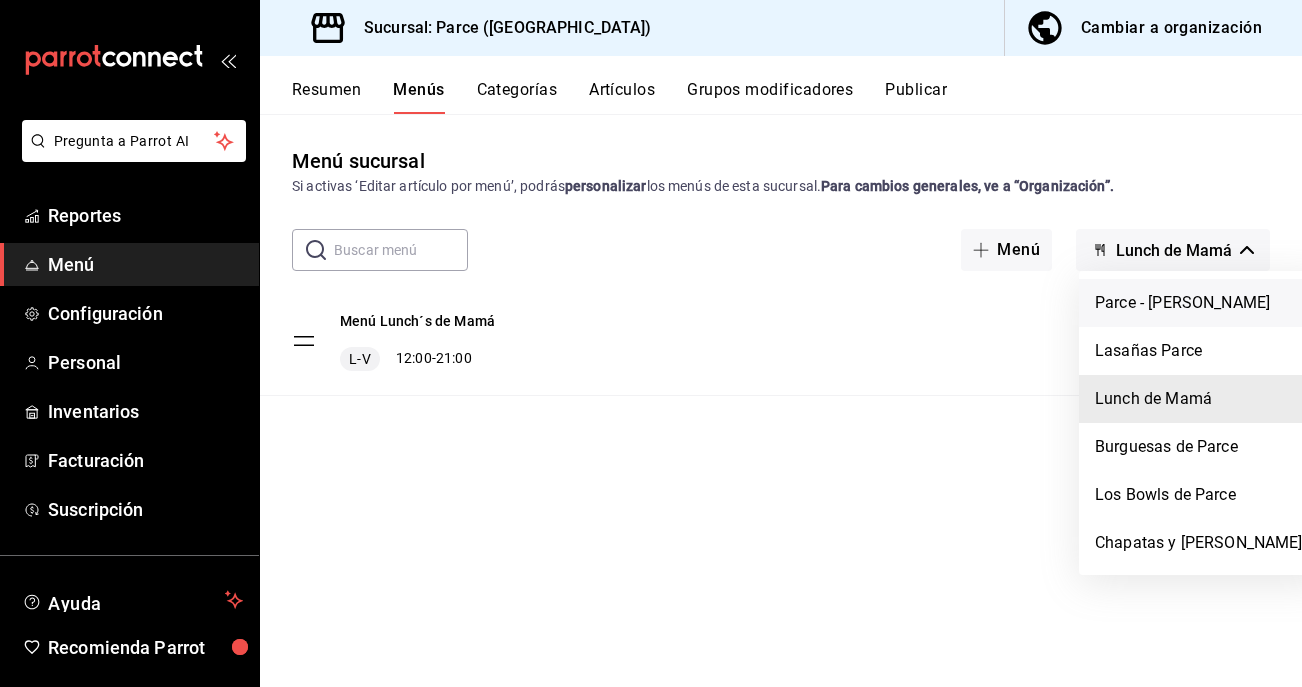 click on "Parce - [PERSON_NAME]" at bounding box center [1204, 303] 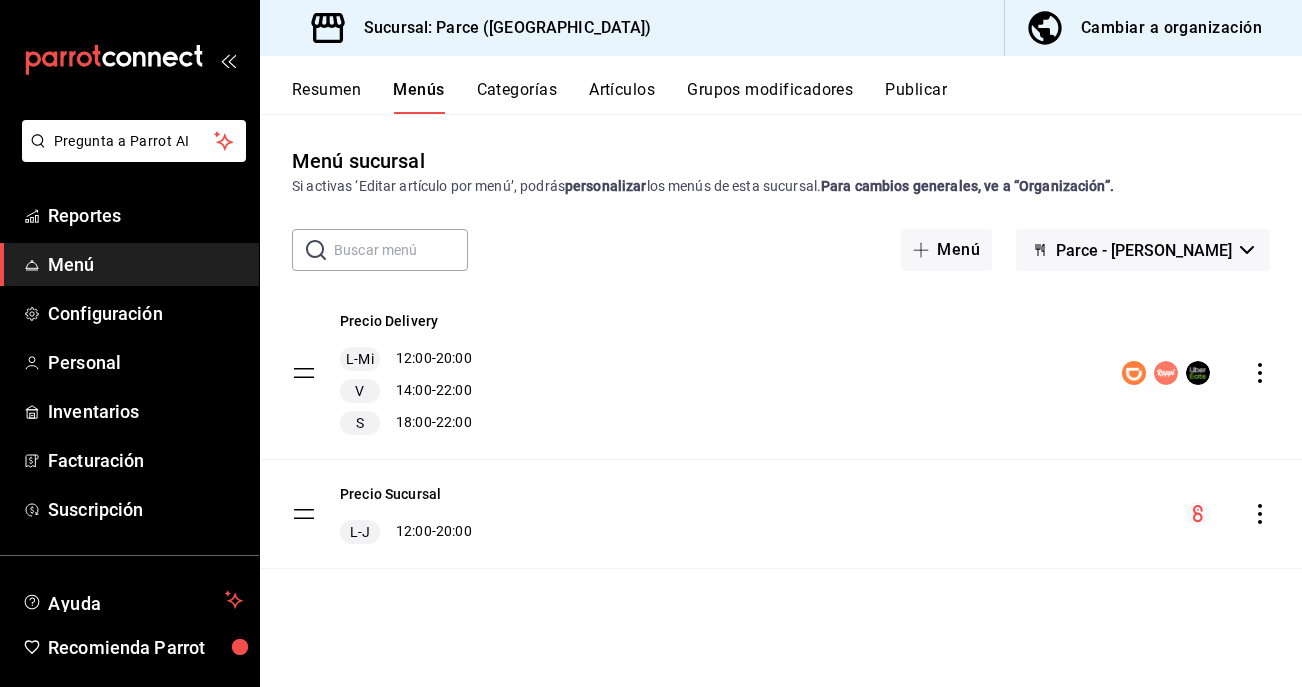 click on "Cambiar a organización" at bounding box center (1171, 28) 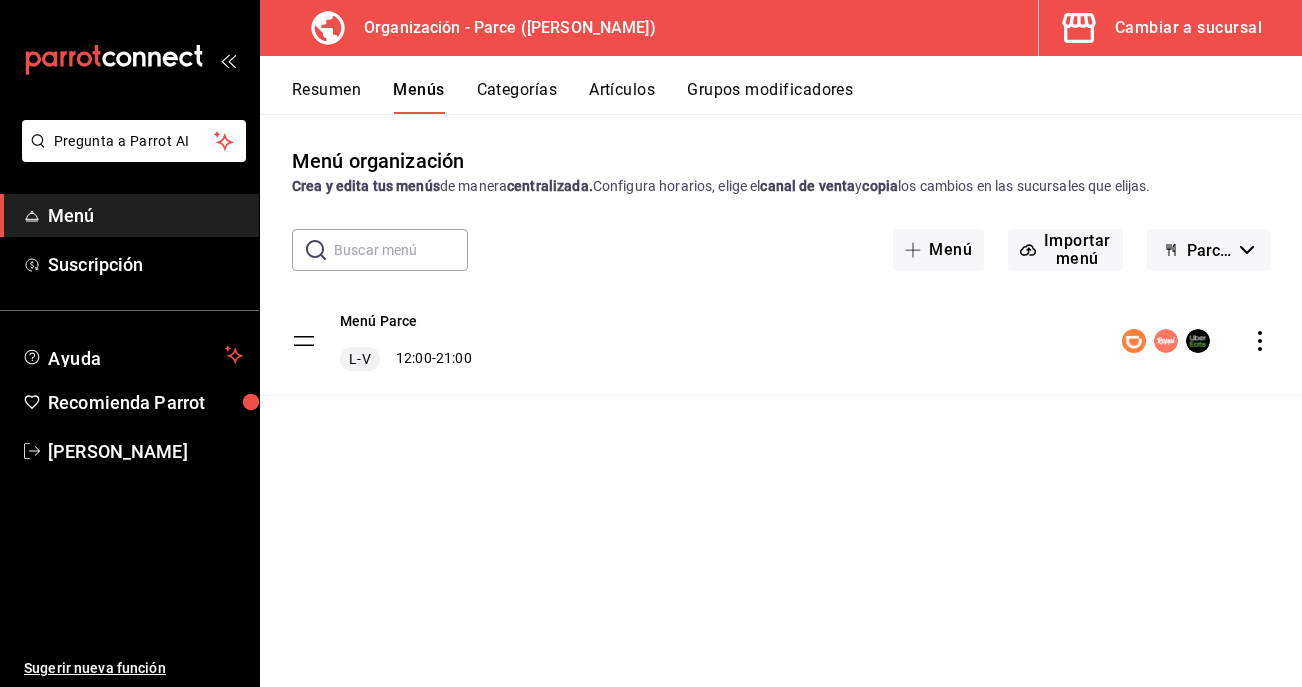click 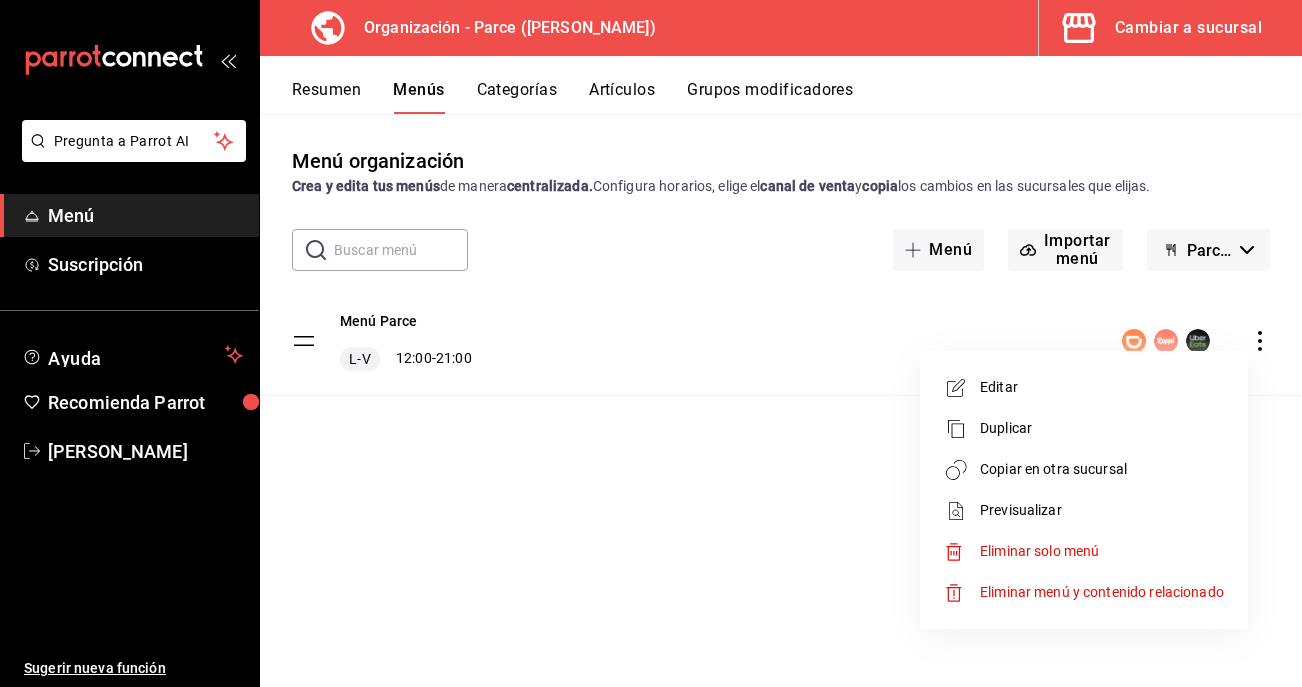 click on "Copiar en otra sucursal" at bounding box center [1102, 469] 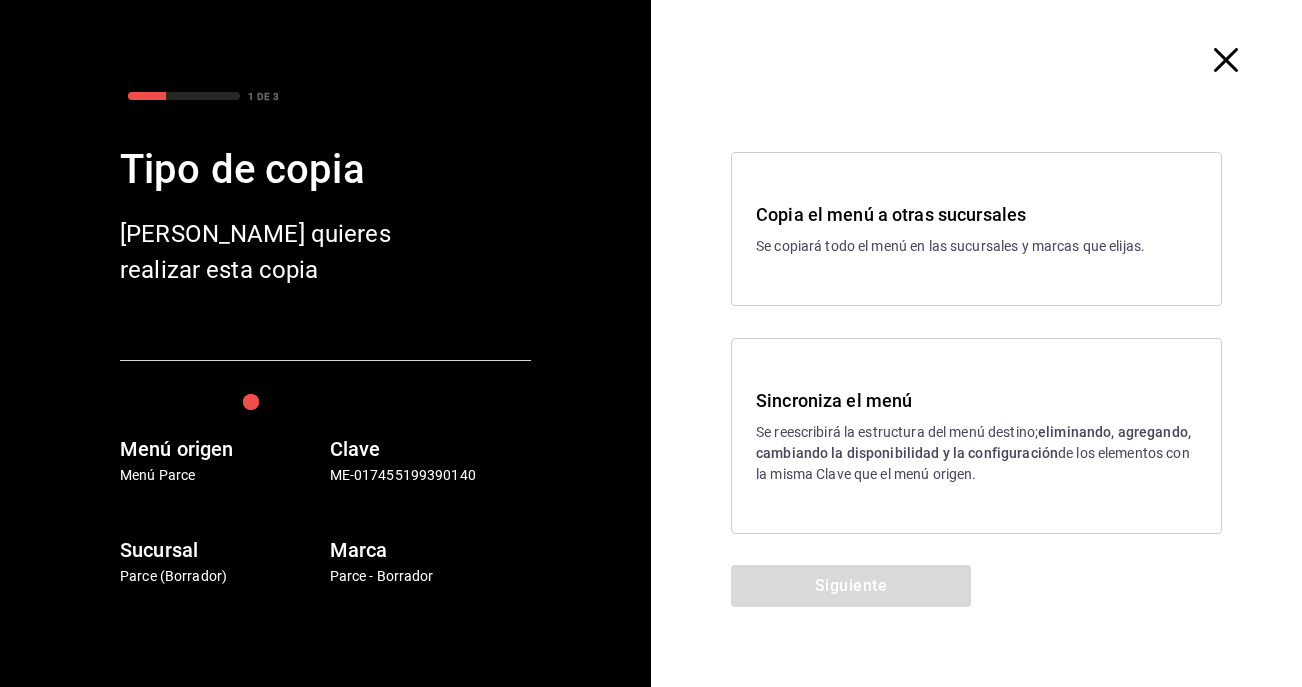 click on "Se reescribirá la estructura del menú destino;  eliminando, agregando, cambiando la disponibilidad y la configuración  de los elementos con la misma Clave que el menú origen." at bounding box center (976, 453) 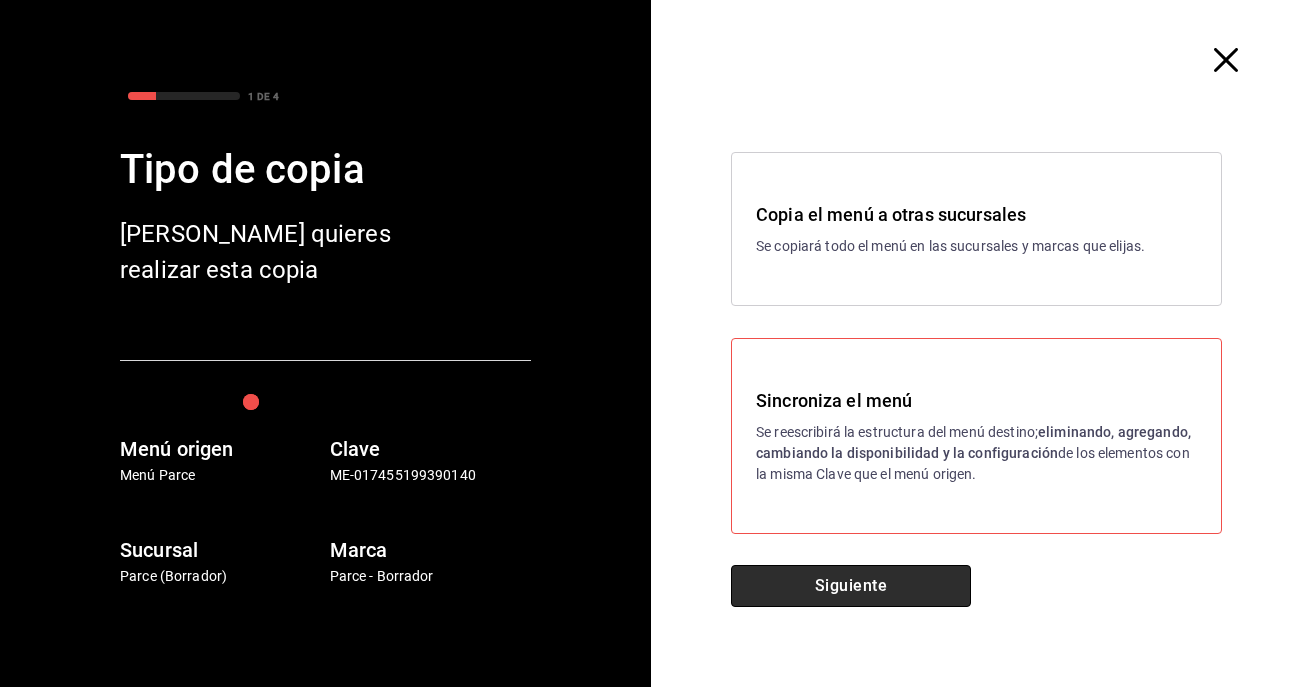 click on "Siguiente" at bounding box center (851, 586) 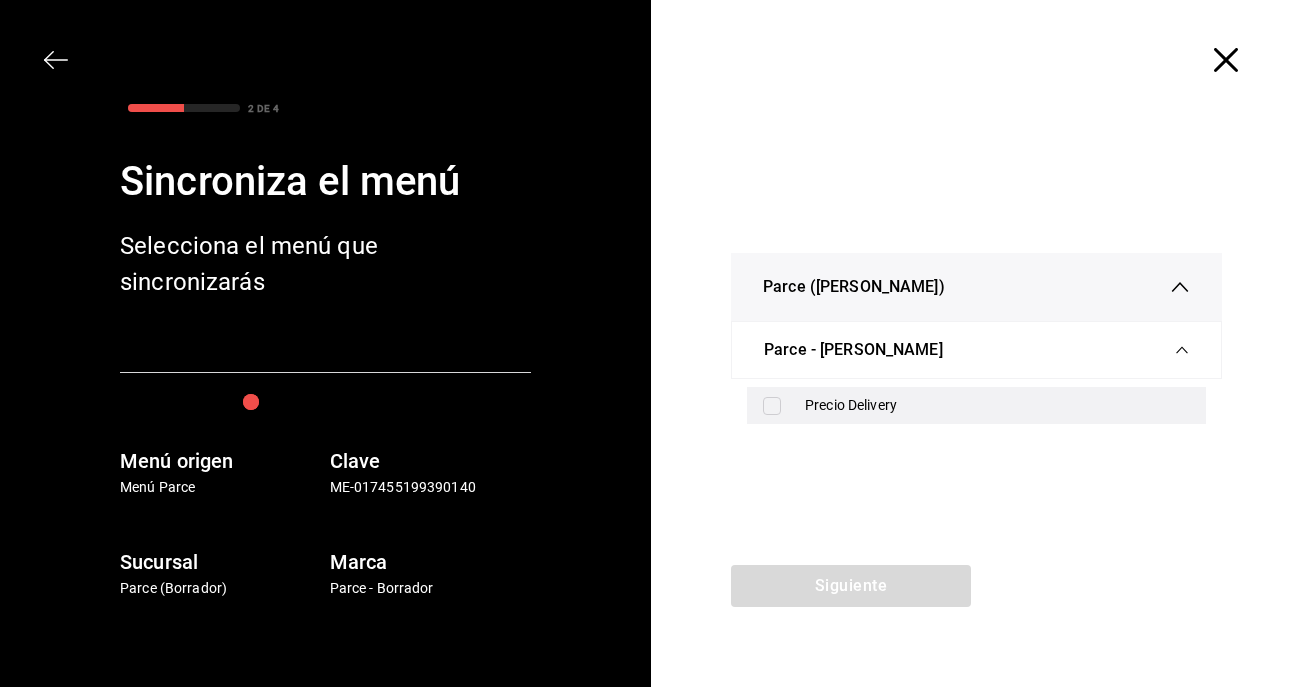 click on "Precio Delivery" at bounding box center [976, 405] 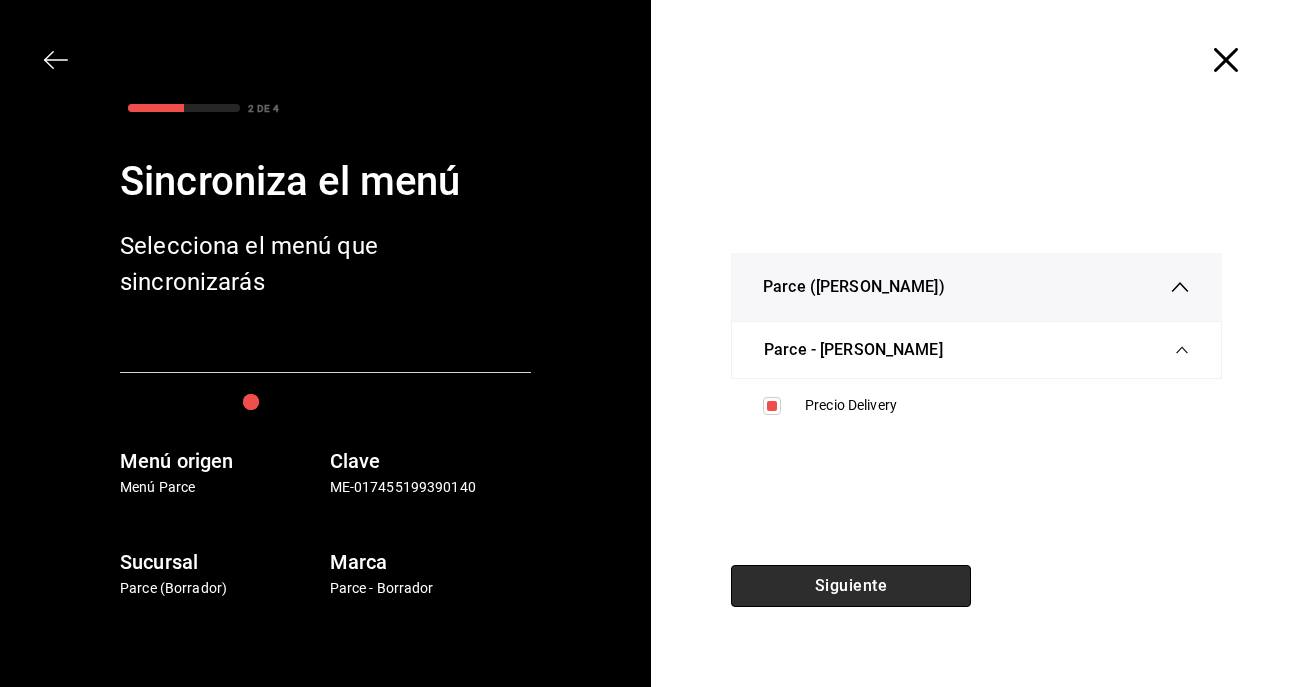 click on "Siguiente" at bounding box center (851, 586) 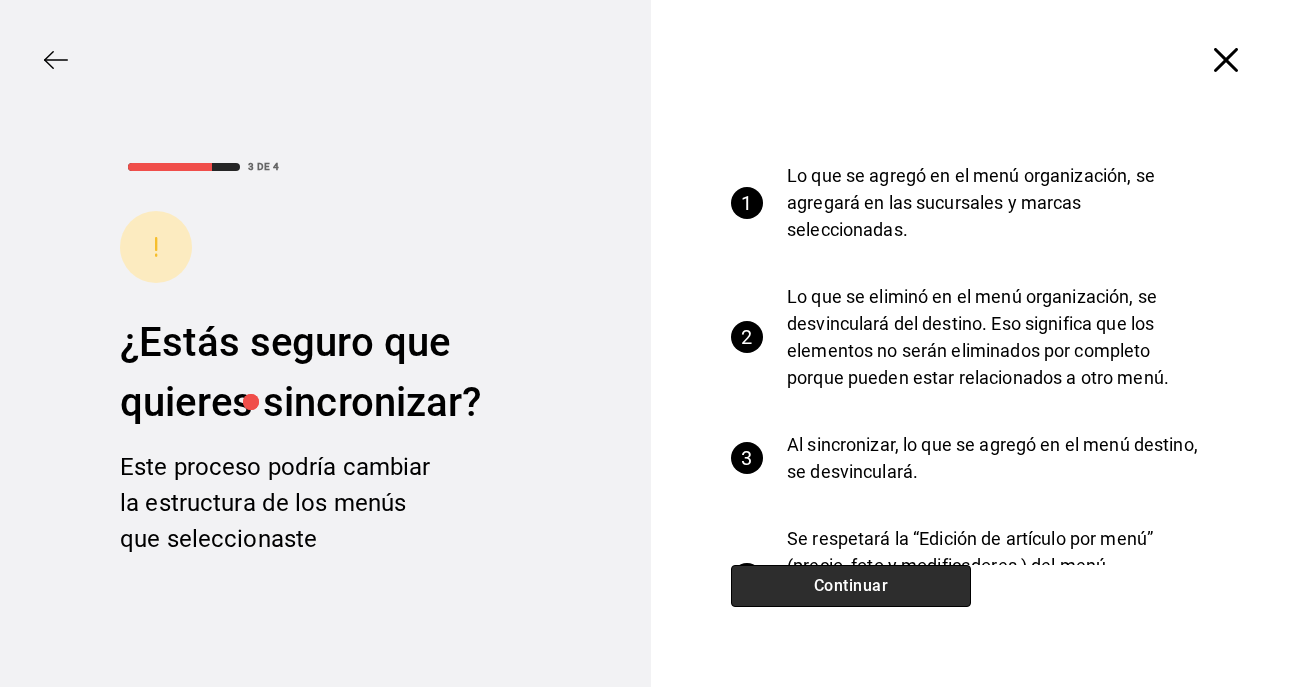 click on "Continuar" at bounding box center [851, 586] 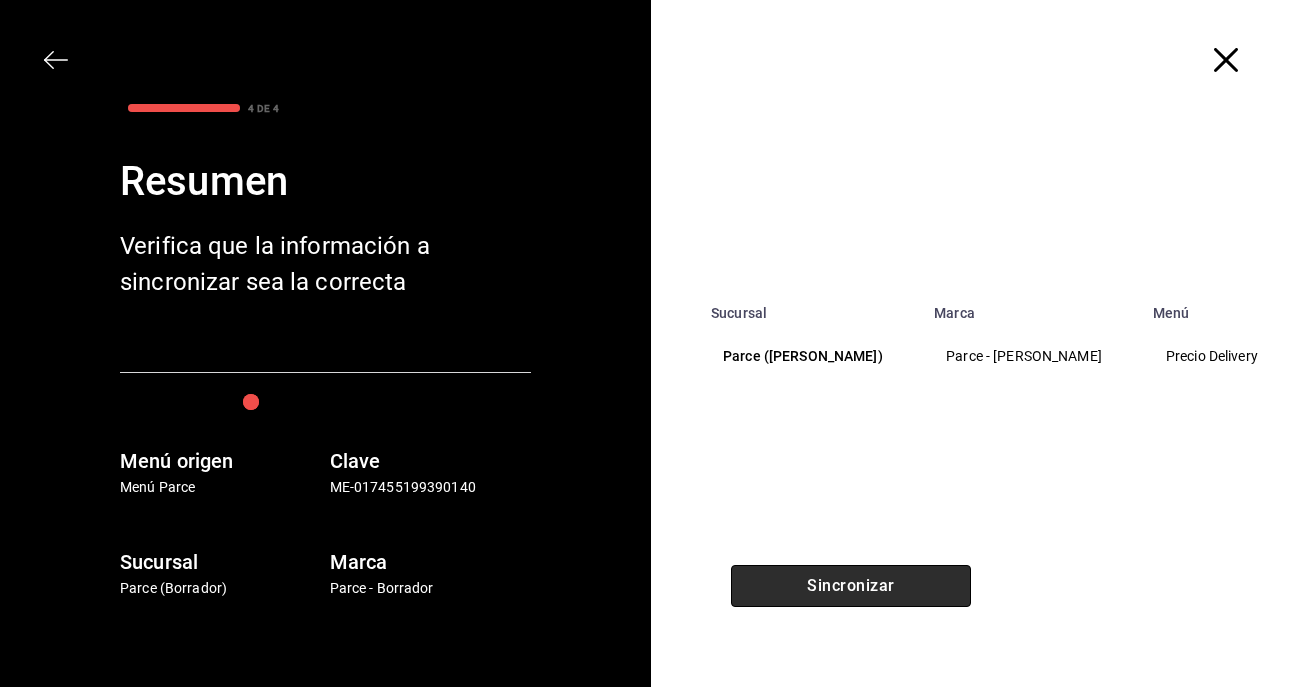 click on "Sincronizar" at bounding box center [851, 586] 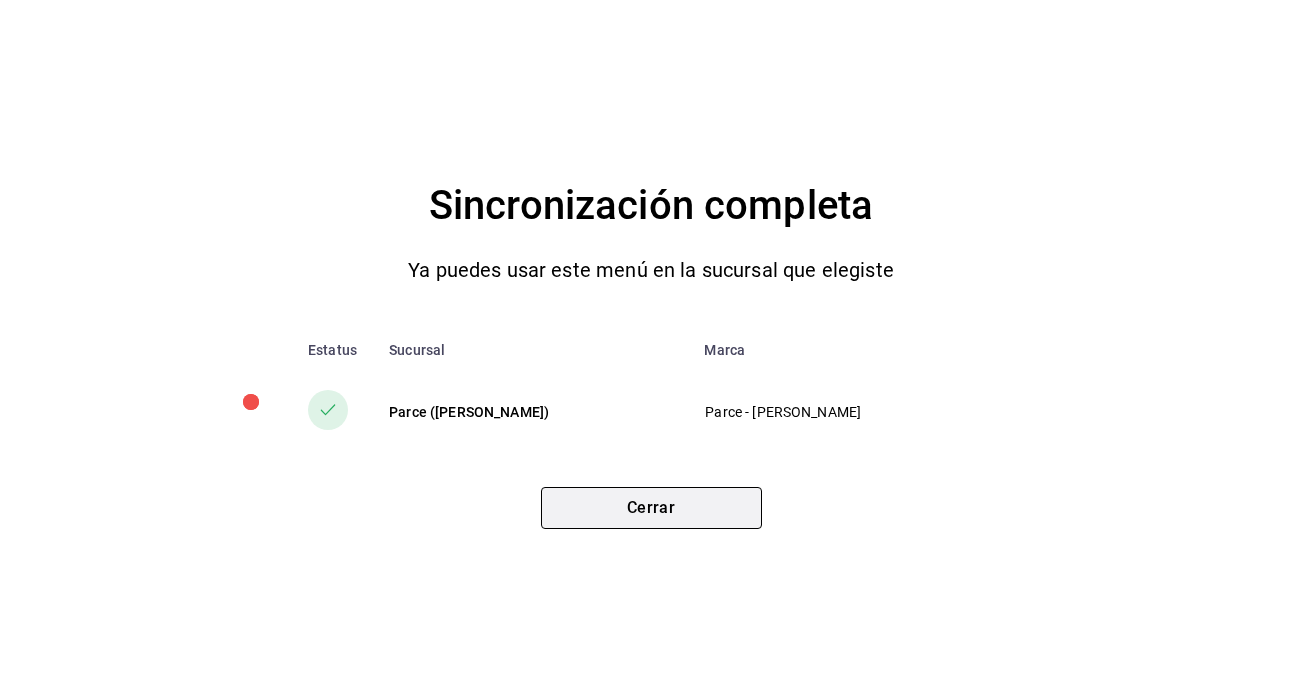 click on "Cerrar" at bounding box center (651, 508) 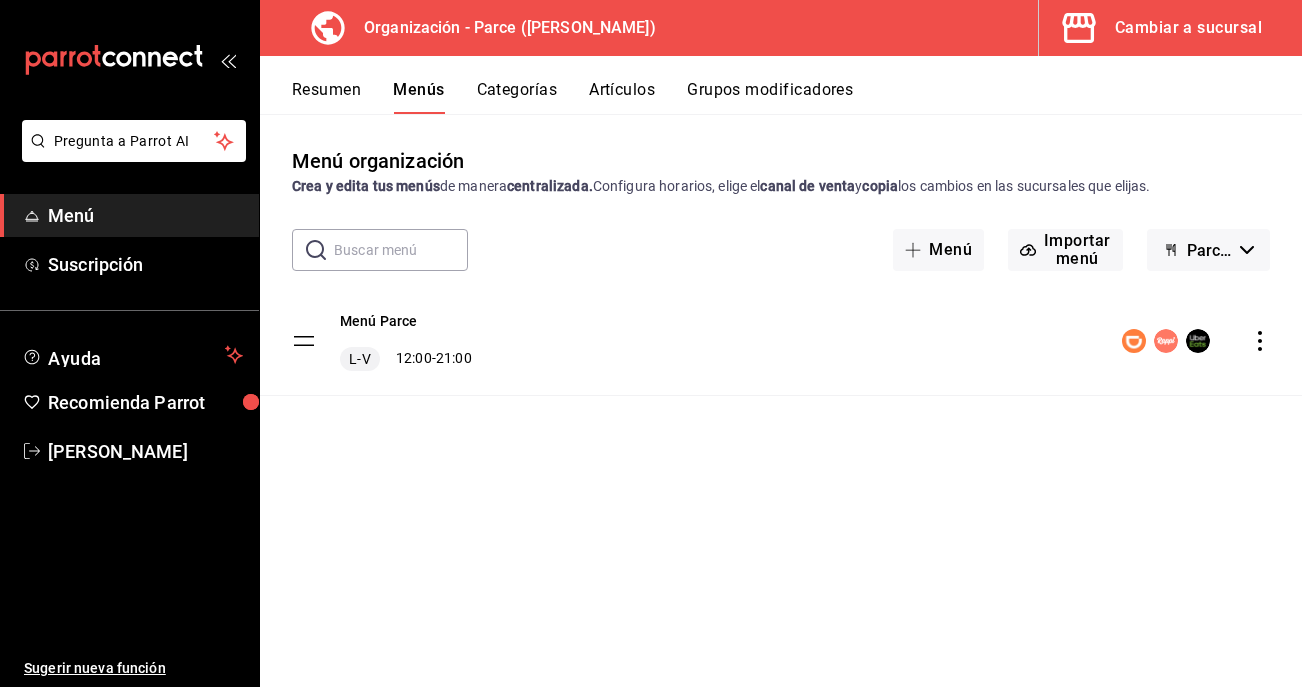 click 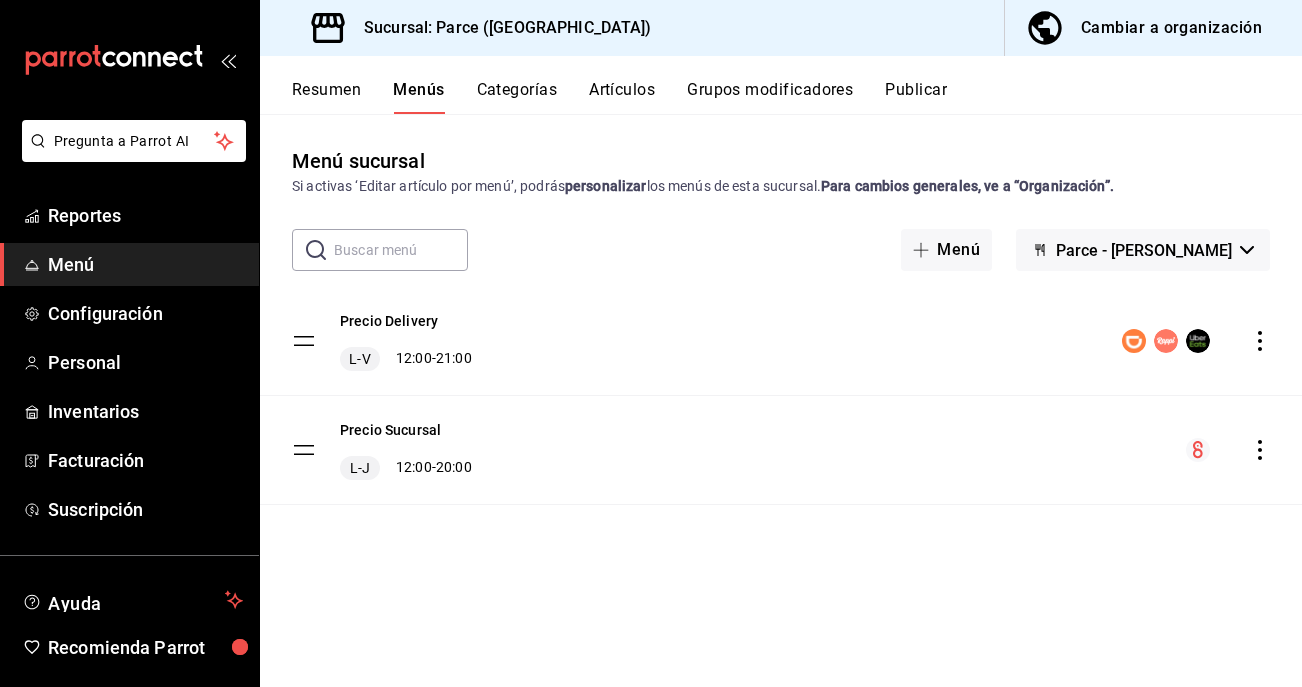 click on "Publicar" at bounding box center [916, 97] 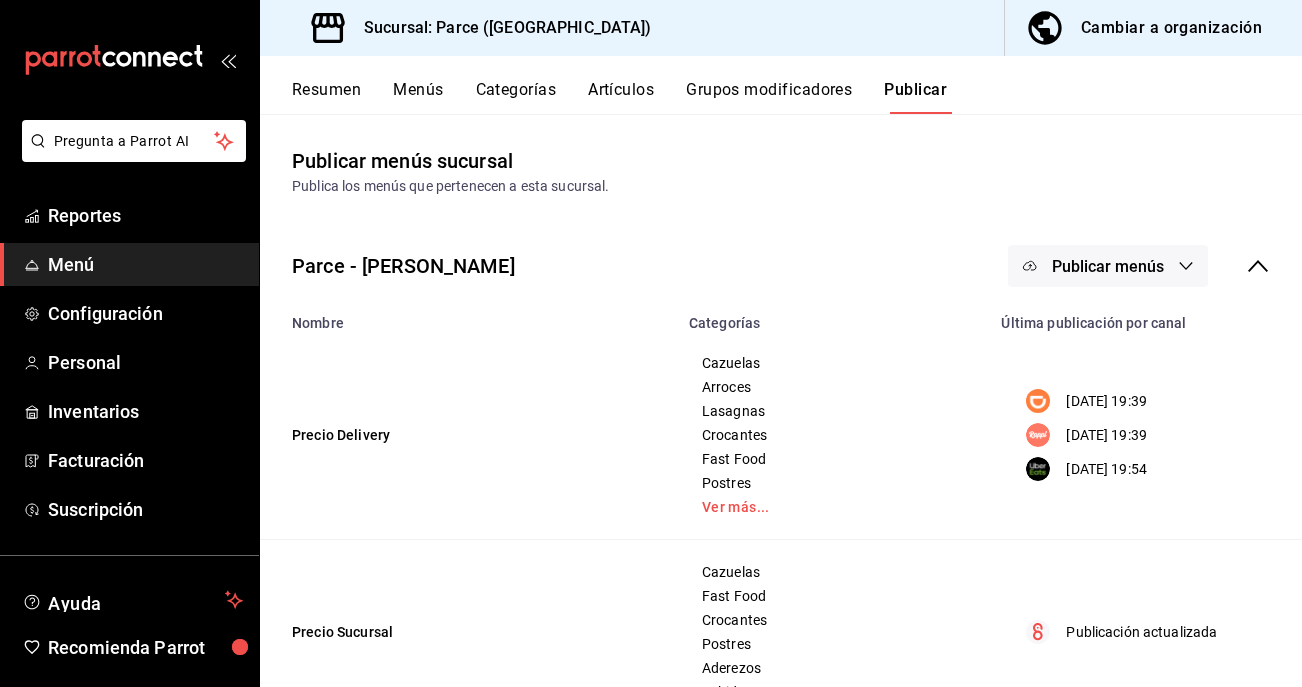 click 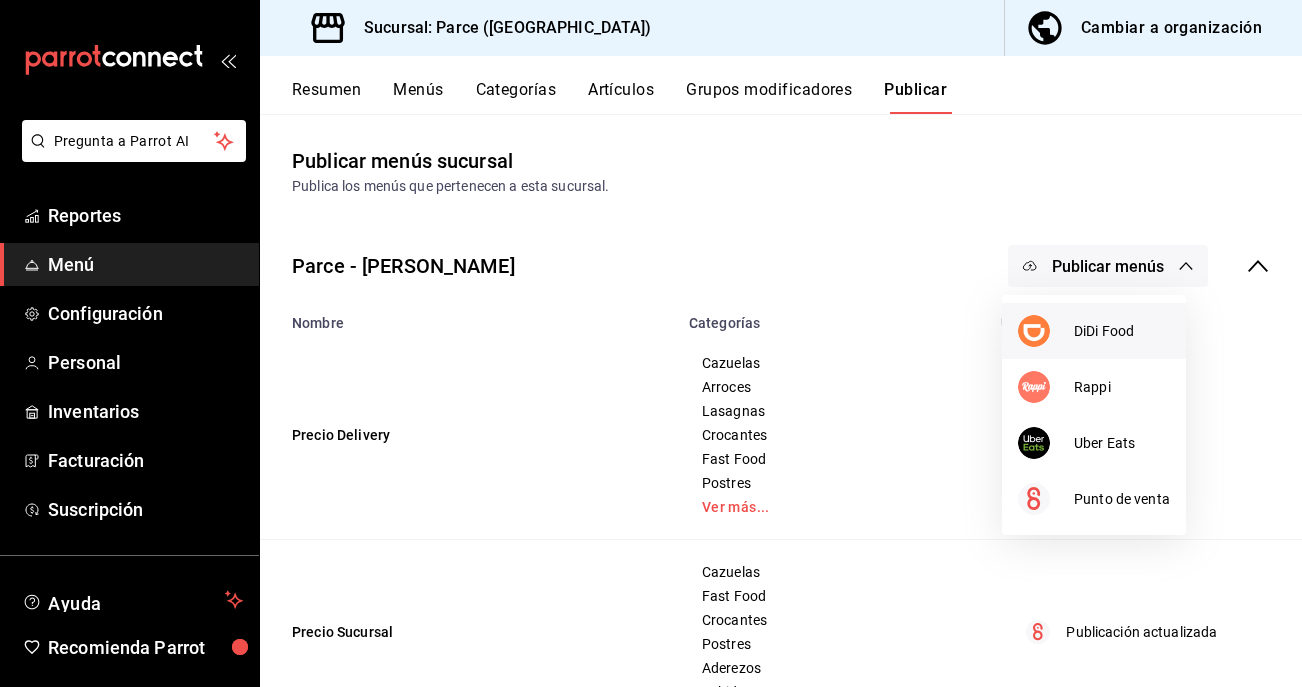 click on "DiDi Food" at bounding box center (1122, 331) 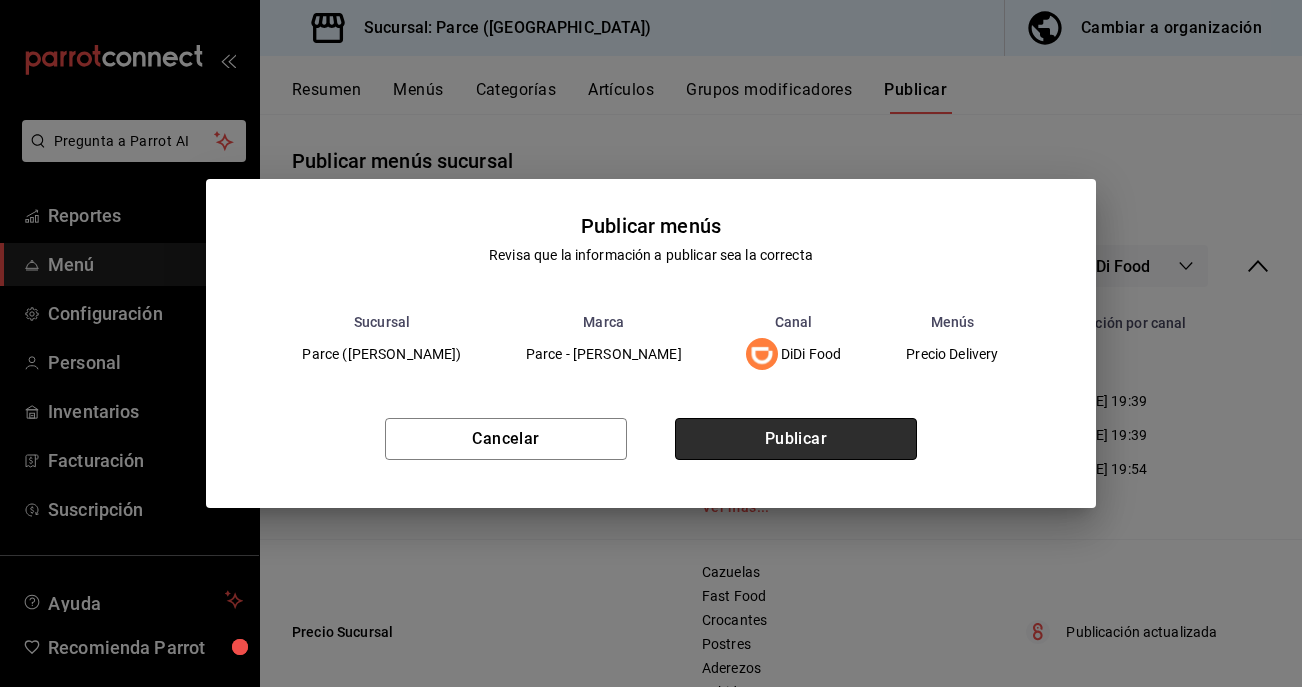 click on "Publicar" at bounding box center (796, 439) 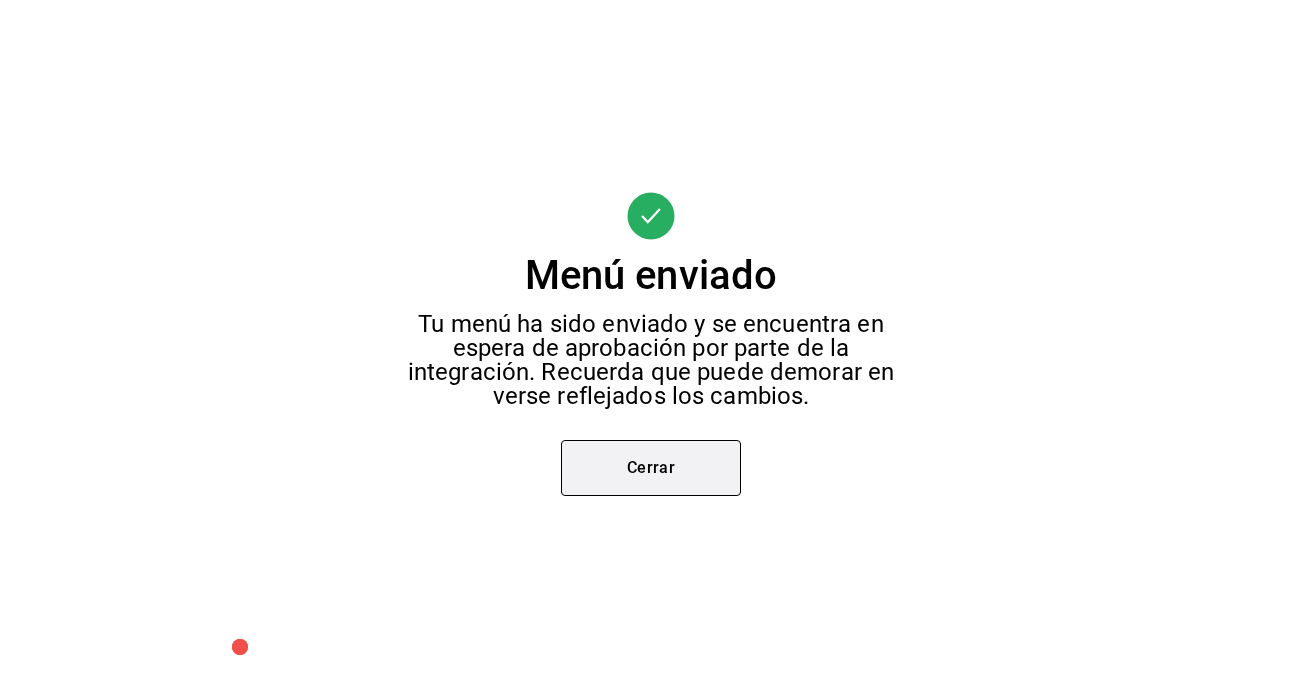 click on "Cerrar" at bounding box center [651, 468] 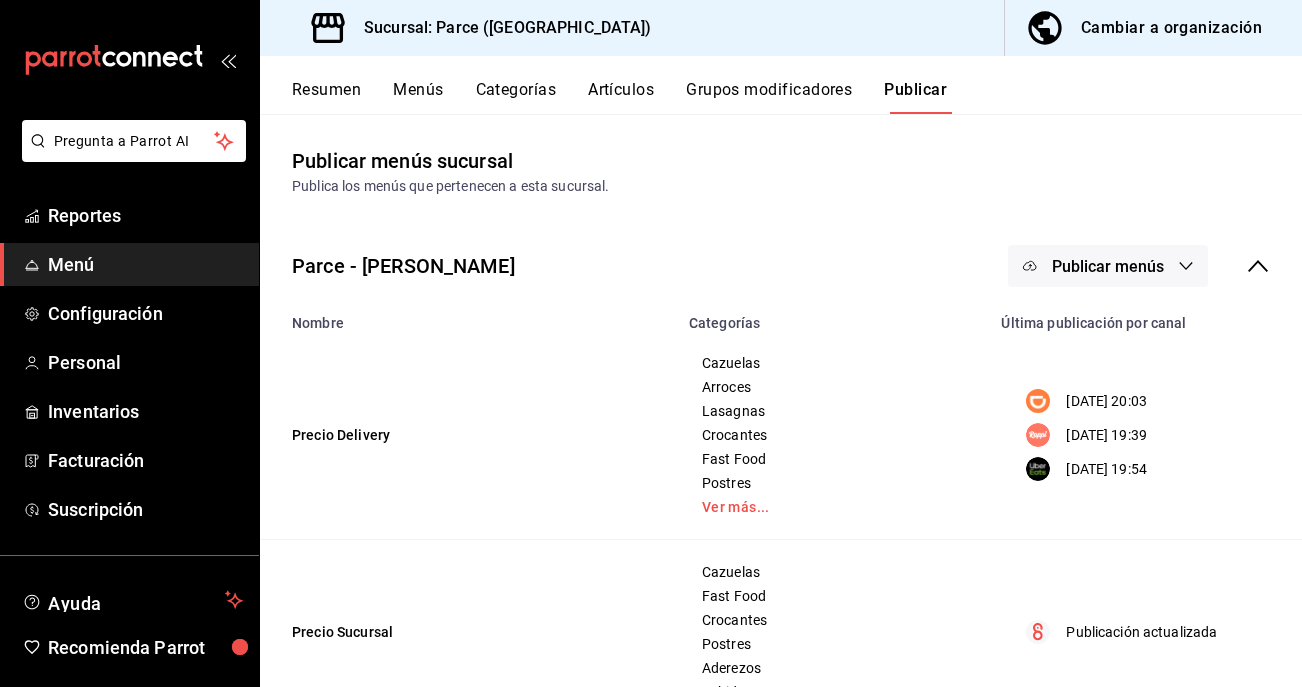 click on "Publicar menús" at bounding box center (1108, 266) 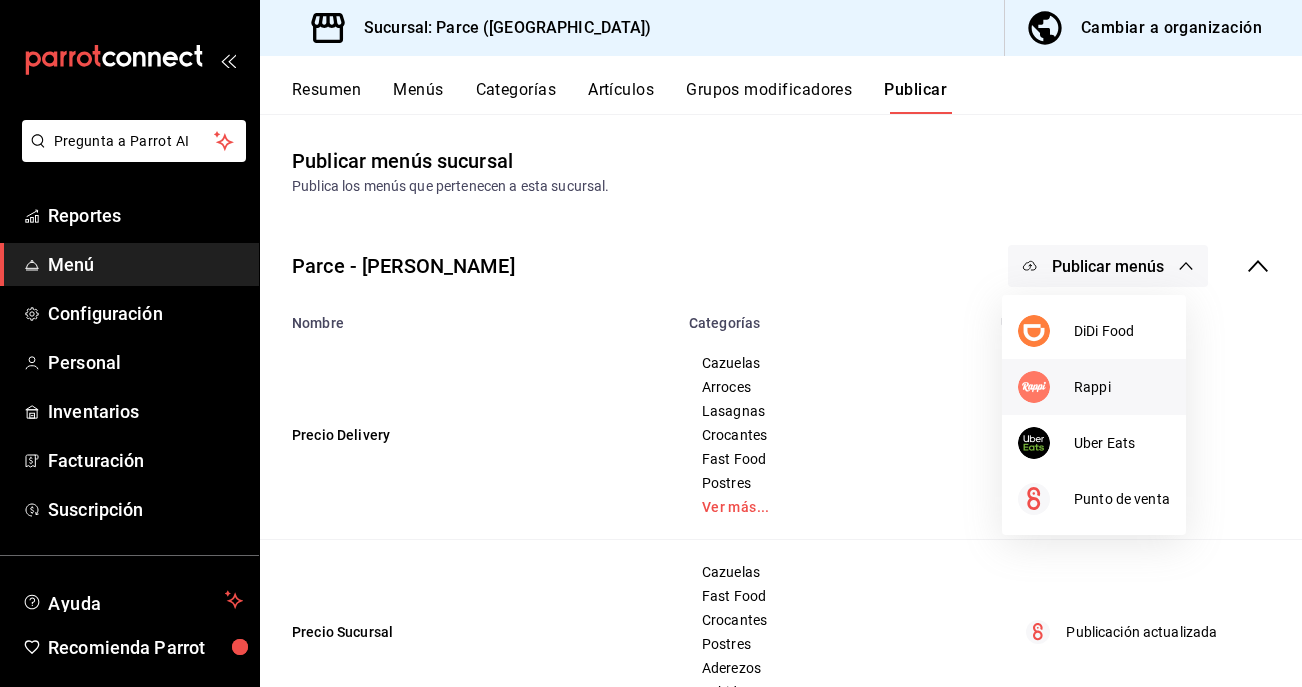 click at bounding box center [1046, 387] 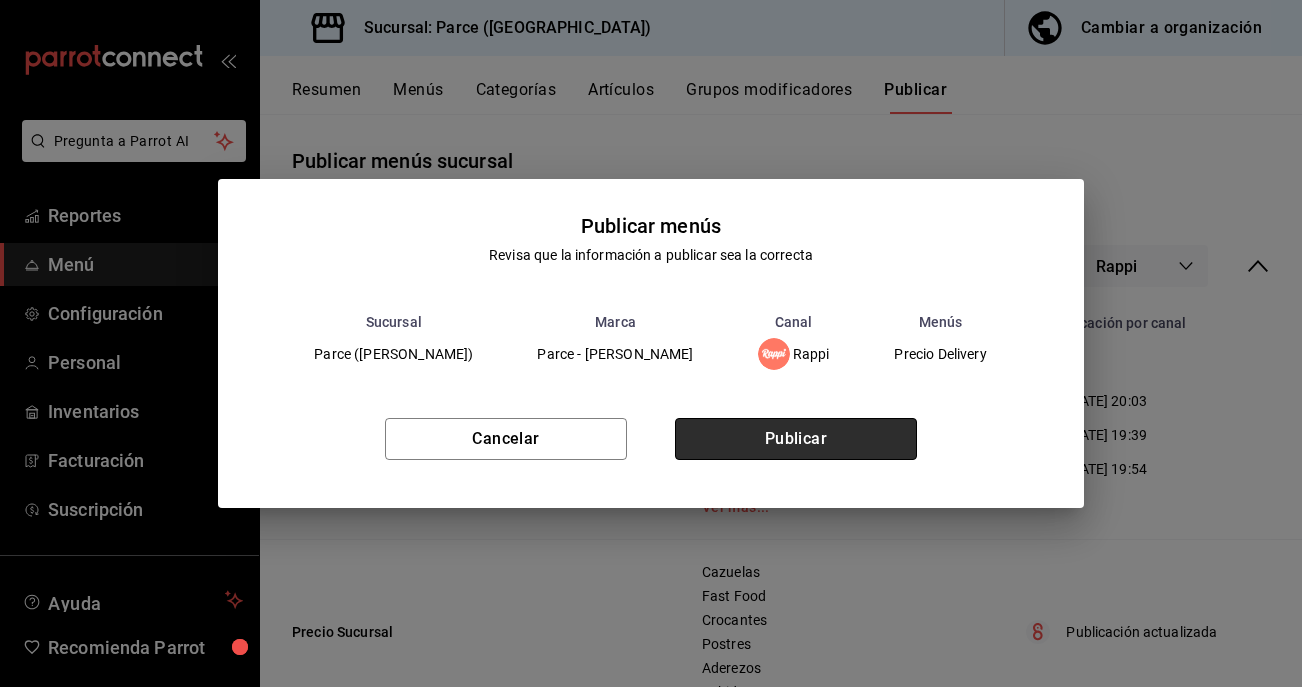 click on "Publicar" at bounding box center [796, 439] 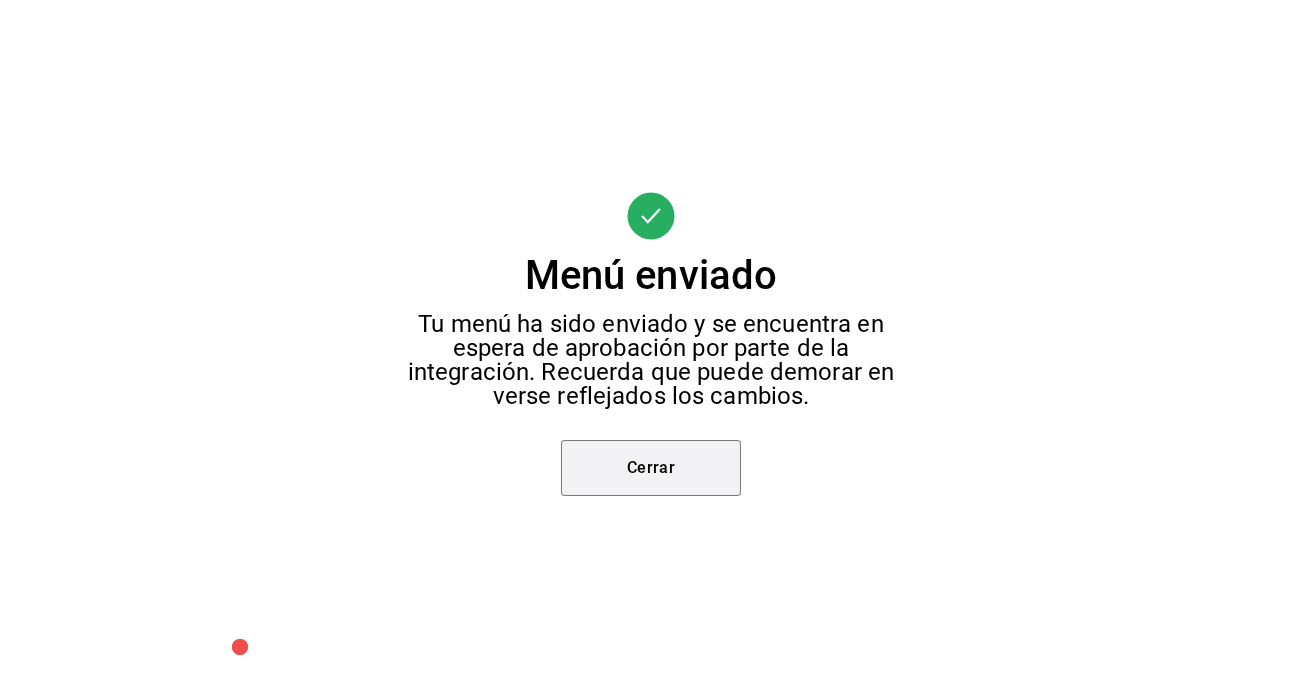 drag, startPoint x: 658, startPoint y: 459, endPoint x: 757, endPoint y: 417, distance: 107.54069 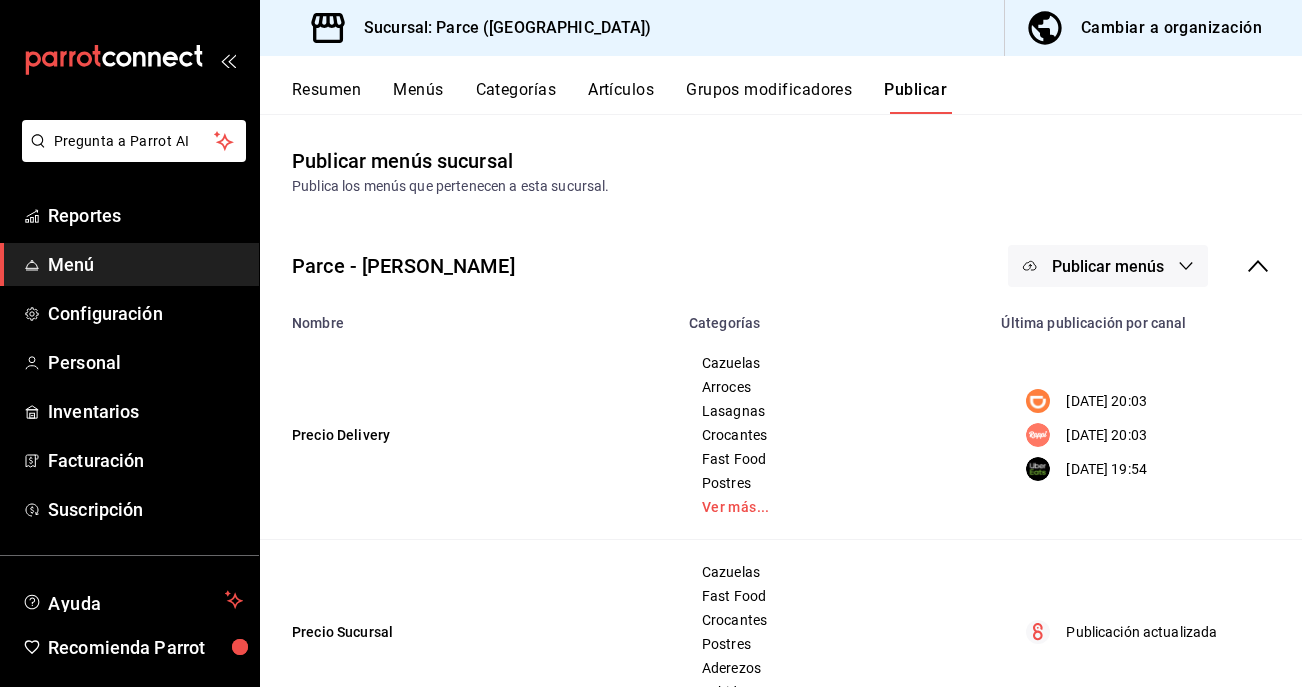 click on "Publicar menús" at bounding box center [1108, 266] 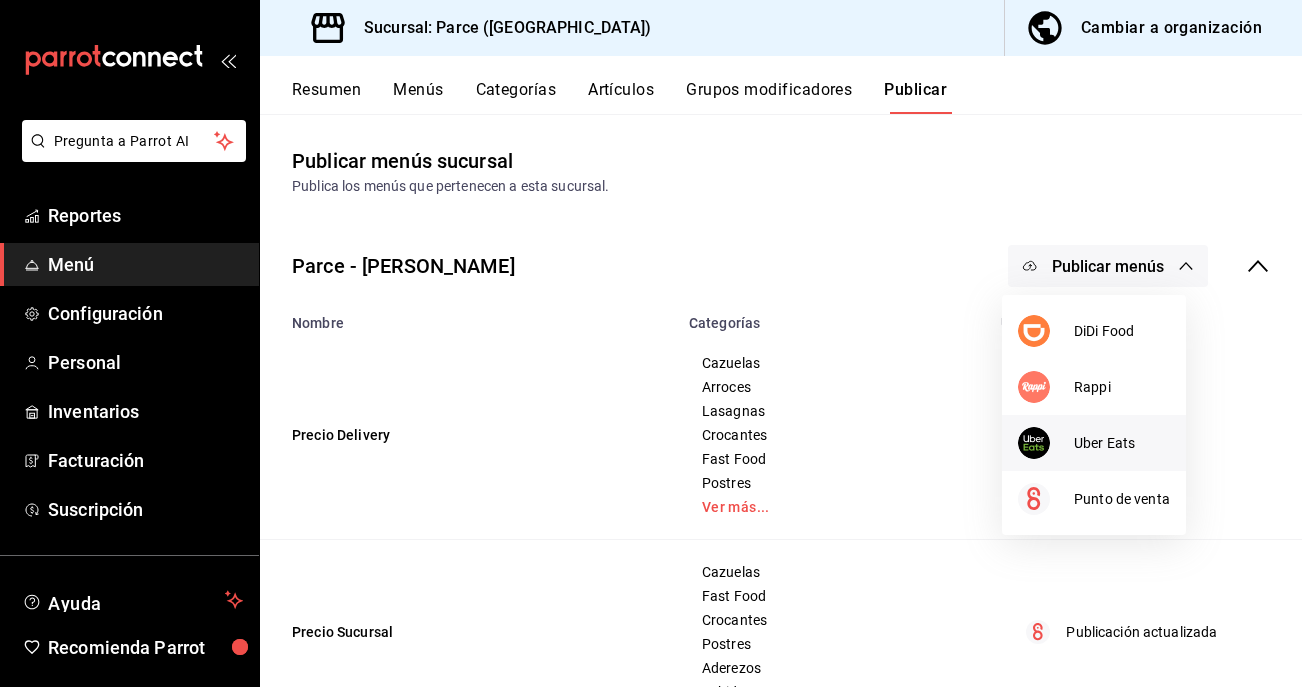 click at bounding box center (1046, 443) 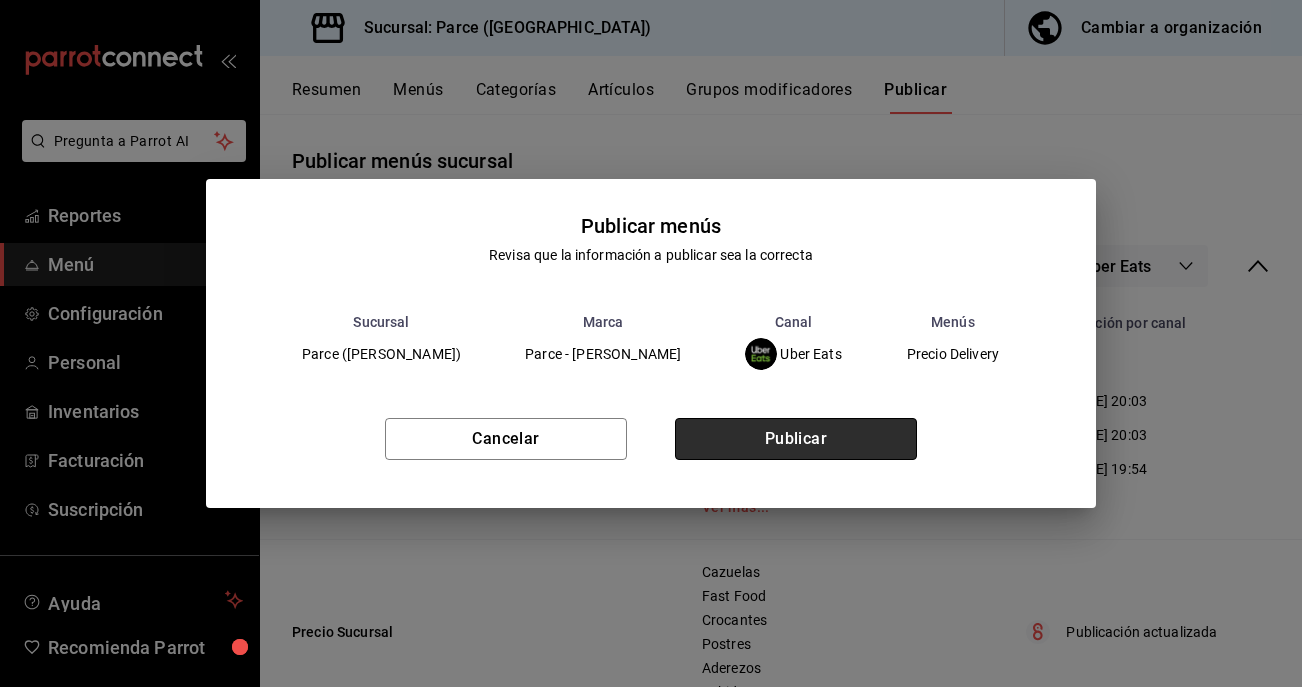 click on "Publicar" at bounding box center [796, 439] 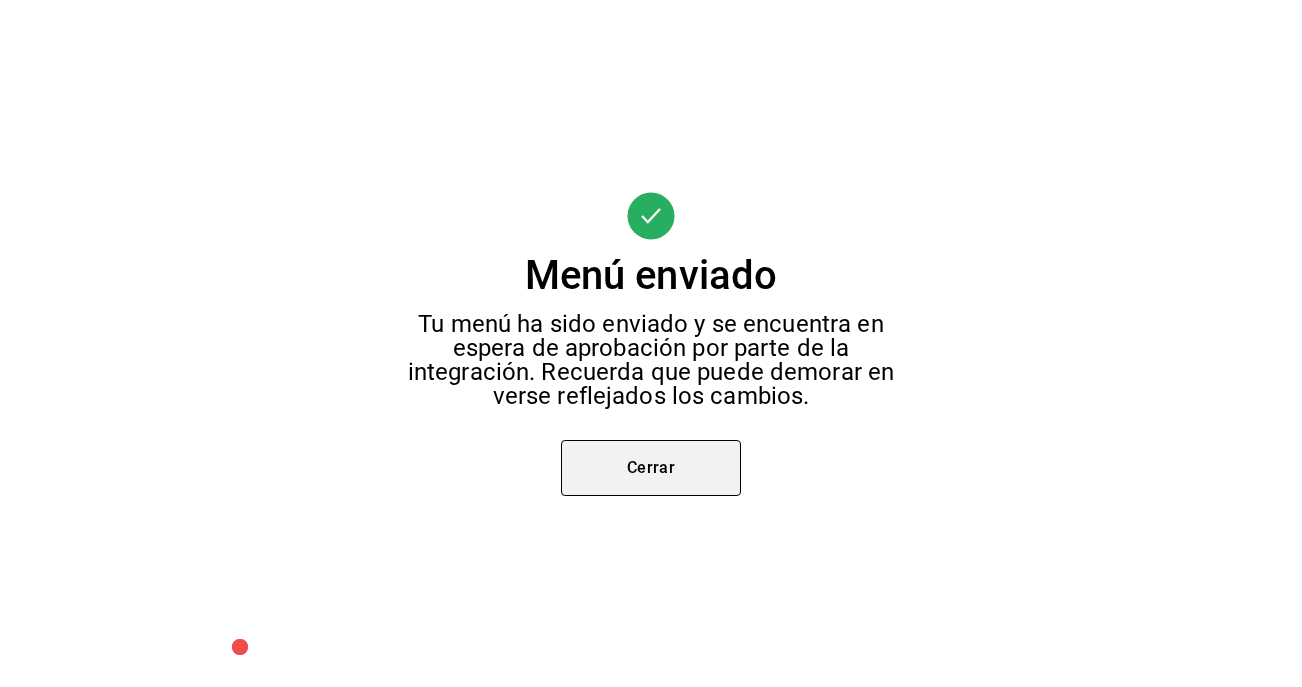 click on "Cerrar" at bounding box center [651, 468] 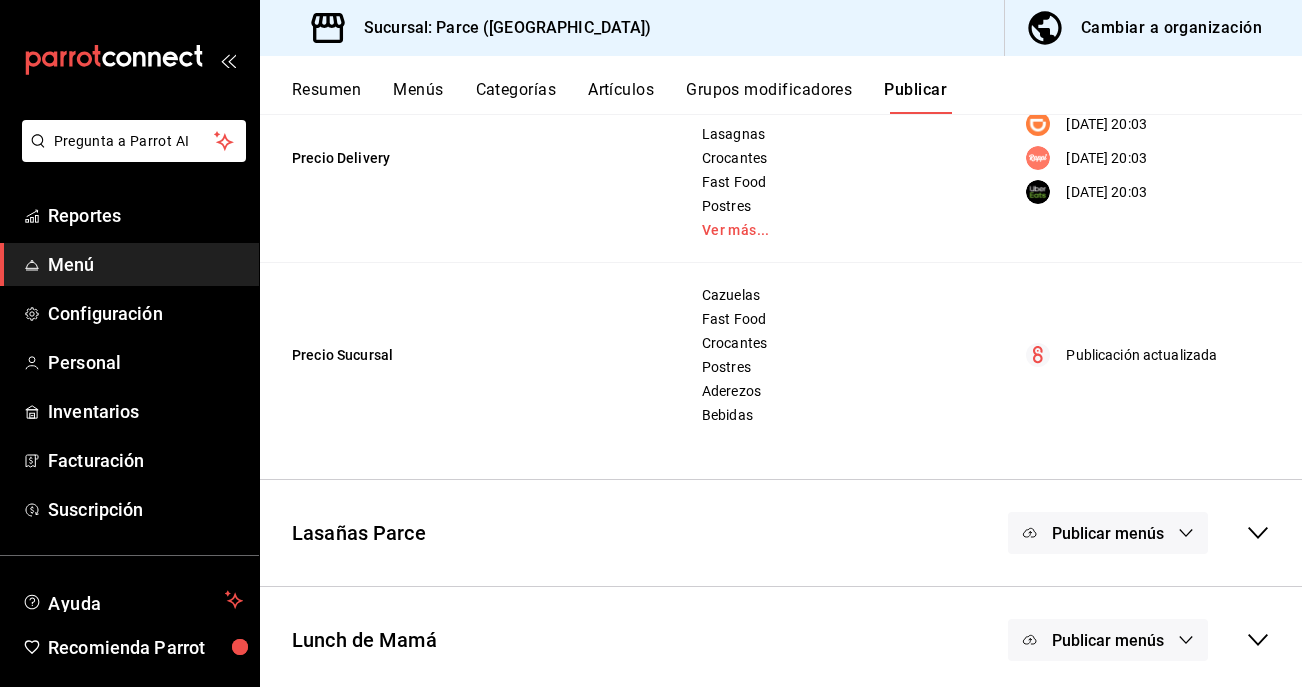 scroll, scrollTop: 0, scrollLeft: 0, axis: both 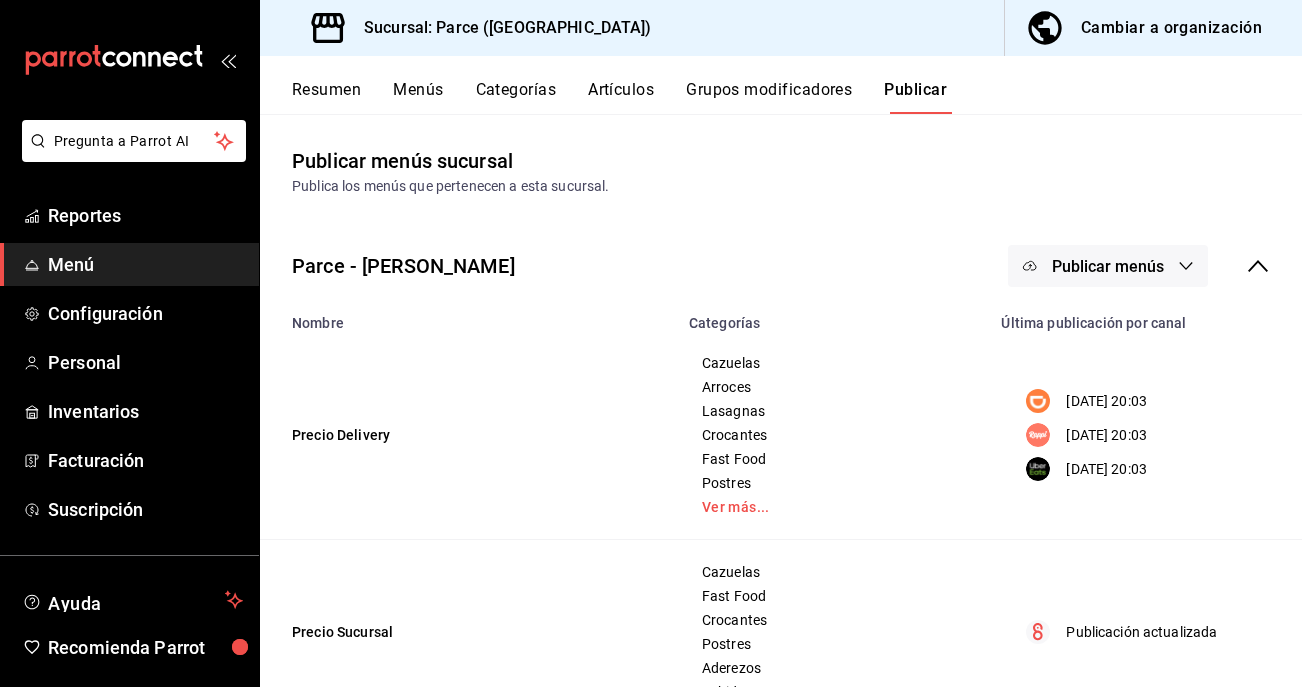 click on "Resumen Menús Categorías Artículos Grupos modificadores Publicar" at bounding box center (781, 85) 